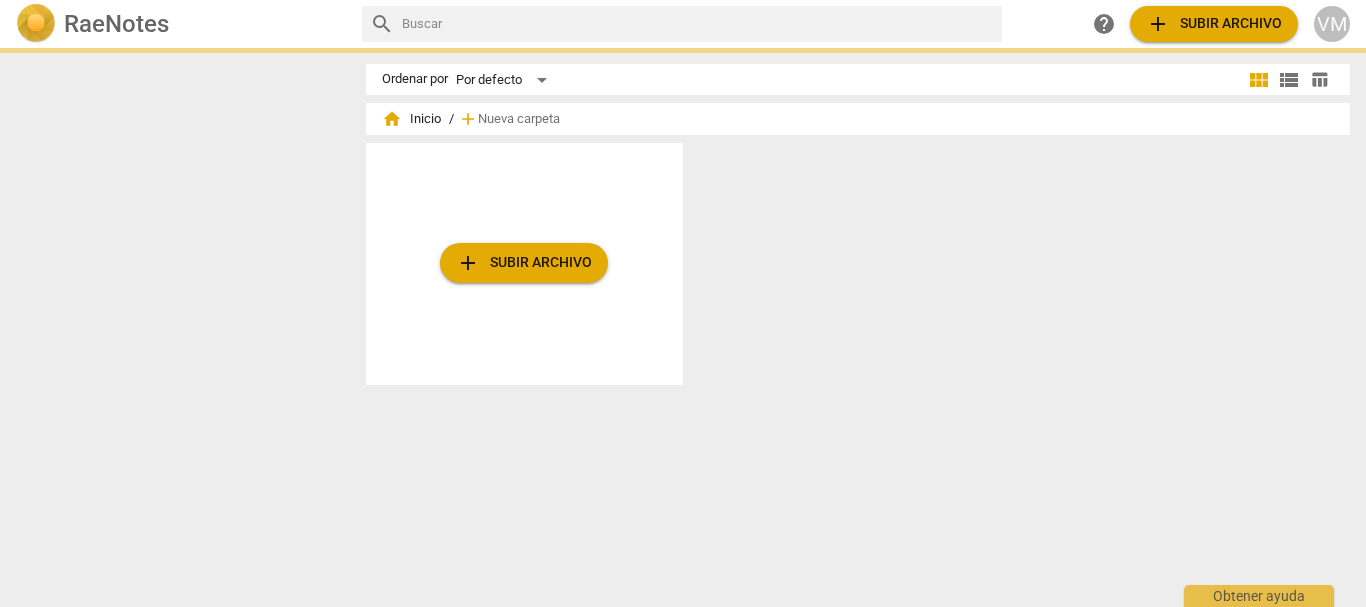 scroll, scrollTop: 0, scrollLeft: 0, axis: both 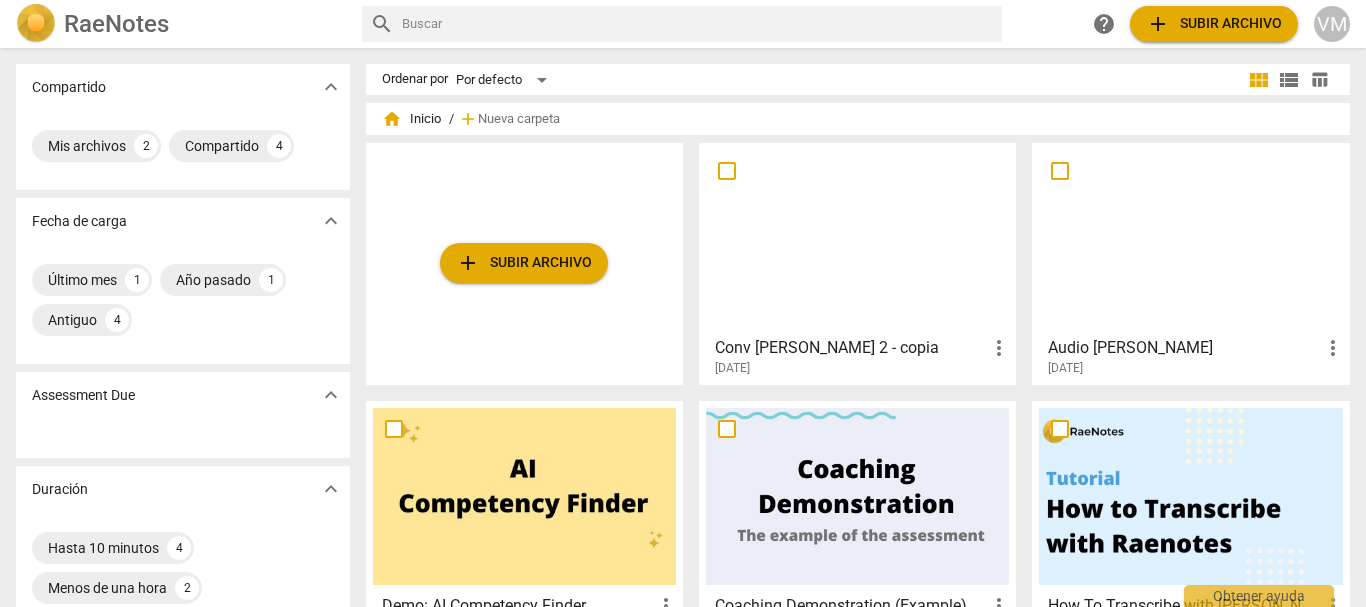 click at bounding box center (857, 238) 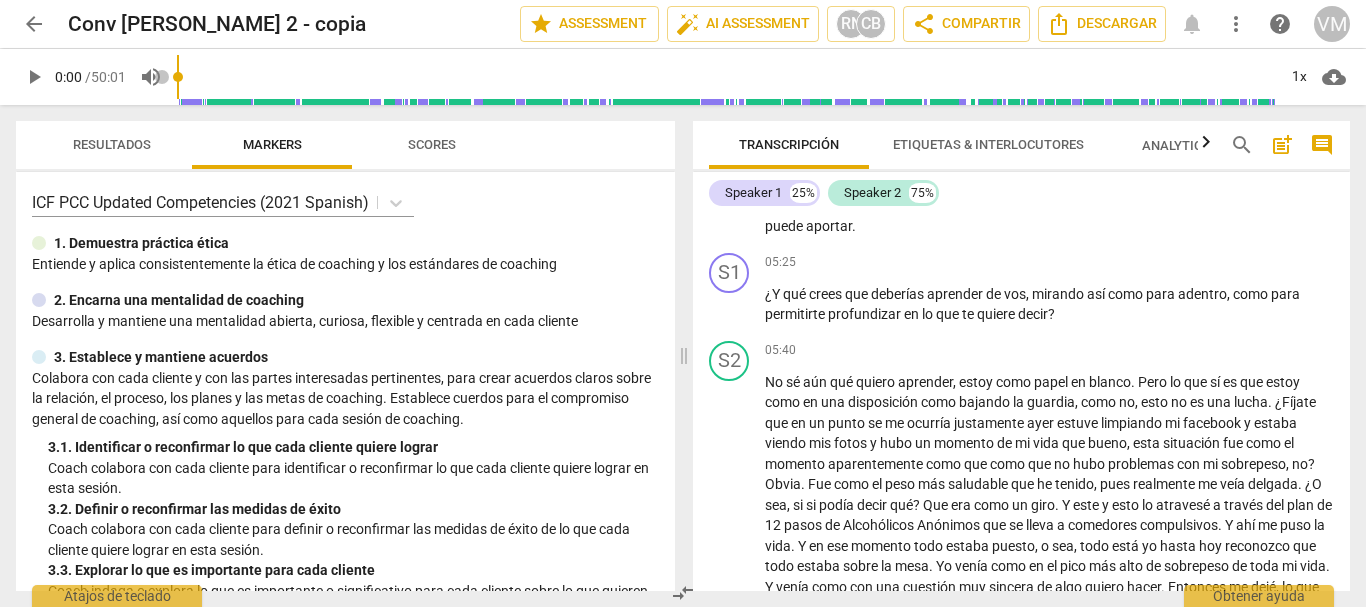 scroll, scrollTop: 1300, scrollLeft: 0, axis: vertical 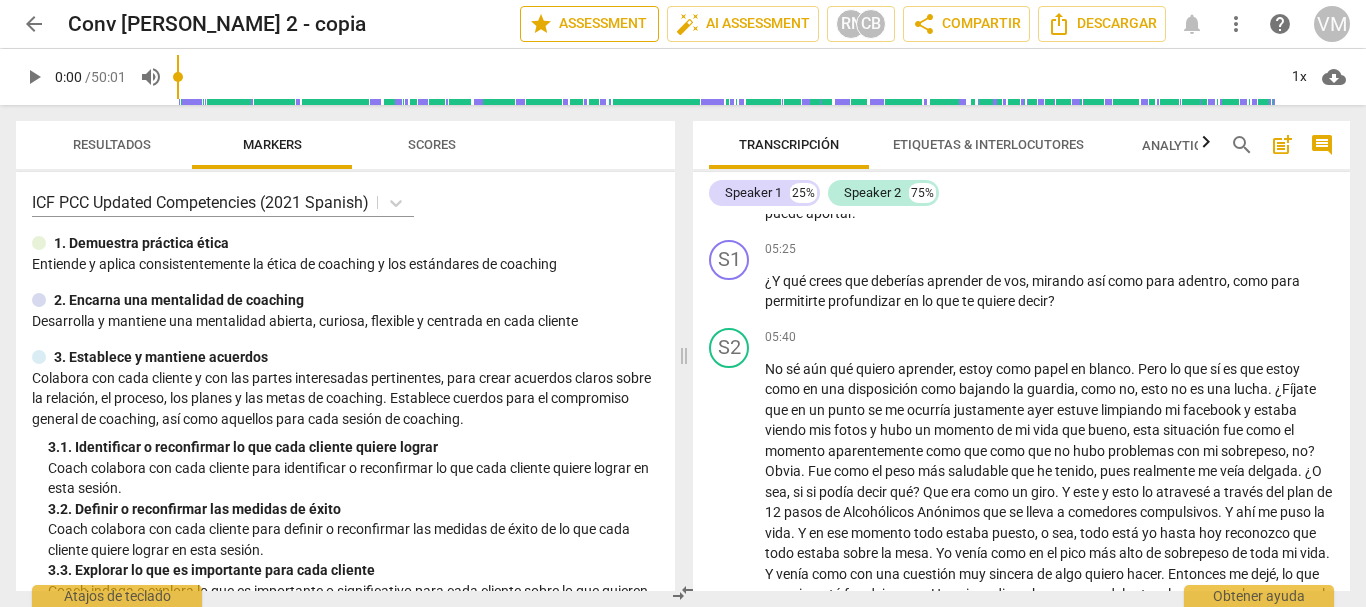 click on "star    Assessment" at bounding box center (589, 24) 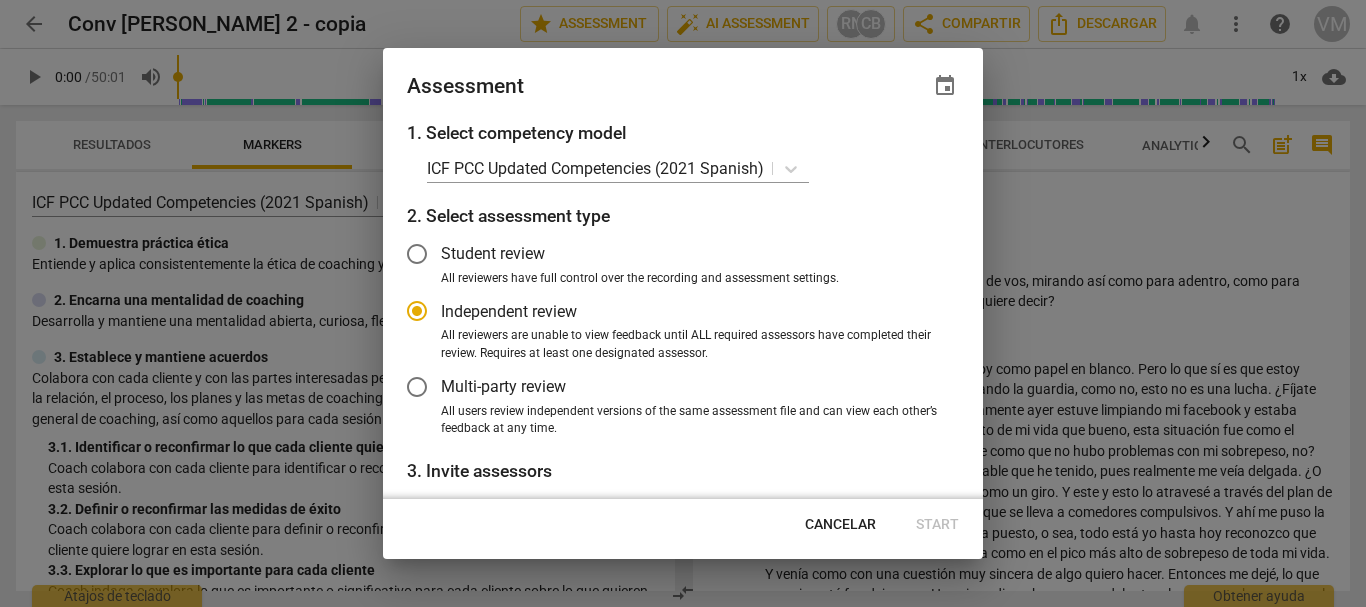 radio on "false" 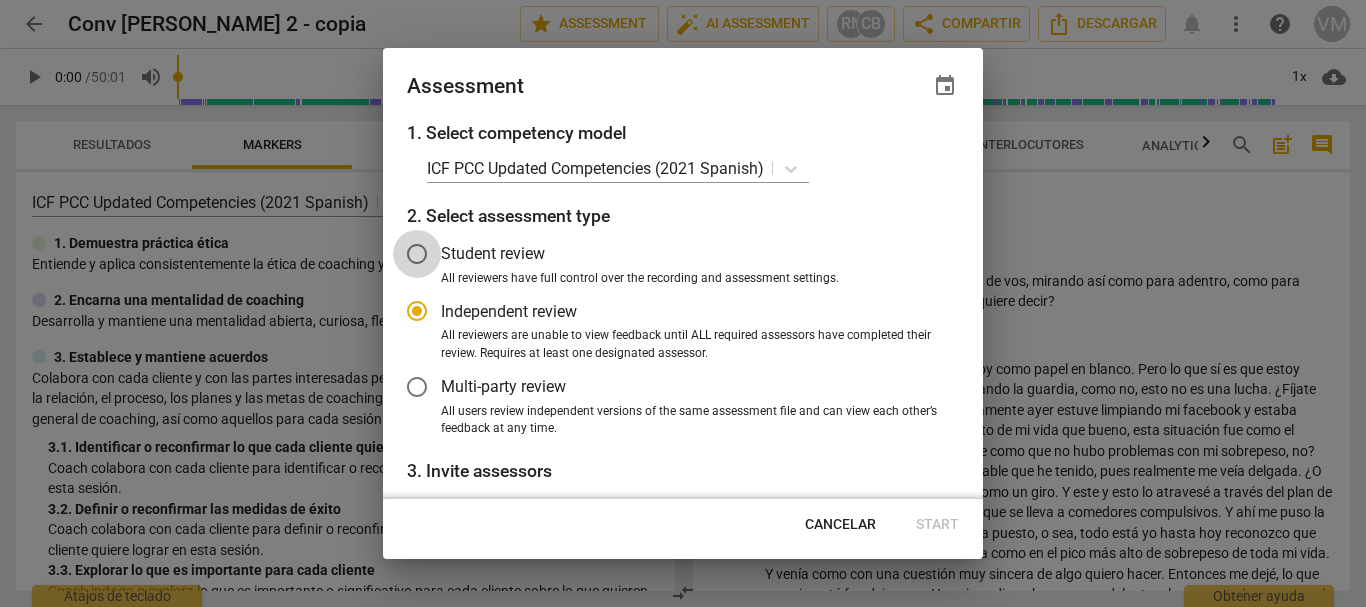 click on "Student review" at bounding box center (417, 254) 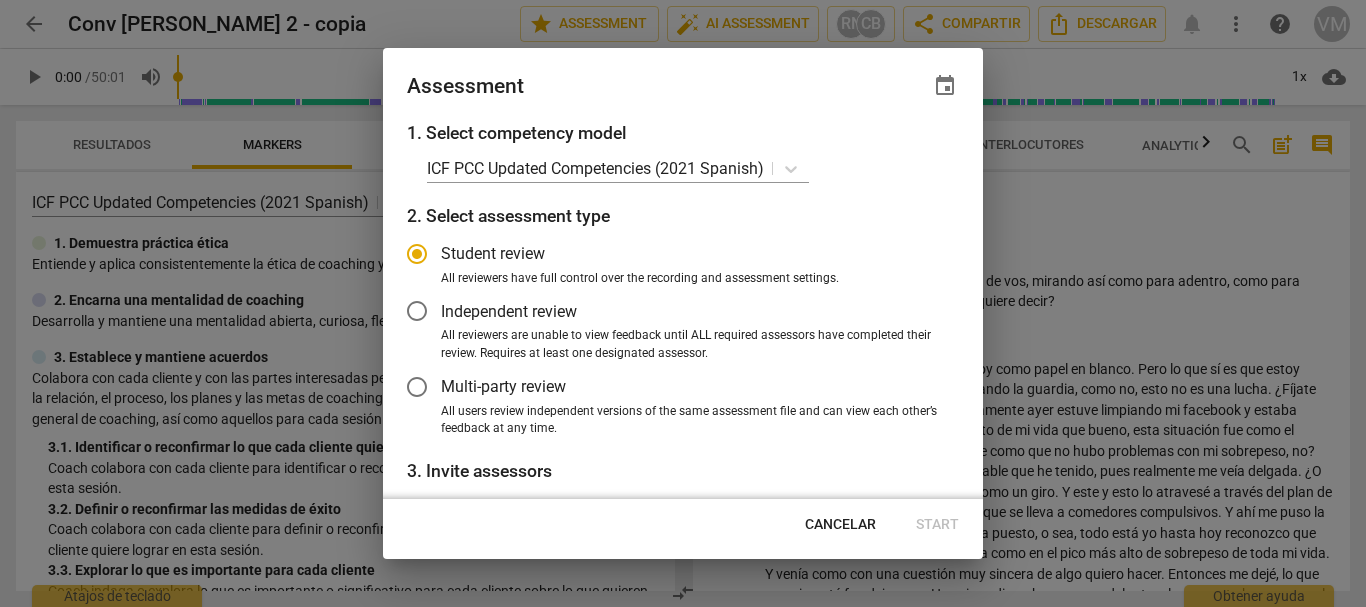 radio on "false" 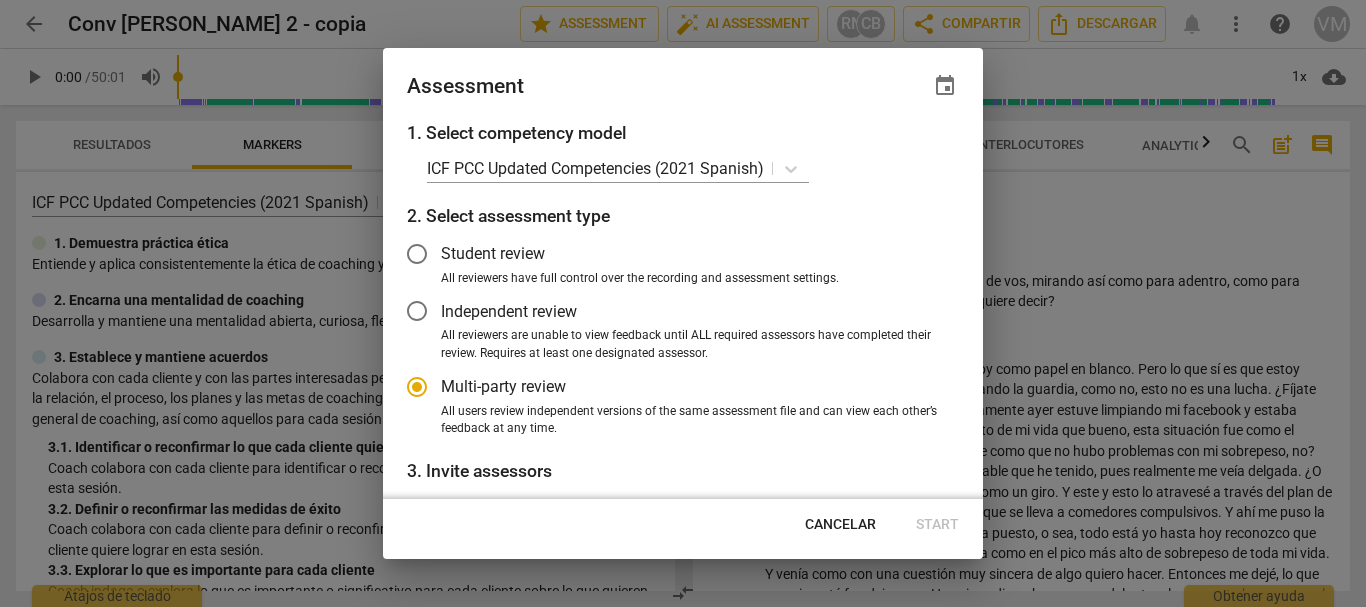 radio on "false" 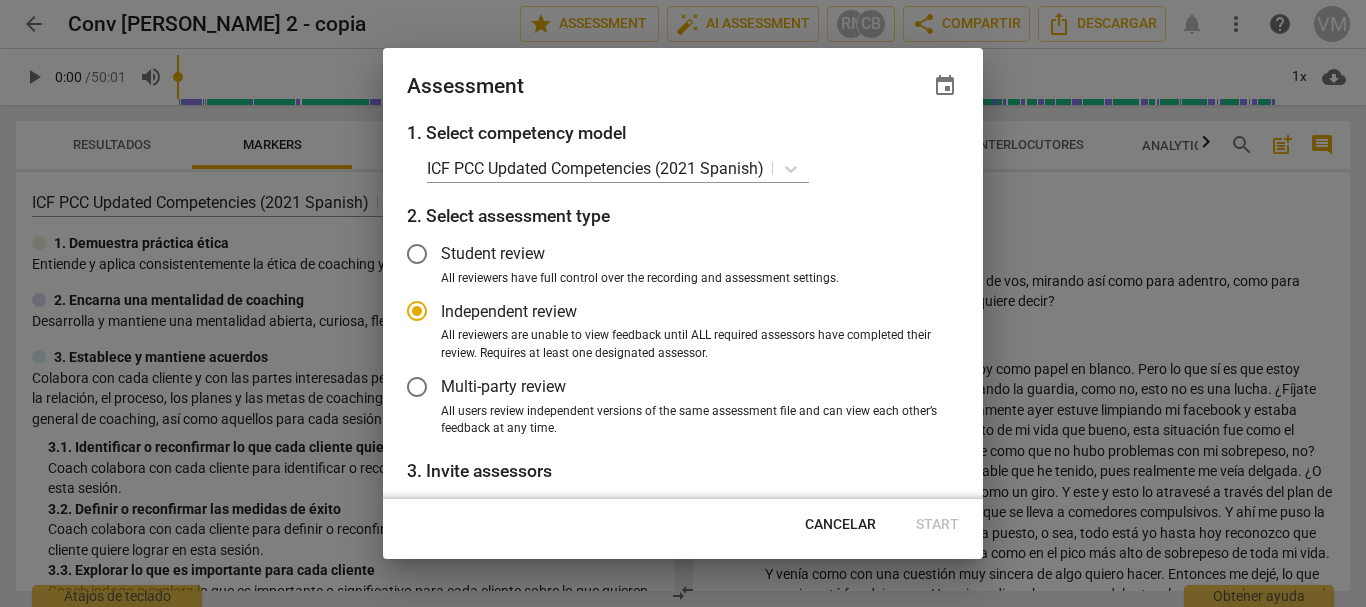 click on "Cancelar Start" at bounding box center [683, 525] 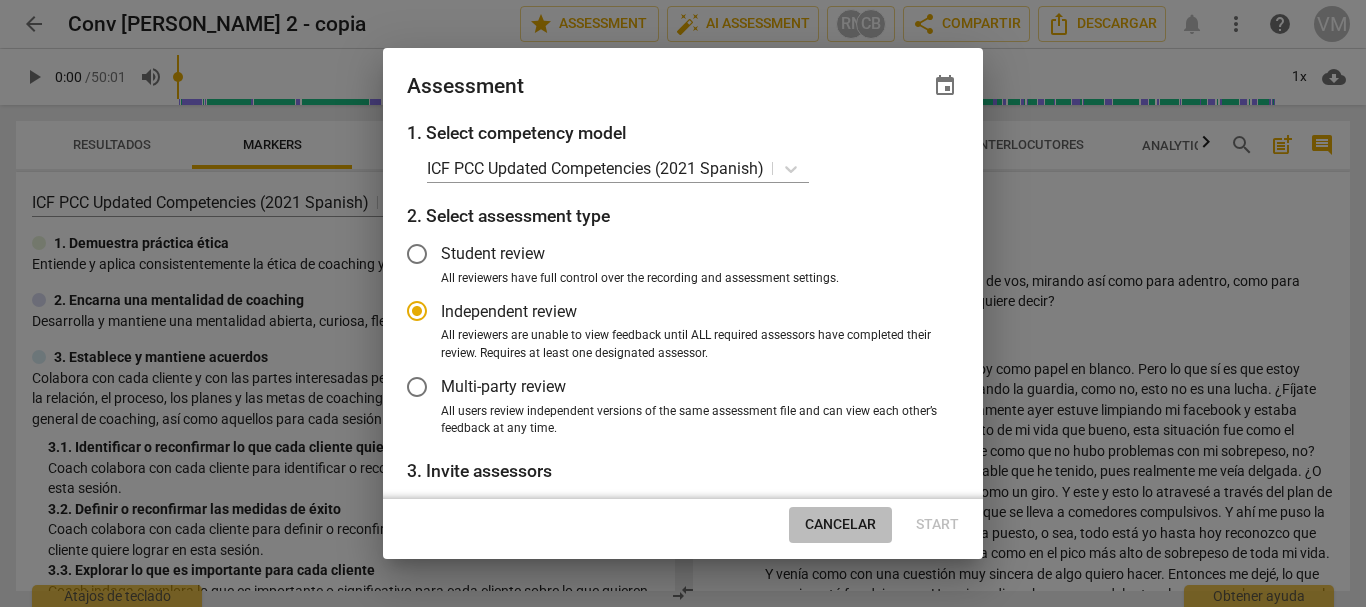 click on "Cancelar" at bounding box center [840, 525] 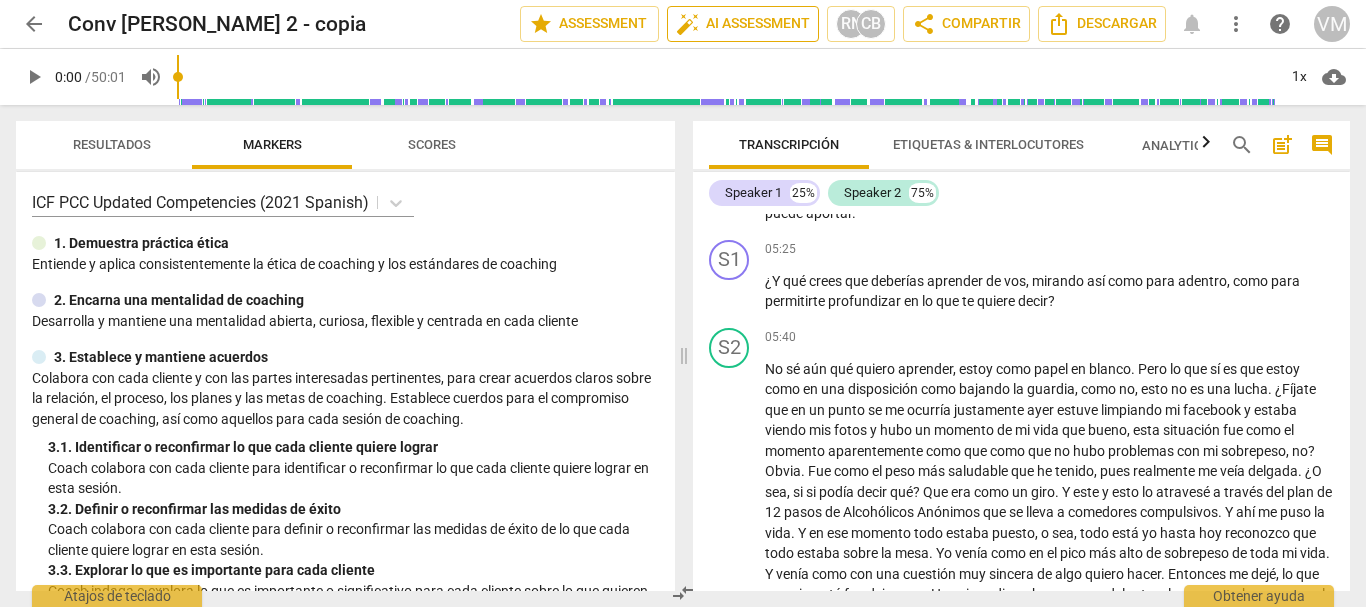 click on "auto_fix_high    AI Assessment" at bounding box center (743, 24) 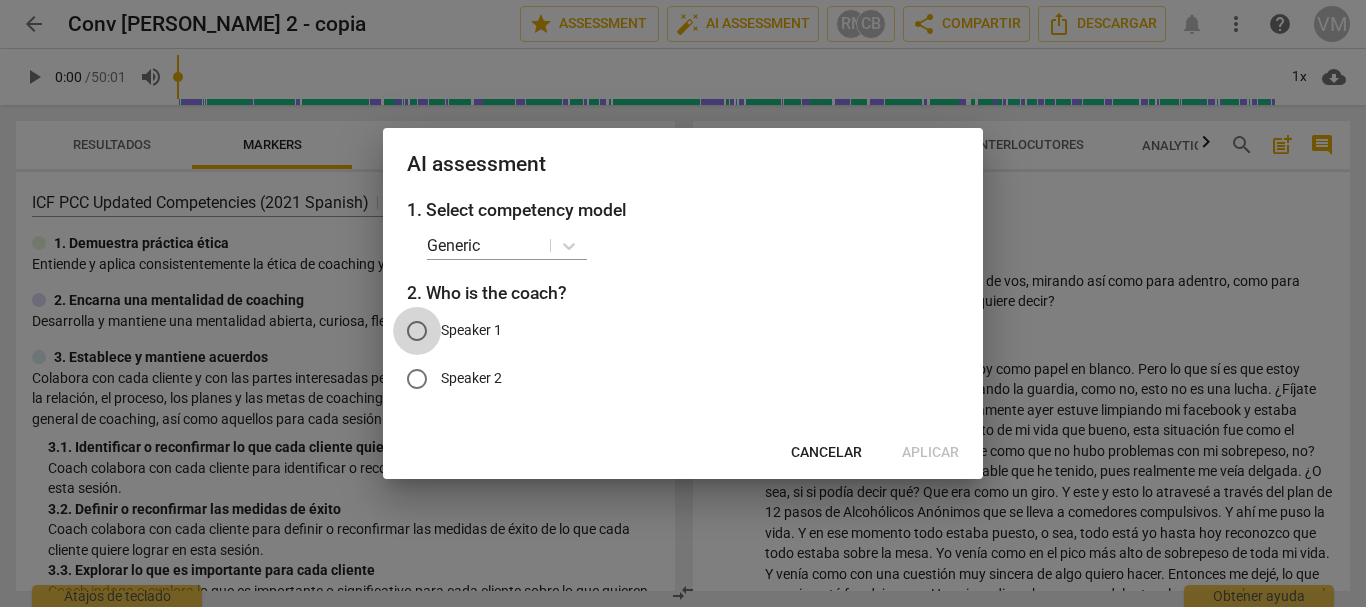 click on "Speaker 1" at bounding box center (417, 331) 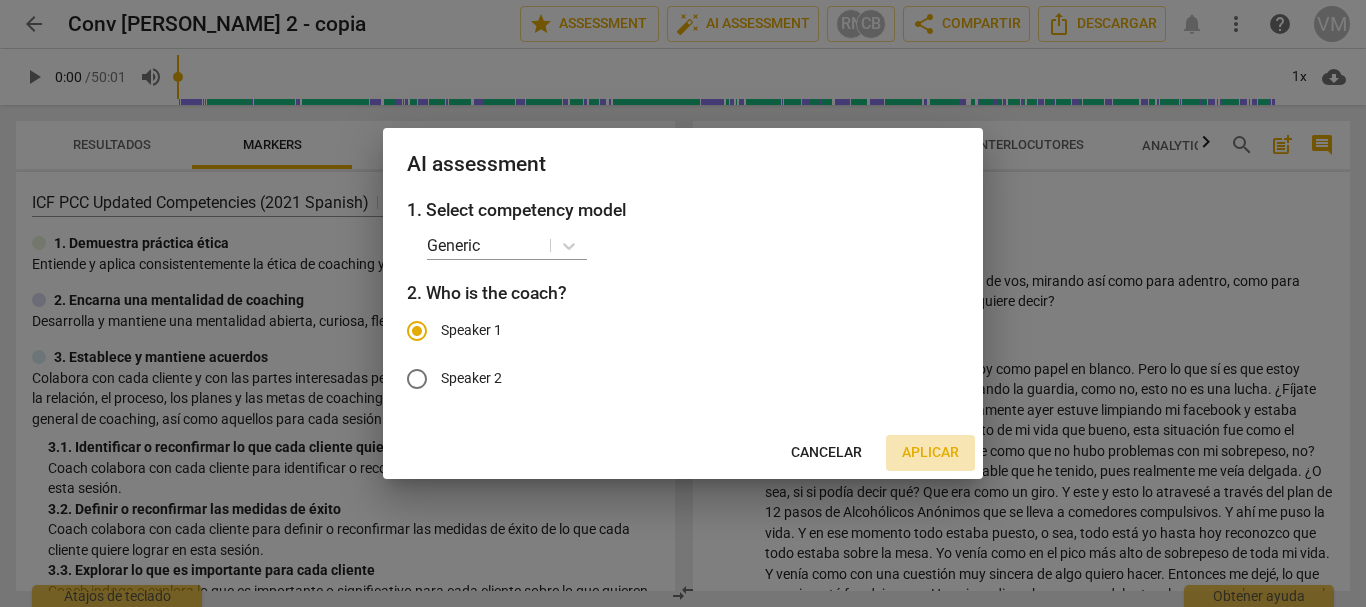 click on "Aplicar" at bounding box center (930, 453) 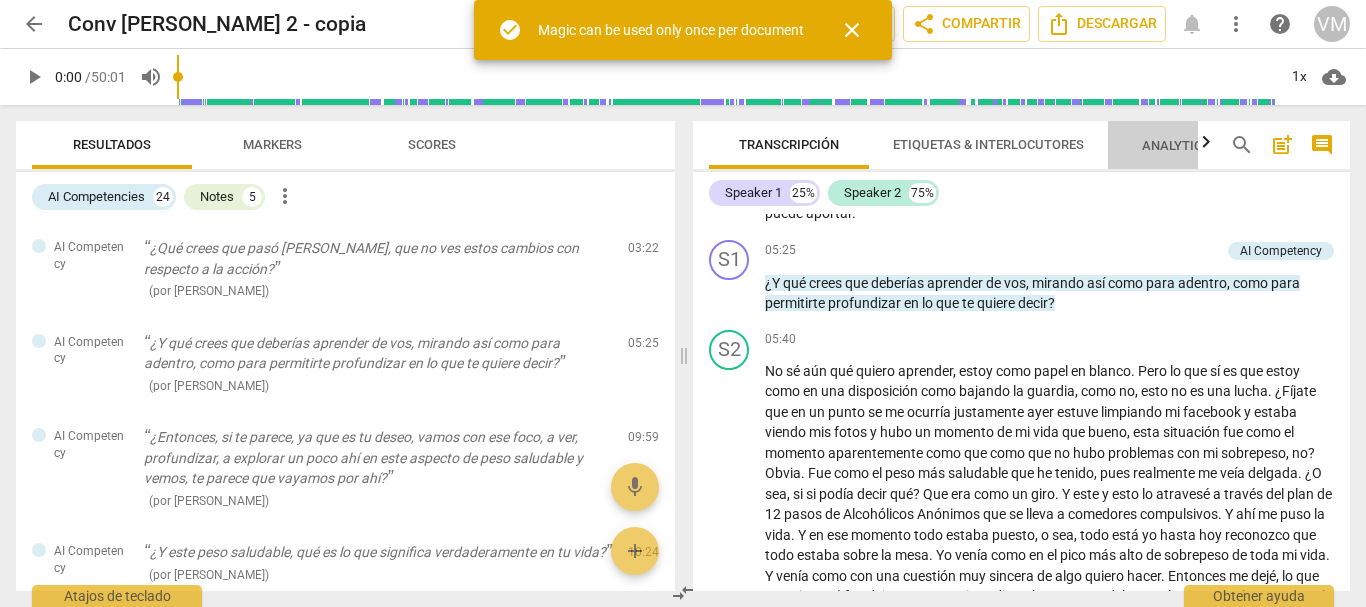 click on "Analytics   New" at bounding box center (1188, 145) 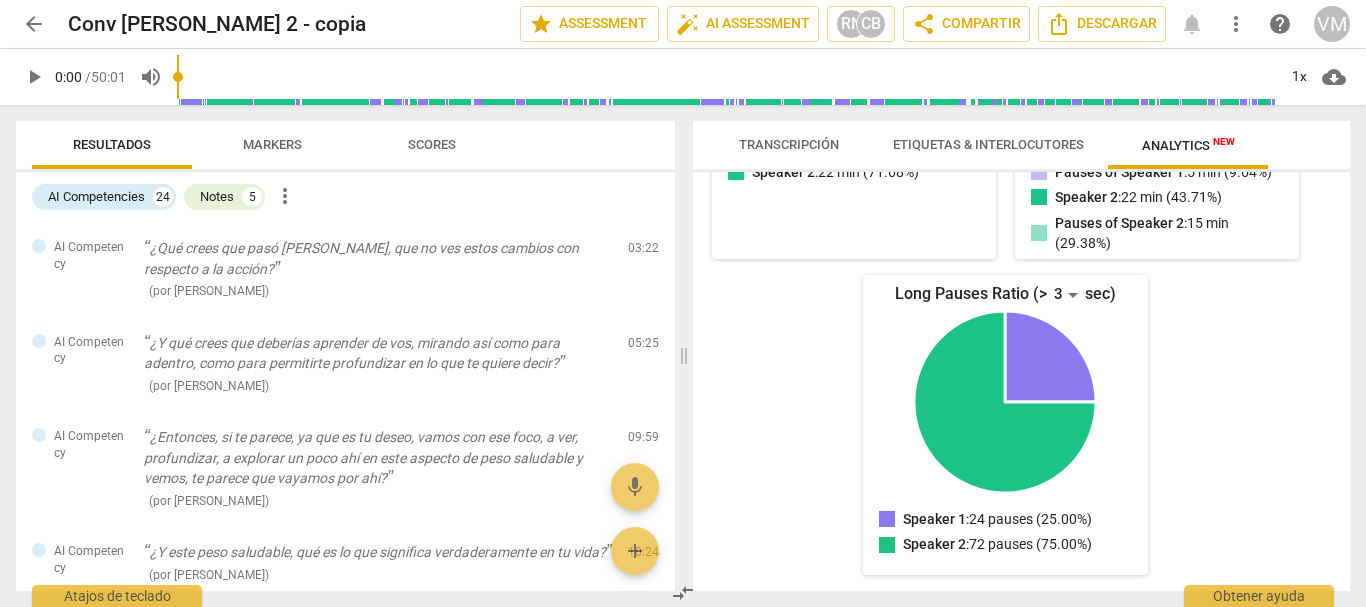 scroll, scrollTop: 515, scrollLeft: 0, axis: vertical 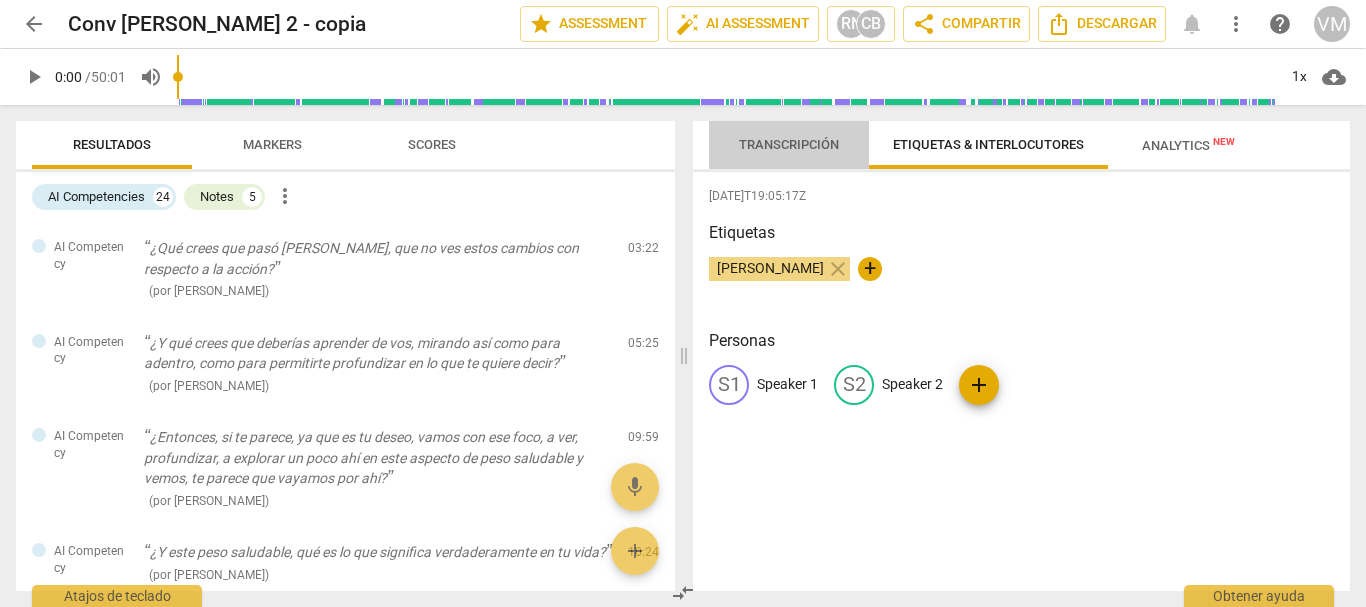 click on "Transcripción" at bounding box center [789, 144] 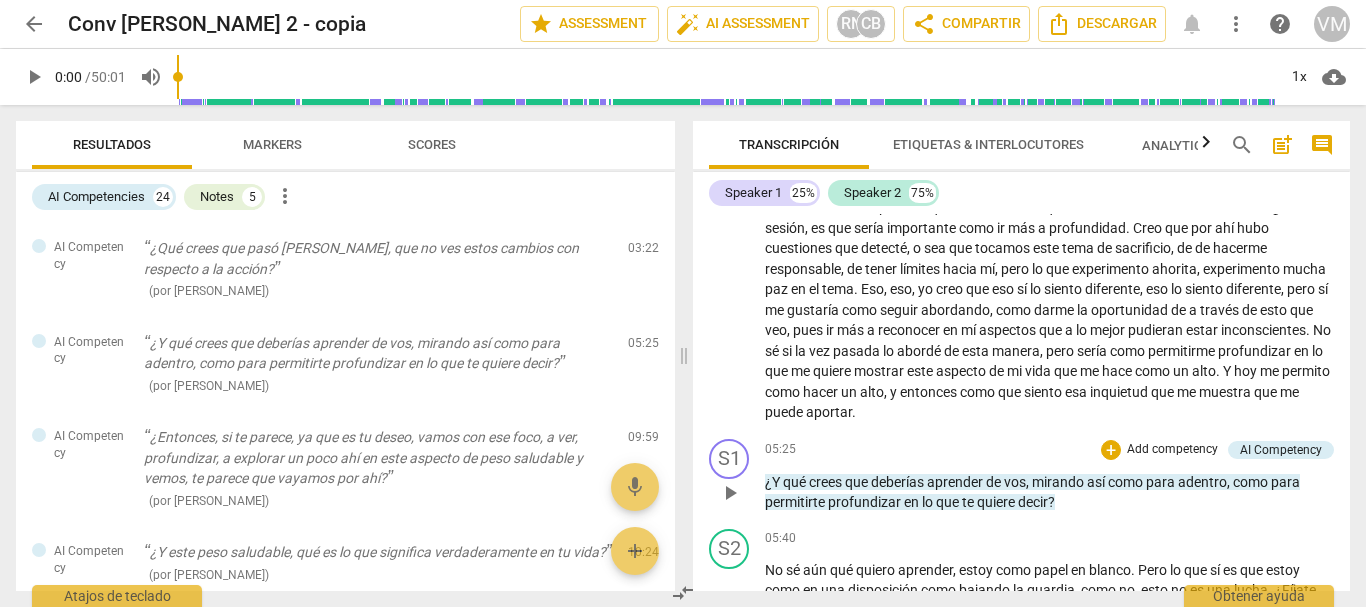 scroll, scrollTop: 1100, scrollLeft: 0, axis: vertical 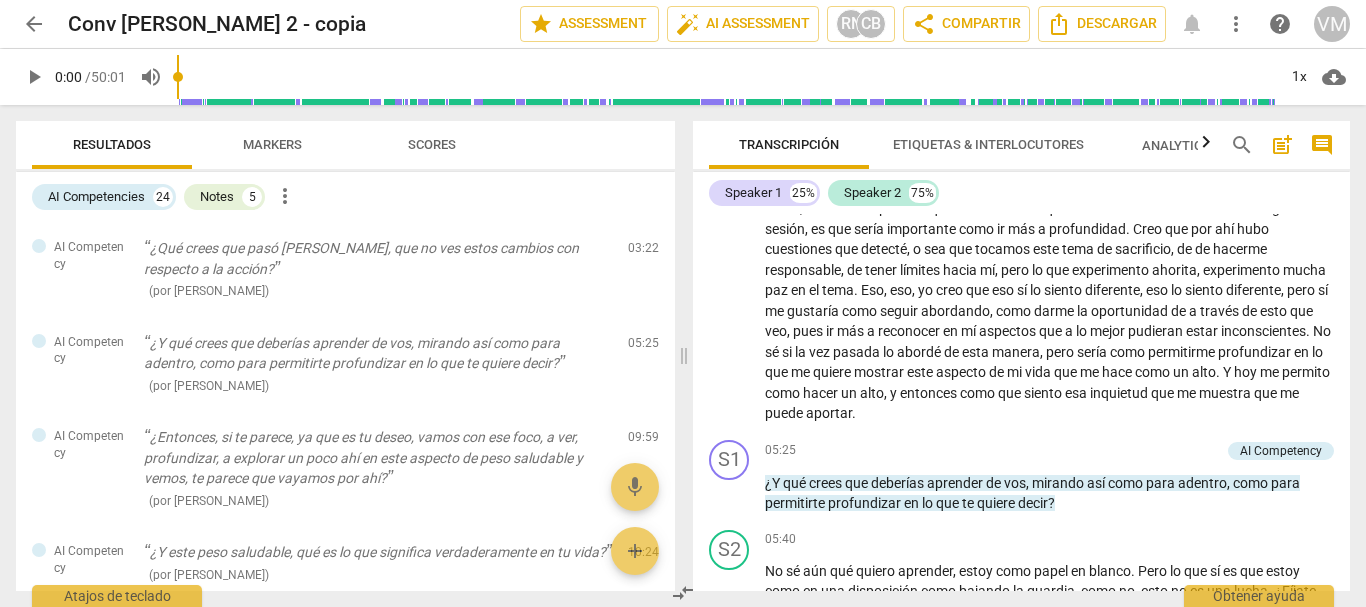 click on "post_add" at bounding box center [1282, 145] 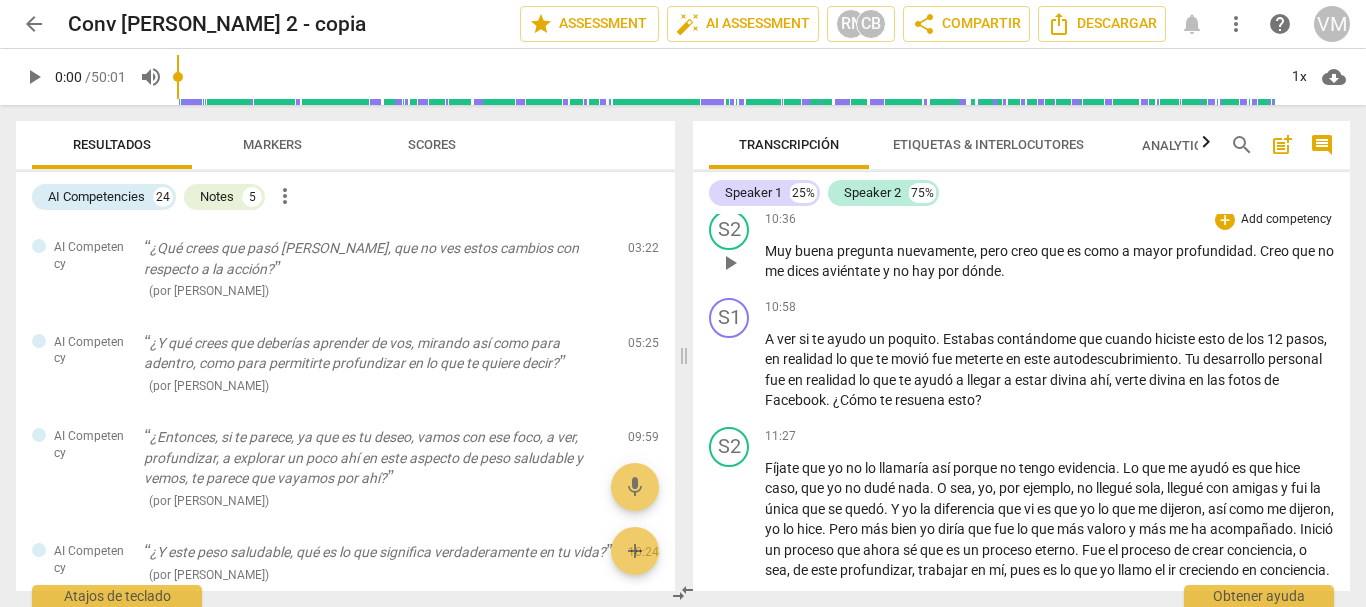 scroll, scrollTop: 2500, scrollLeft: 0, axis: vertical 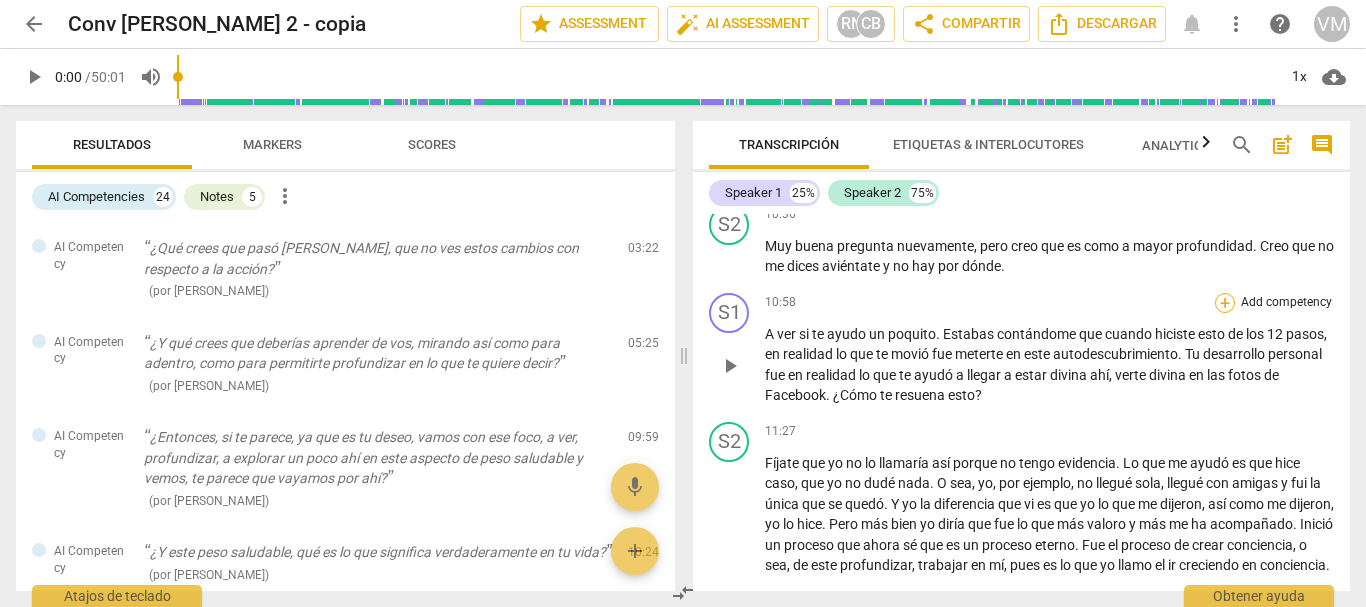 click on "+" at bounding box center [1225, 303] 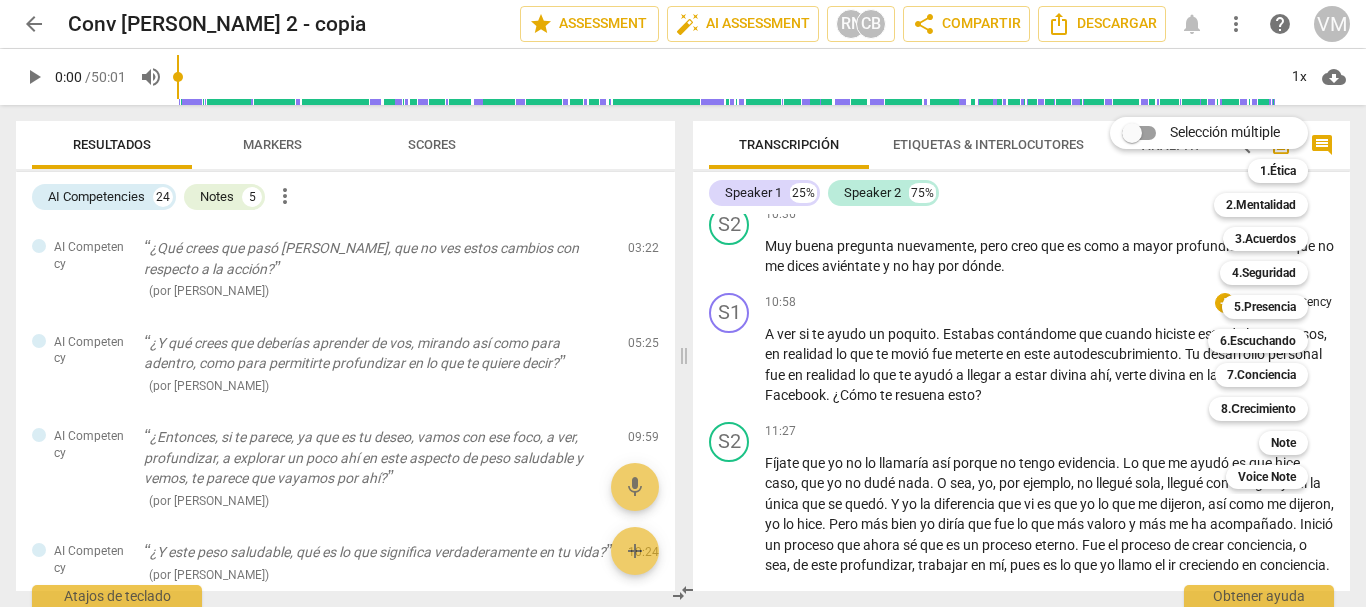 click on "Selección múltiple m 1.Ética 1 2.Mentalidad 2 3.Acuerdos 3 4.Seguridad 4 5.Presencia 5 6.Escuchando 6 7.Conciencia 7 8.Сrecimiento 8 Note 9 Voice Note 0" at bounding box center [1224, 303] 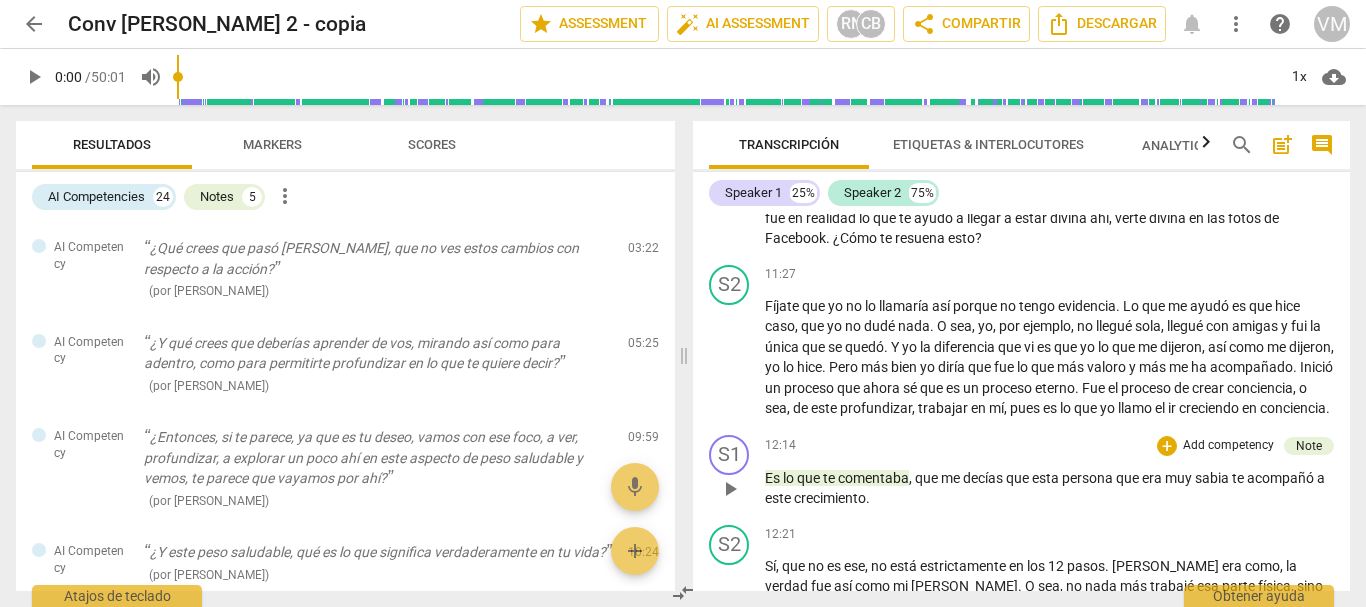 scroll, scrollTop: 2800, scrollLeft: 0, axis: vertical 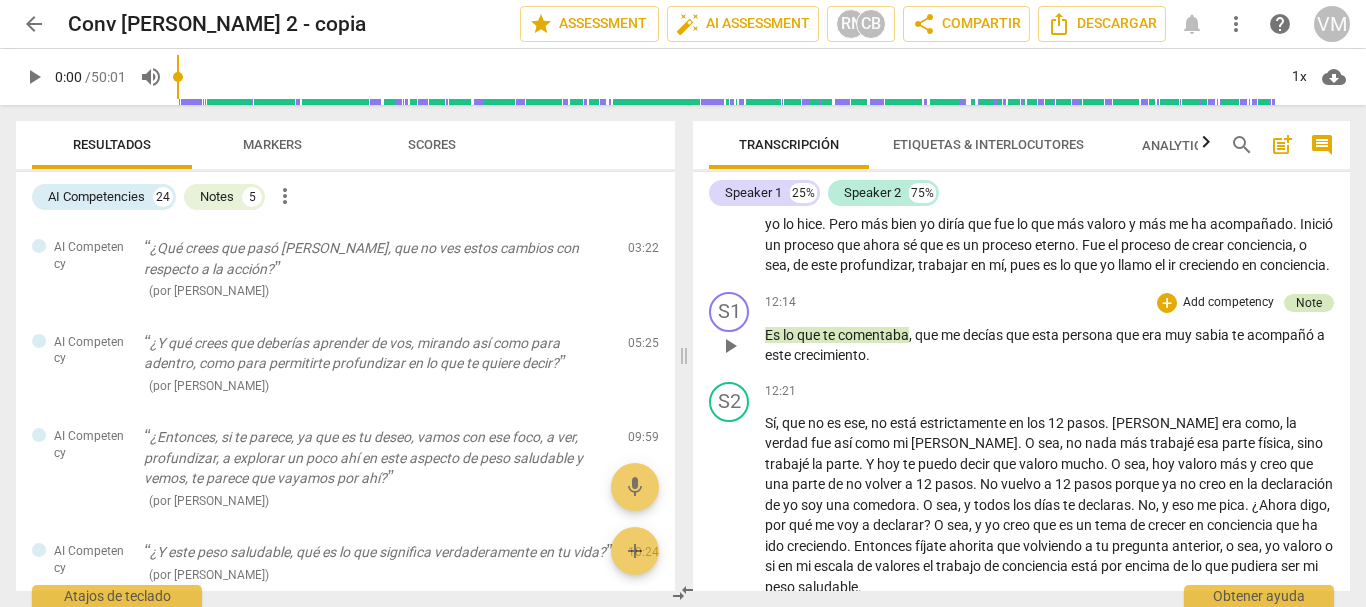 click on "Note" at bounding box center (1309, 303) 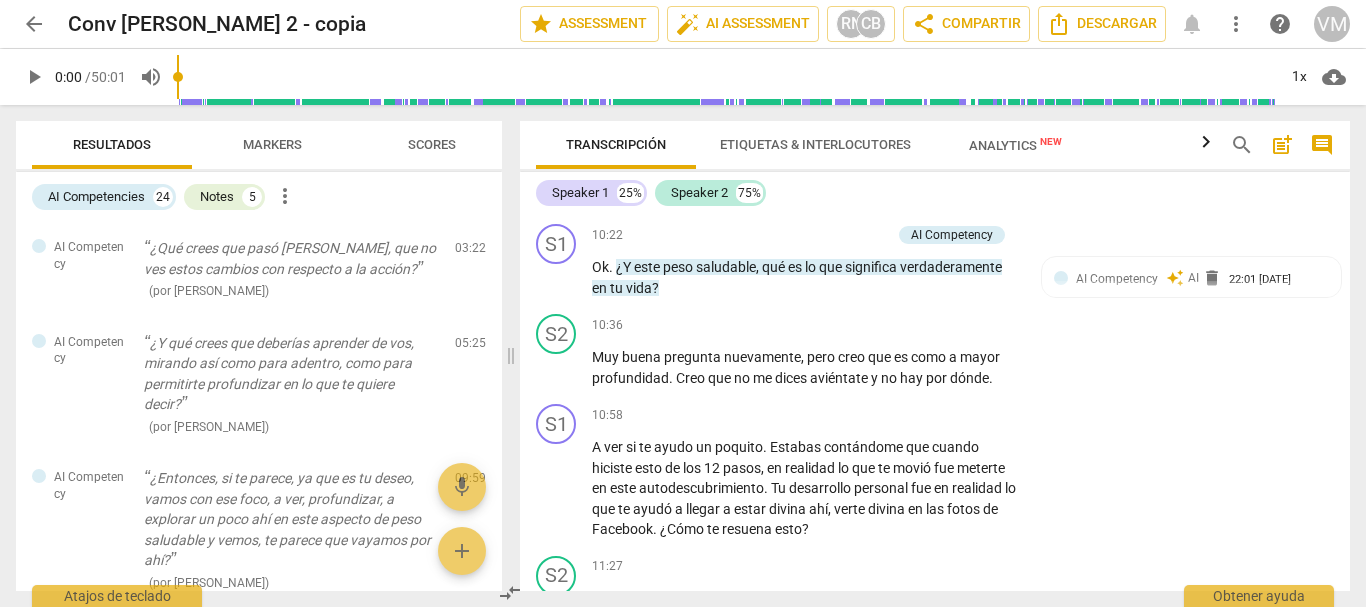 scroll, scrollTop: 3337, scrollLeft: 0, axis: vertical 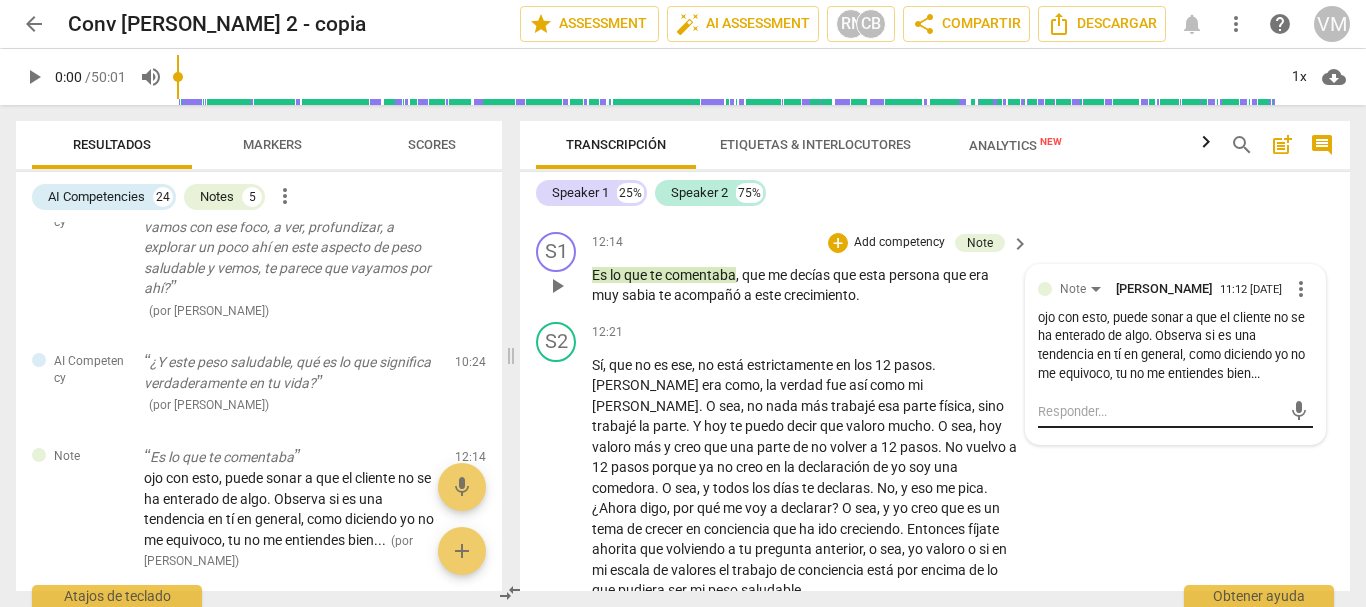 click at bounding box center [1160, 411] 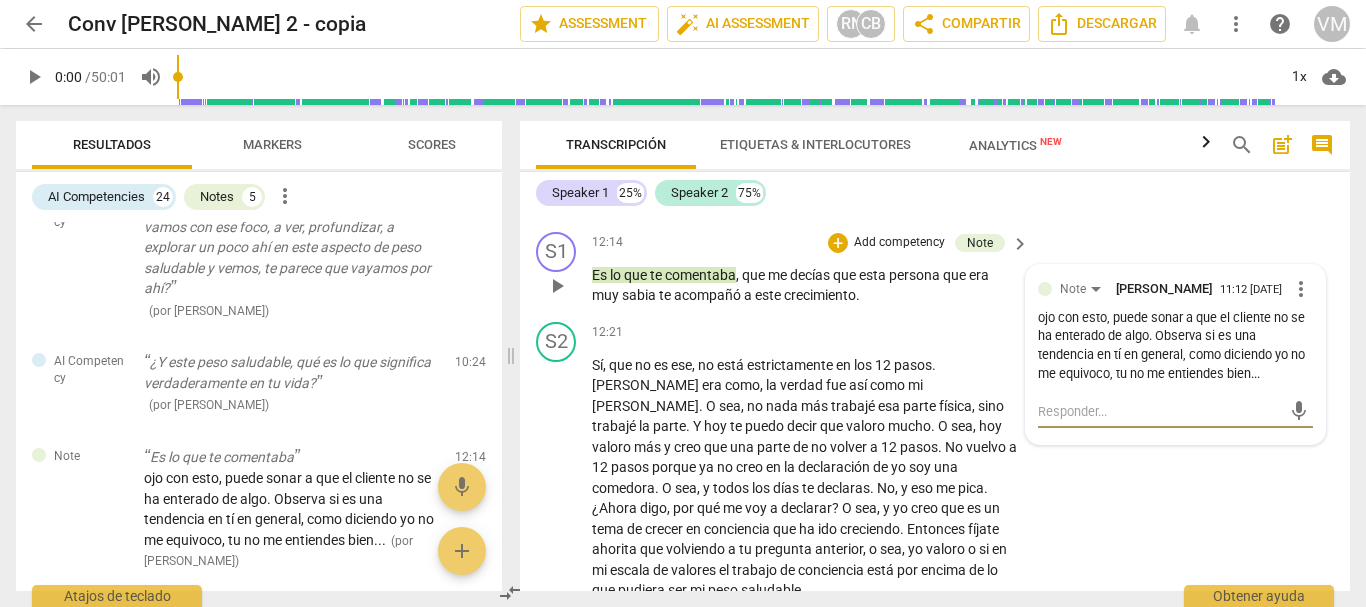type on "G" 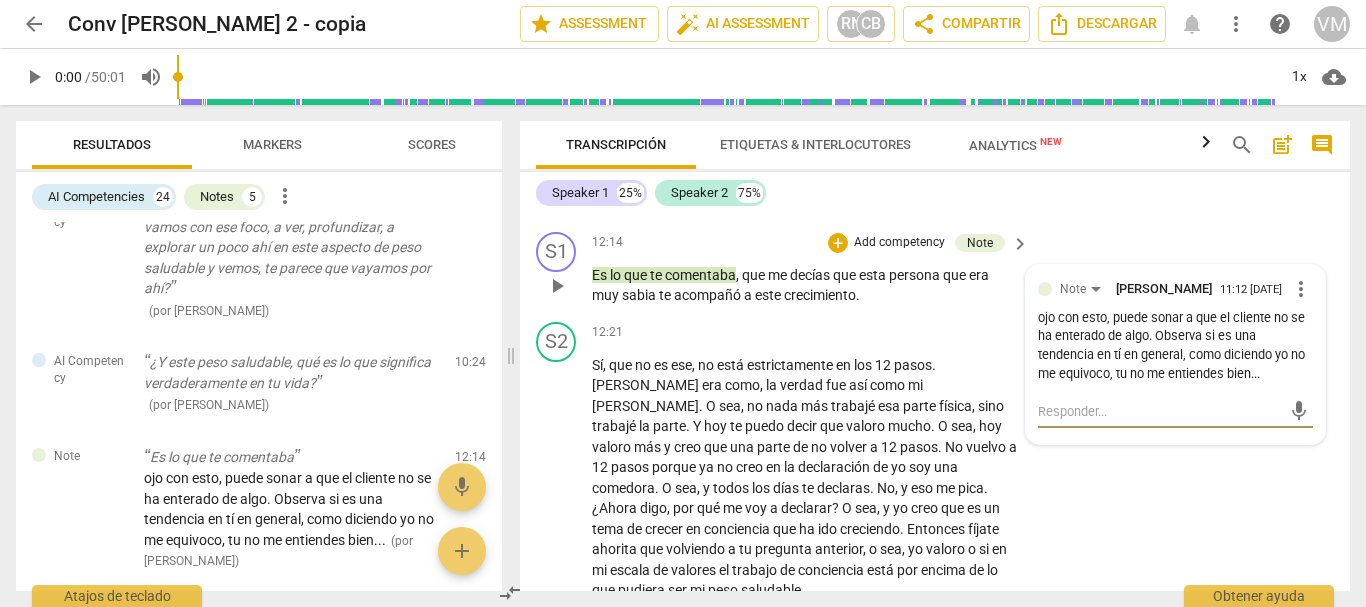 type on "G" 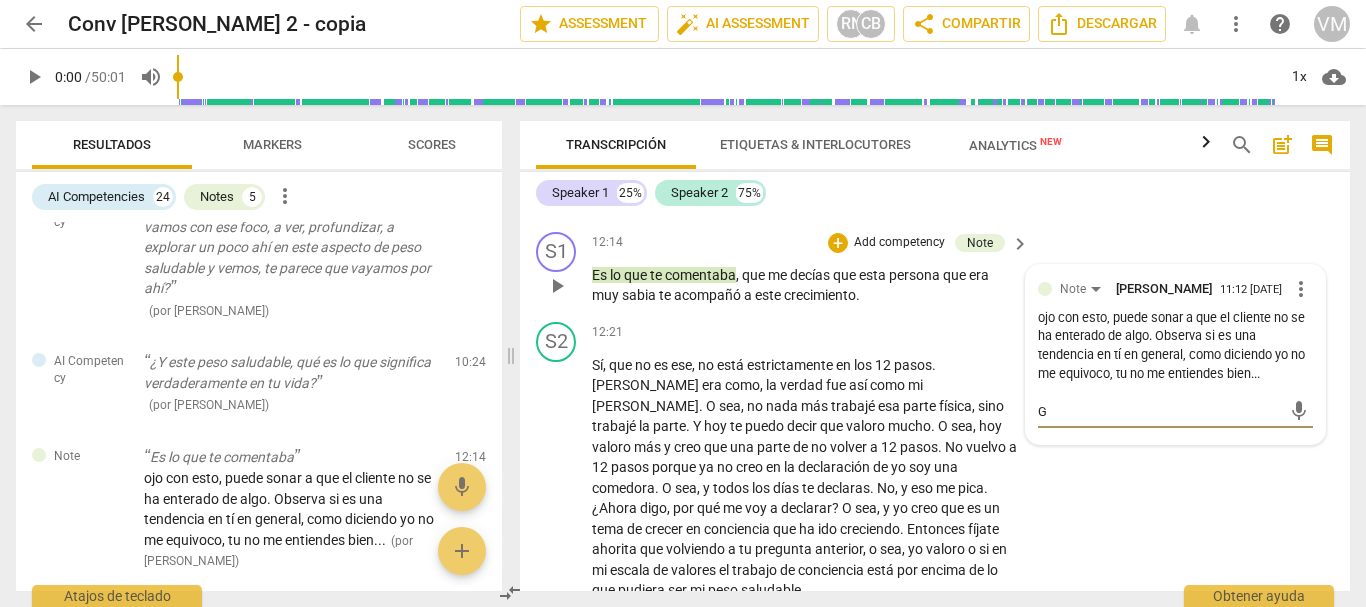 type on "Gr" 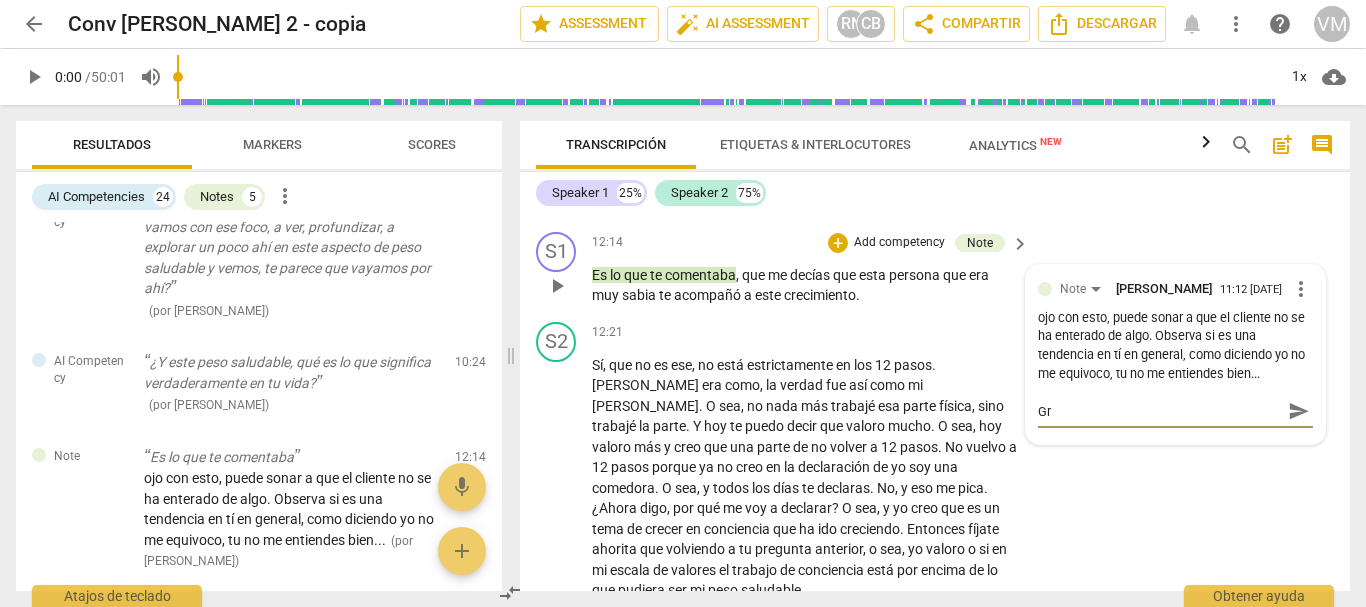 type on "Gra" 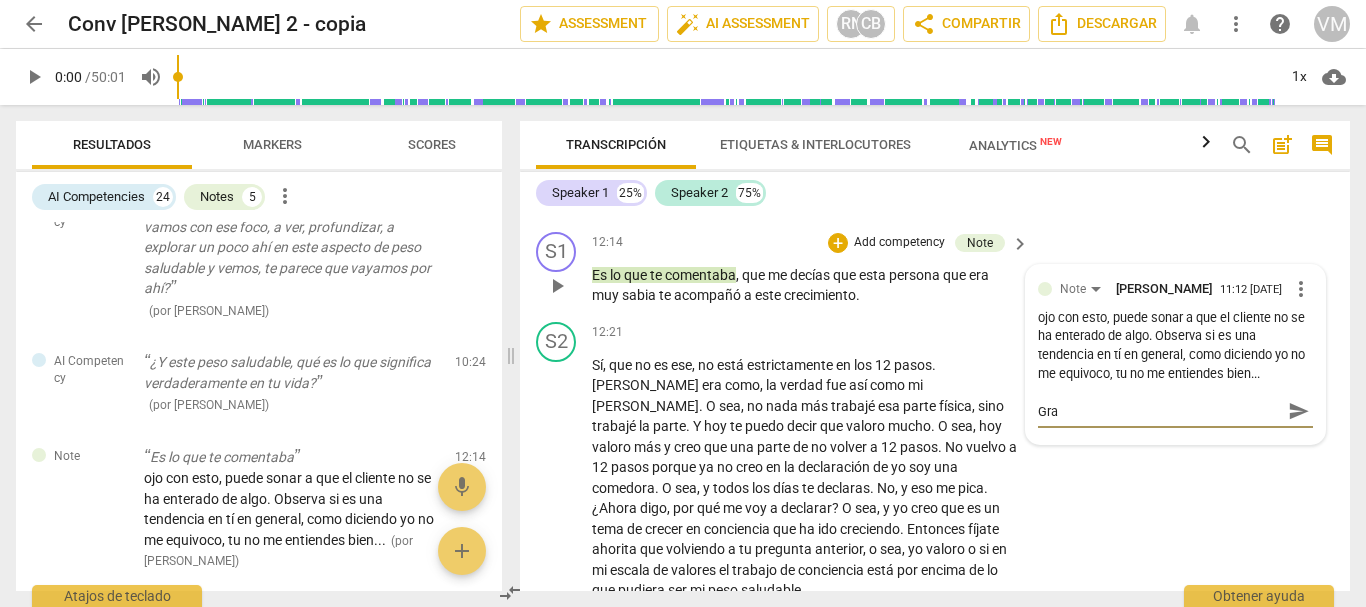 type on "Grac" 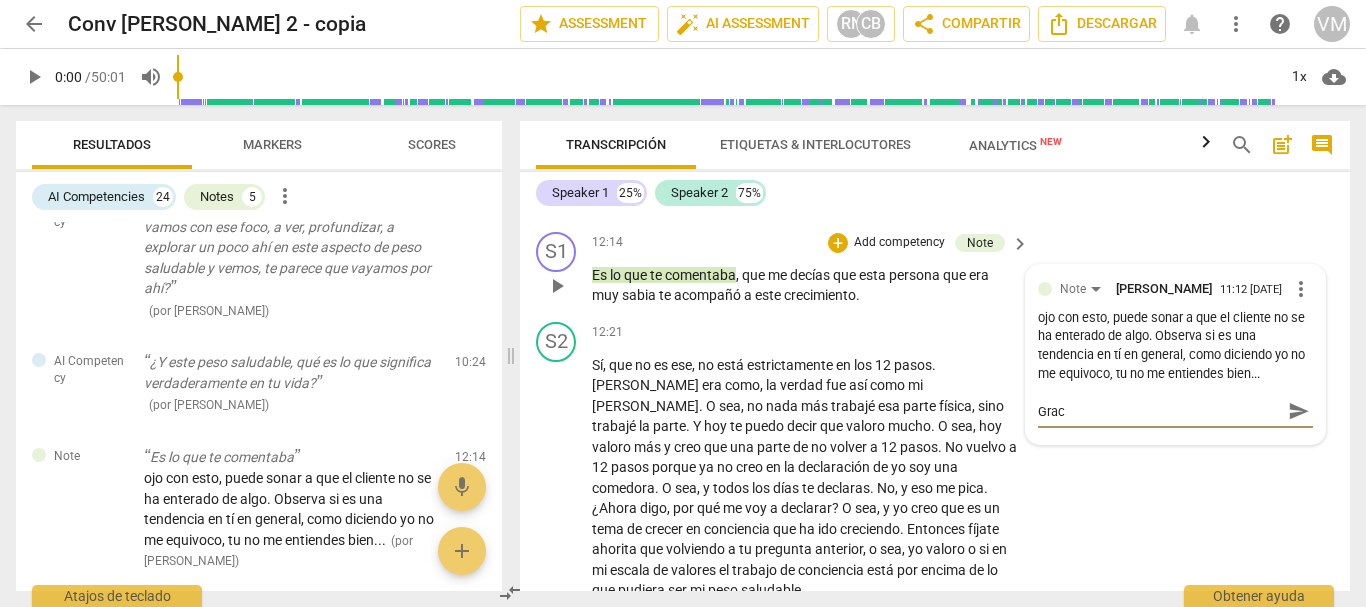 type on "Graci" 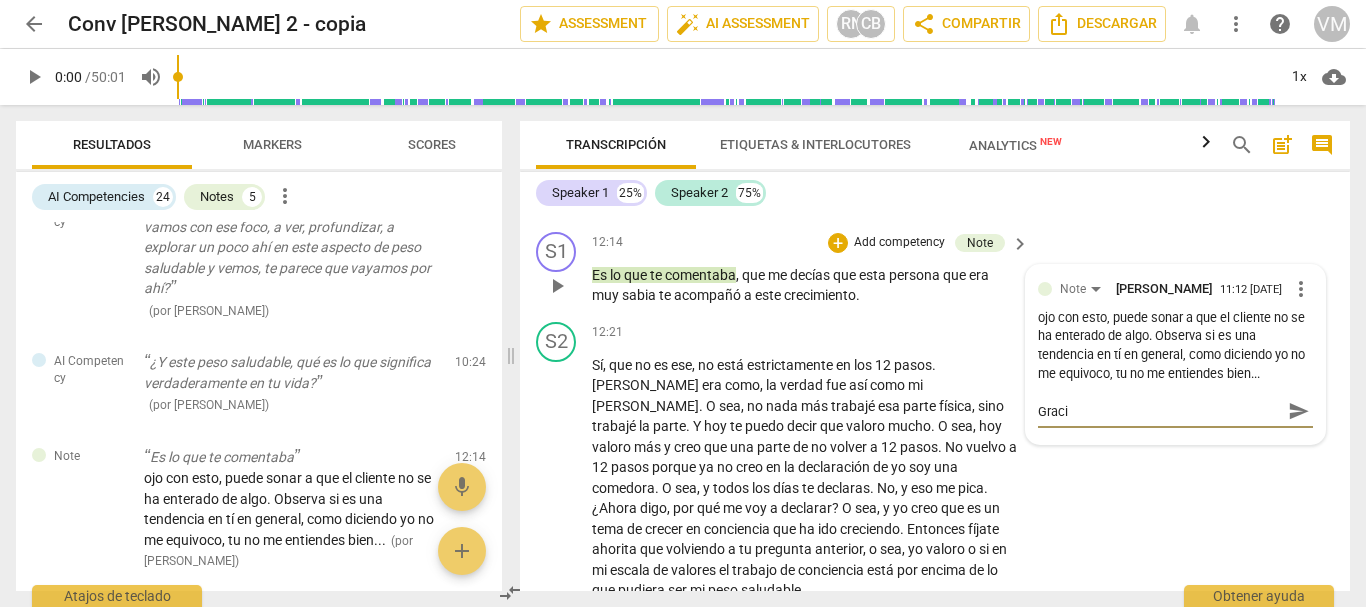 type on "Gracia" 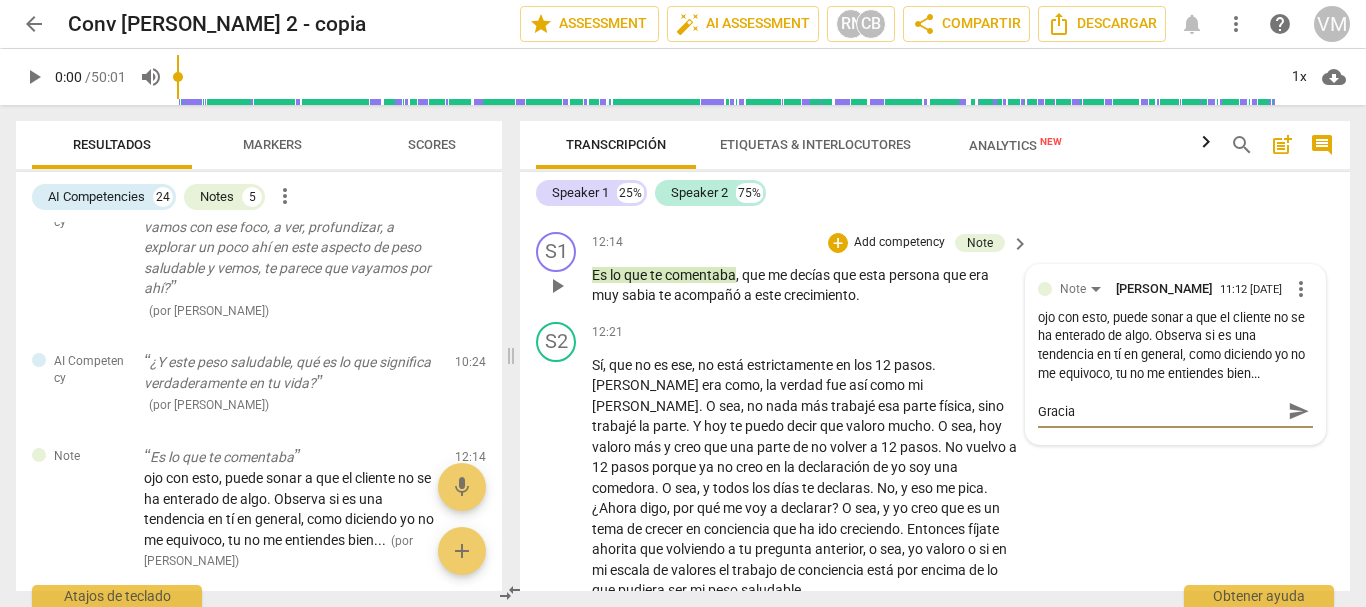 type on "Gracias" 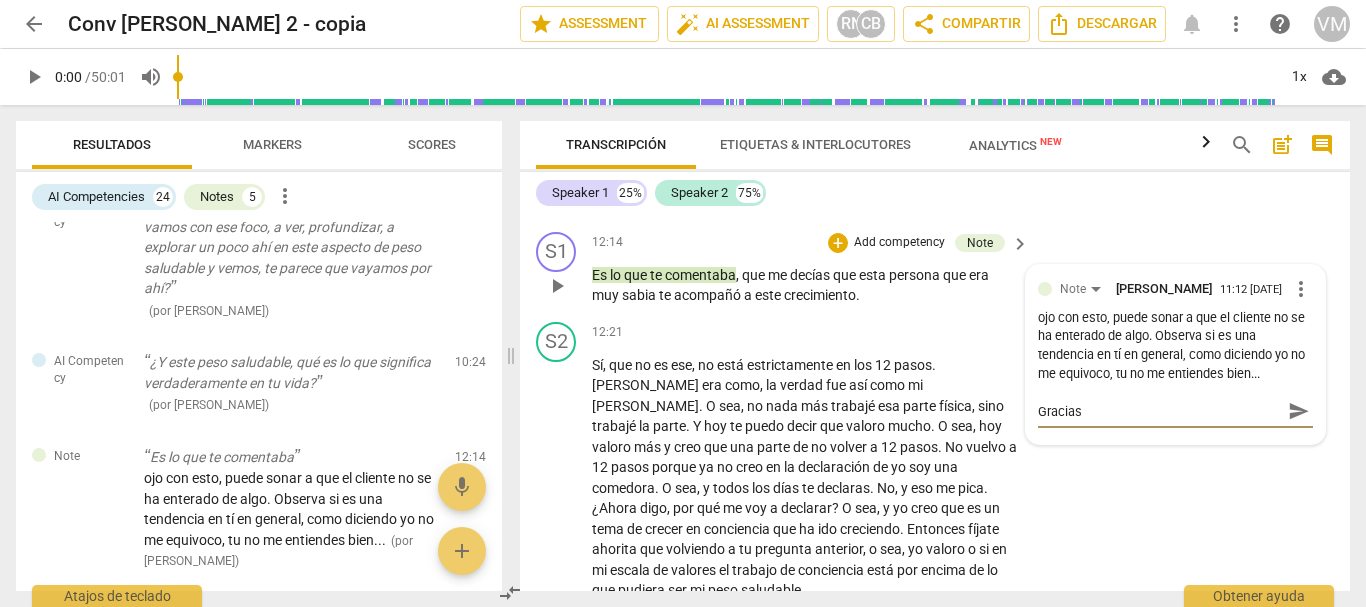 type on "Gracias" 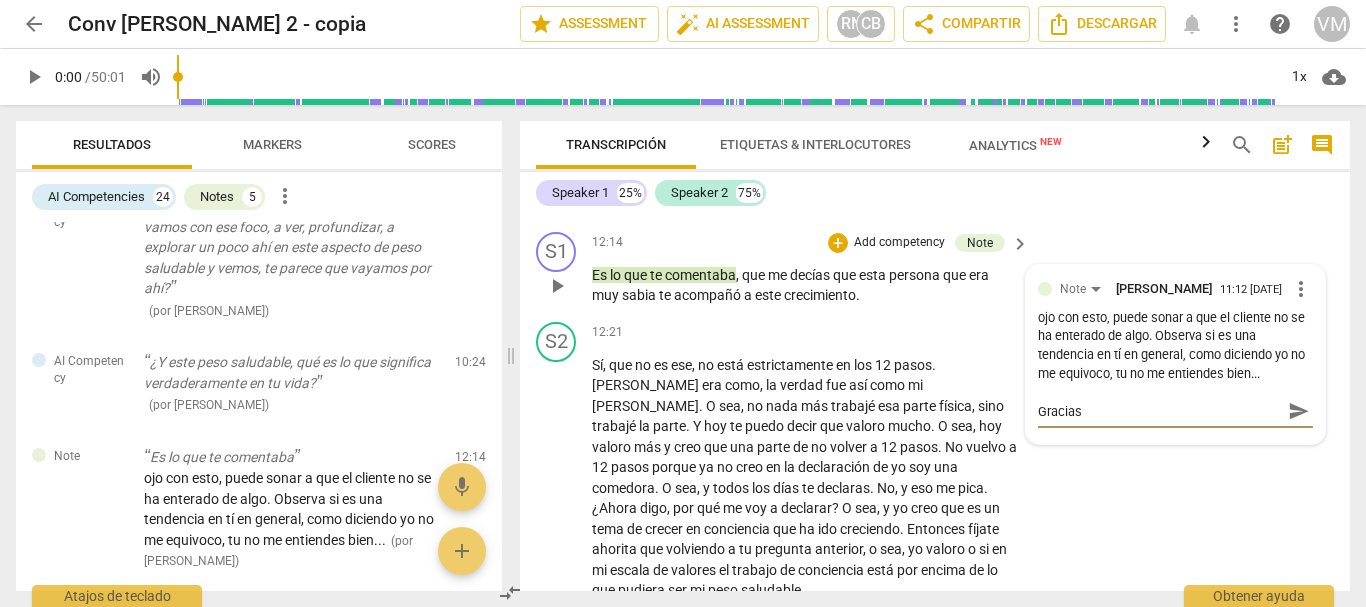 type on "Gracias o" 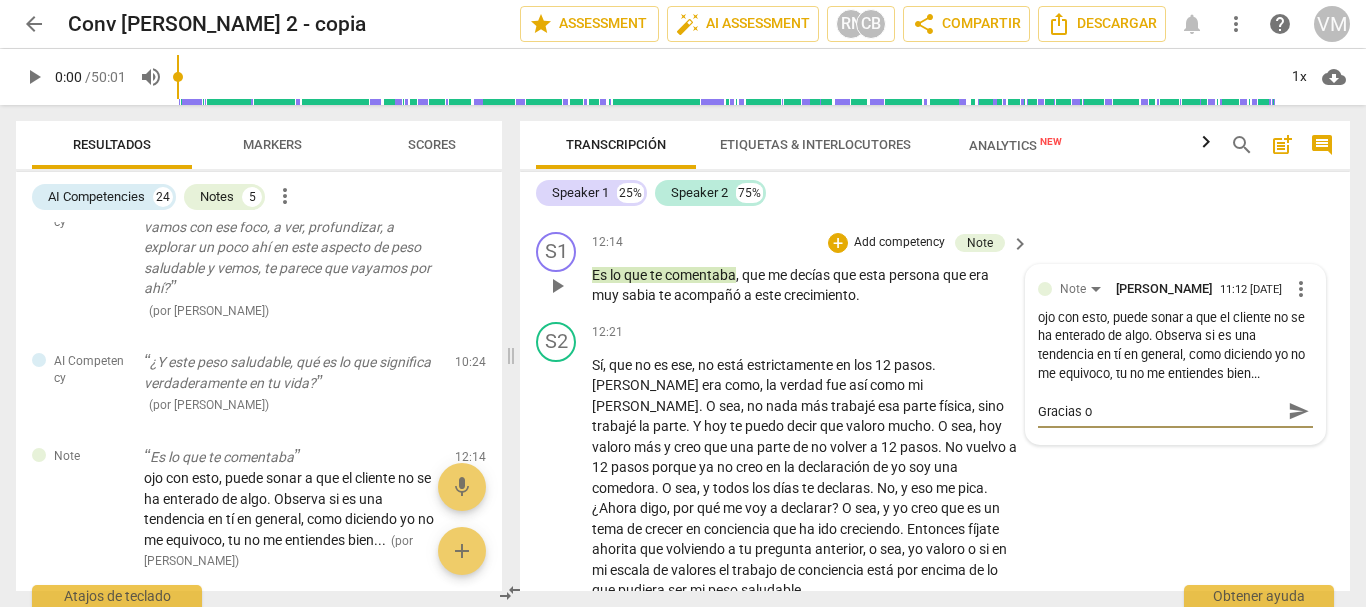 type on "Gracias ok" 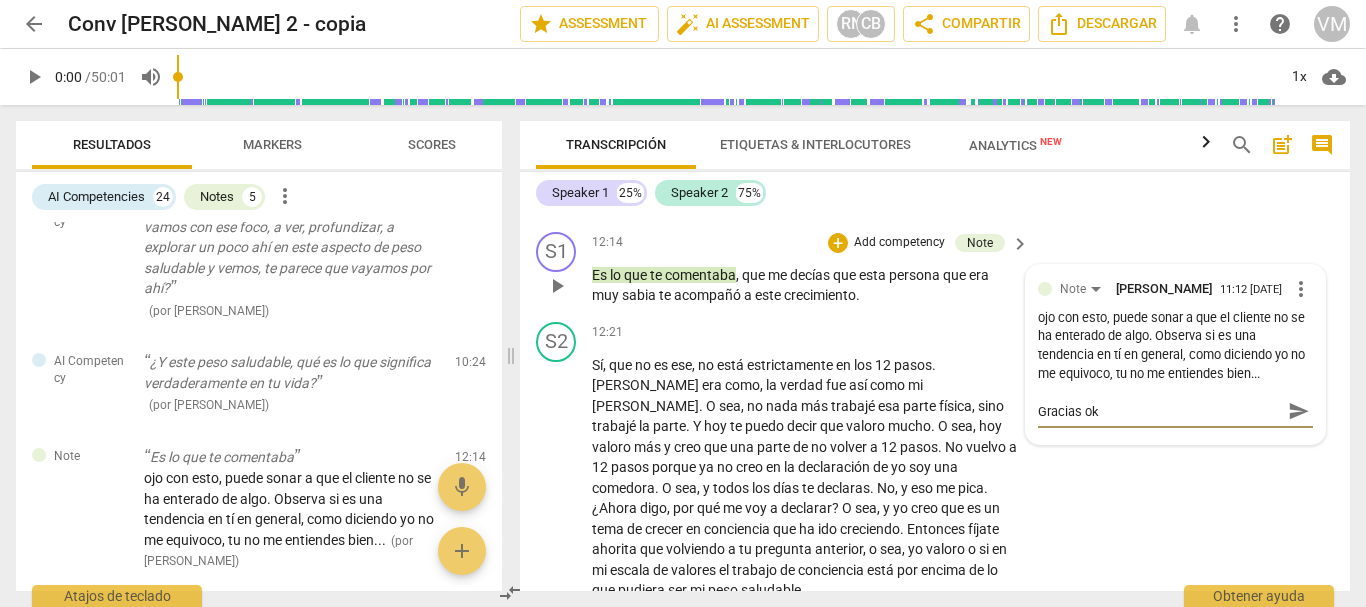 type on "Gracias ok!" 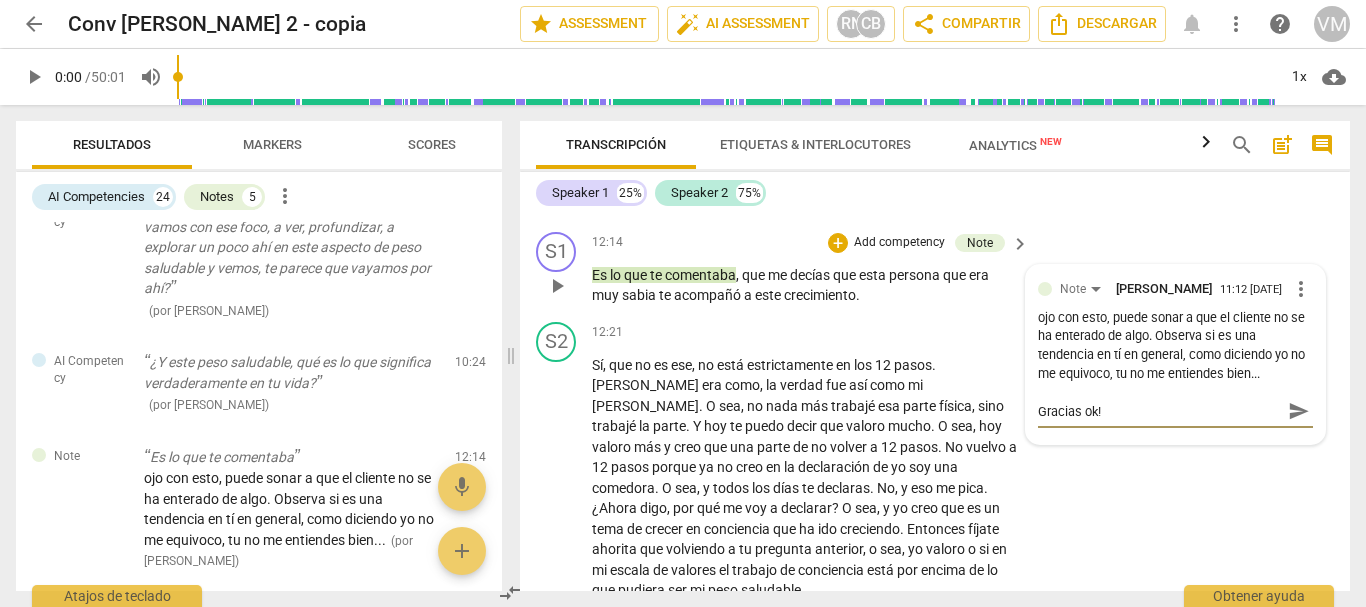 type on "Gracias ok!" 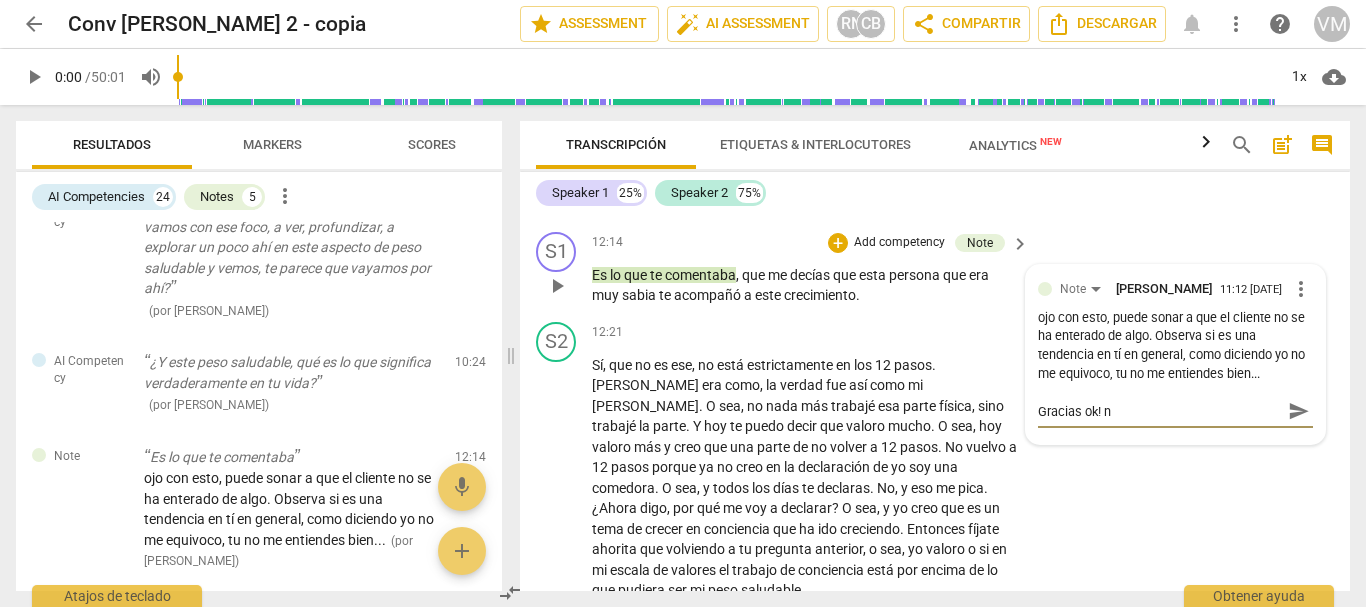 type on "Gracias ok! no" 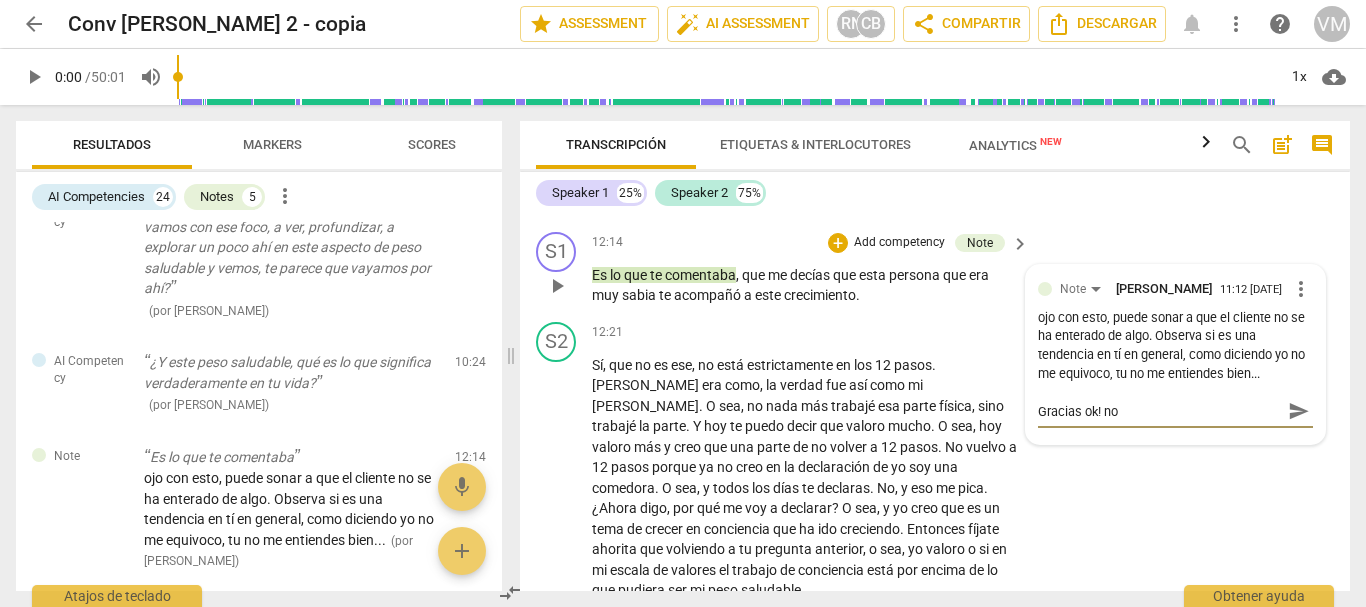 type on "Gracias ok! no" 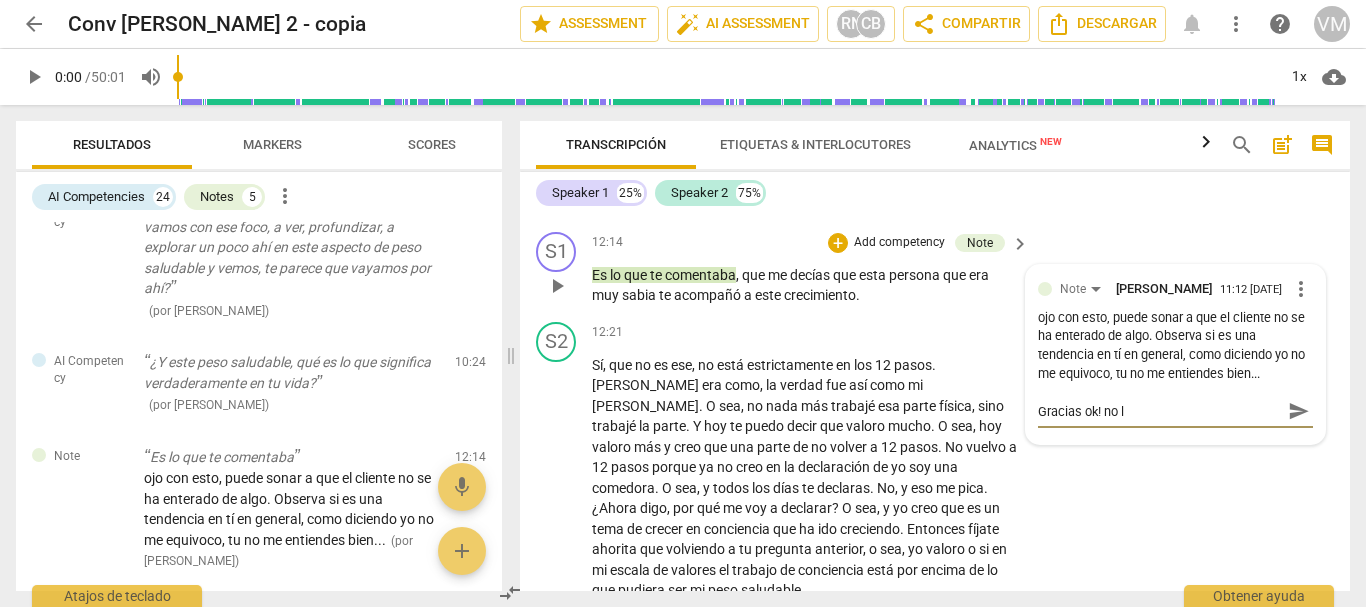 type on "Gracias ok! no lo" 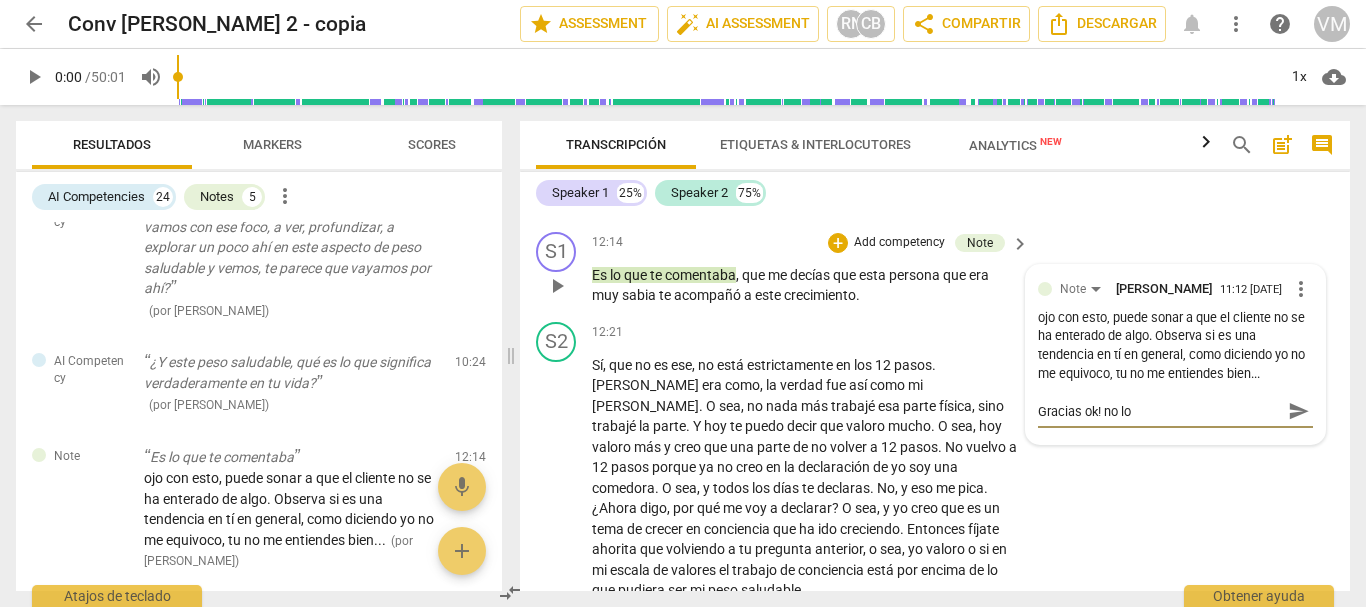 type on "Gracias ok! no lo" 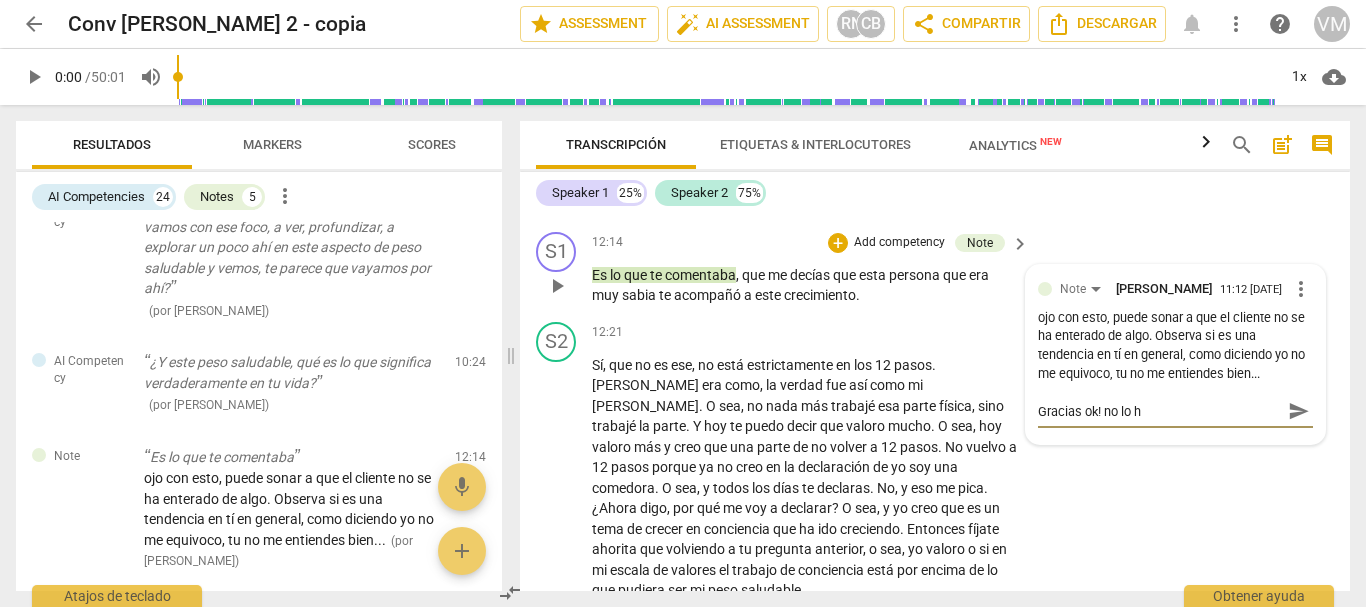 type on "Gracias ok! no lo he" 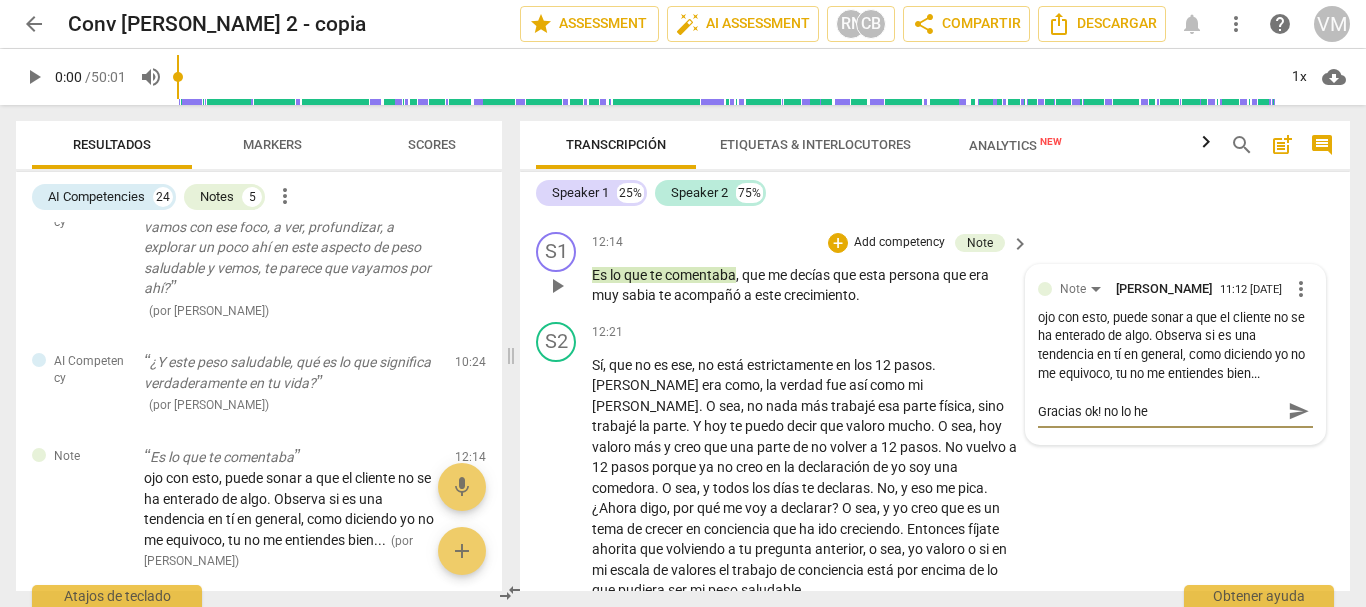 type on "Gracias ok! no lo he" 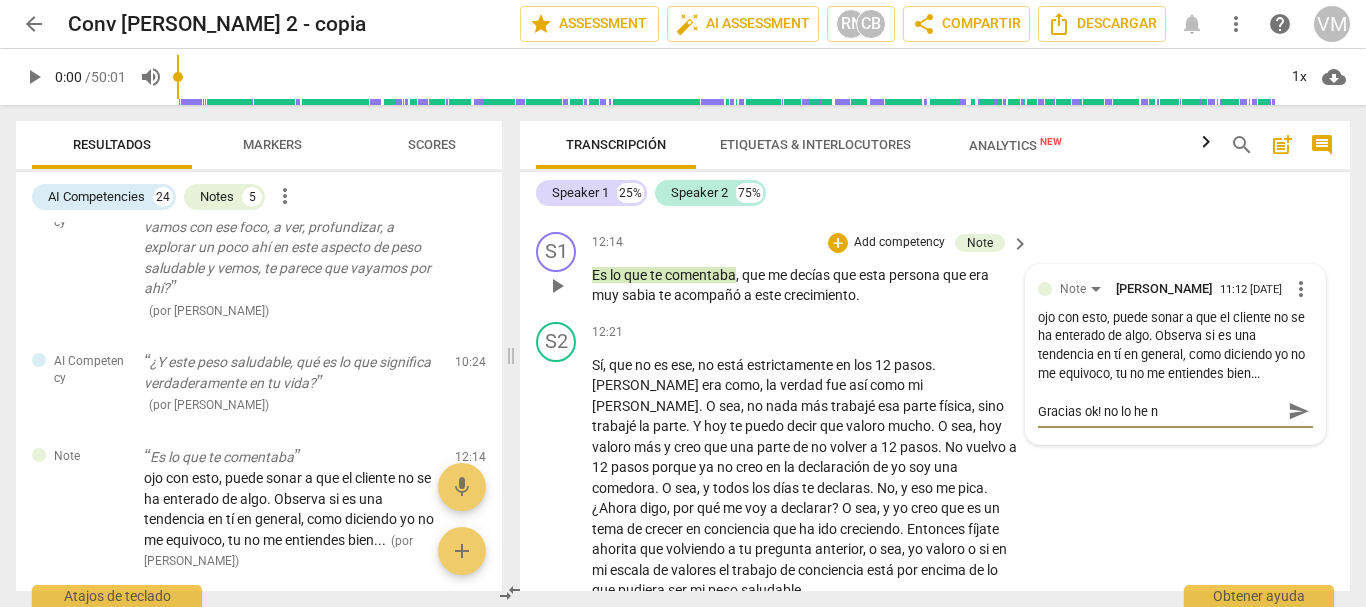 type on "Gracias ok! no lo he no" 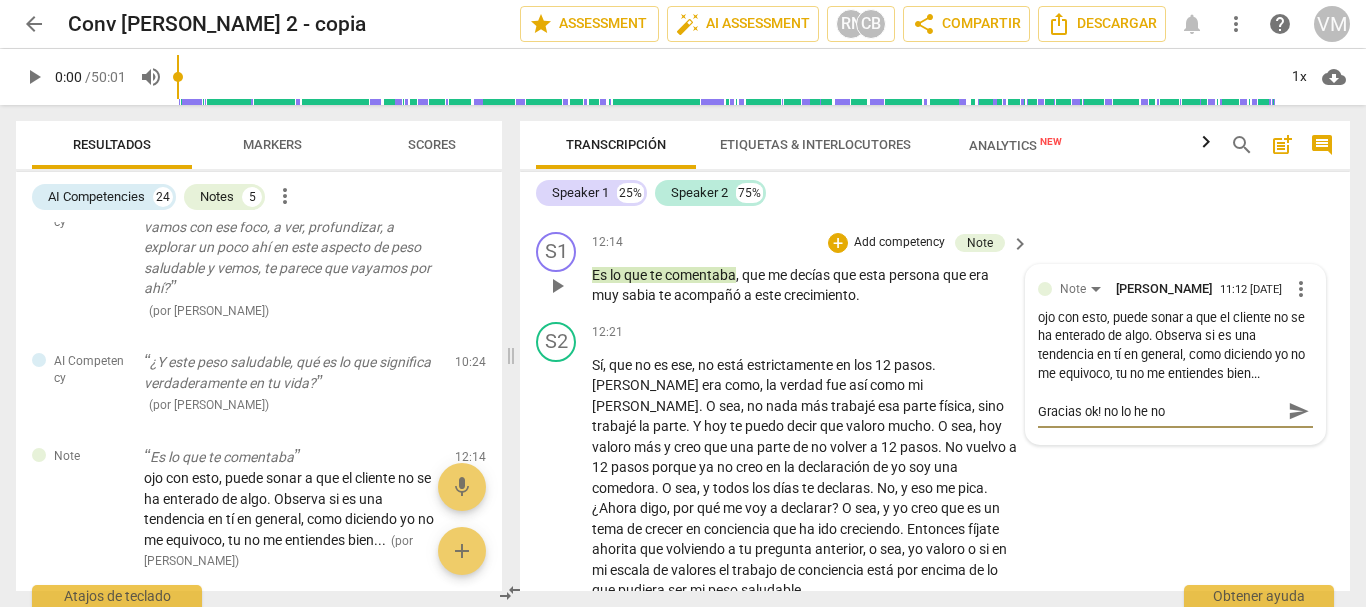 type on "Gracias ok! no lo he not" 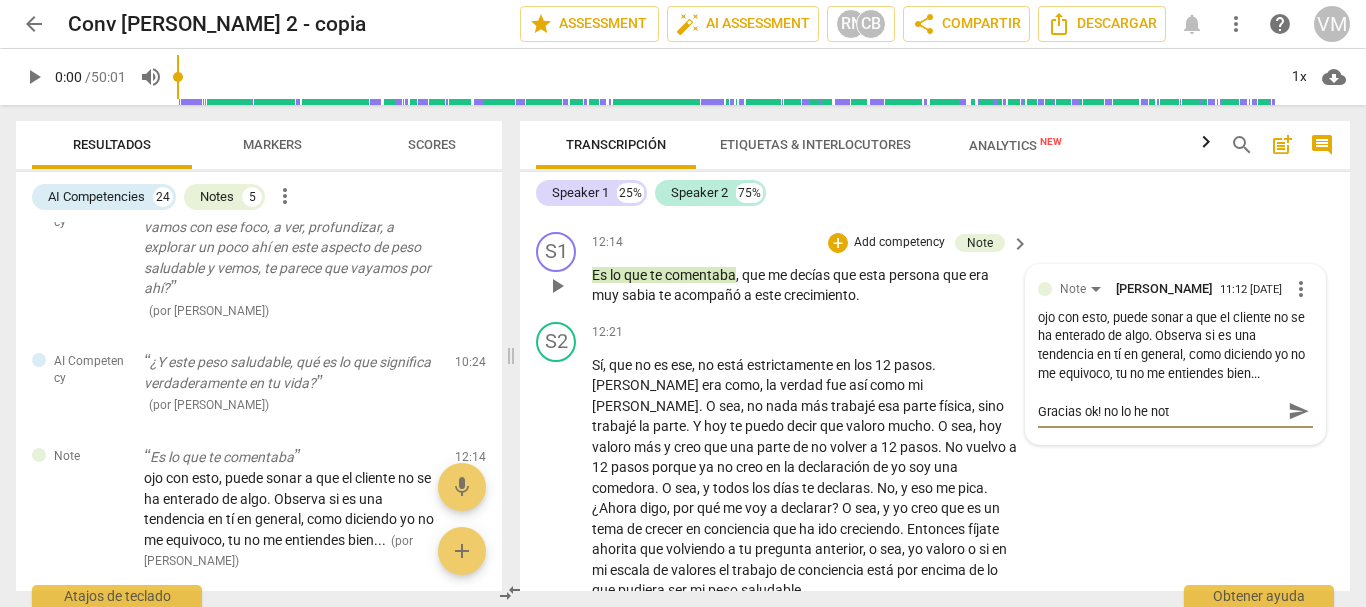 type on "Gracias ok! no lo he nota" 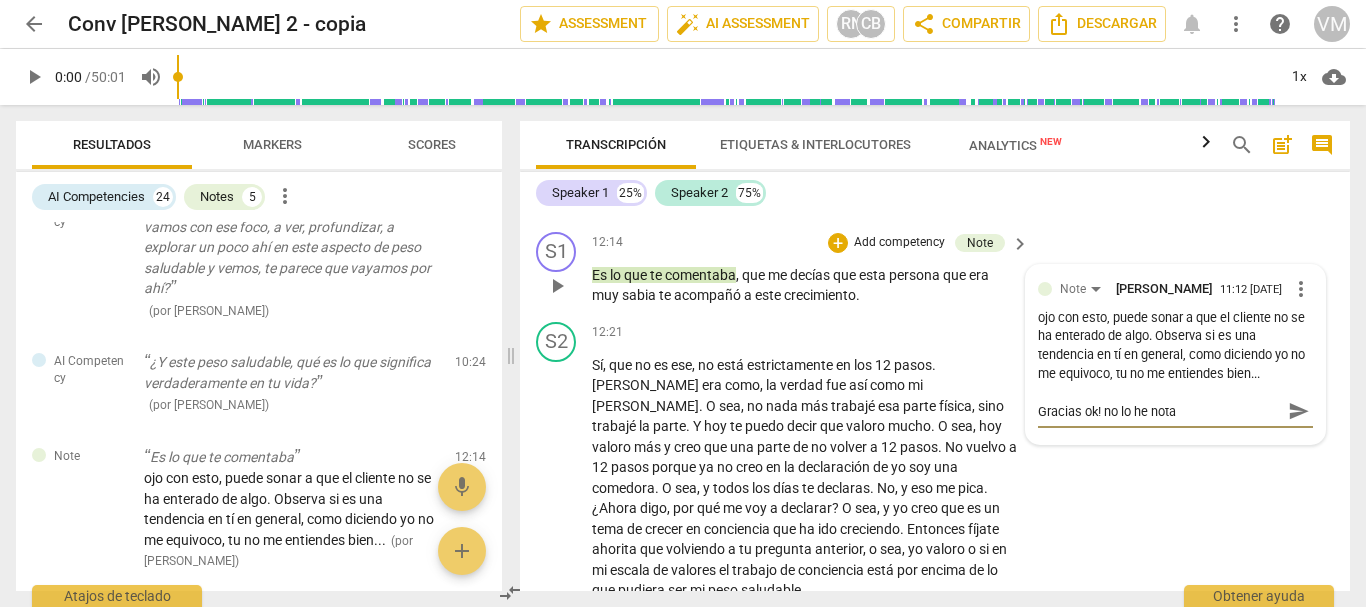 type on "Gracias ok! no lo he notad" 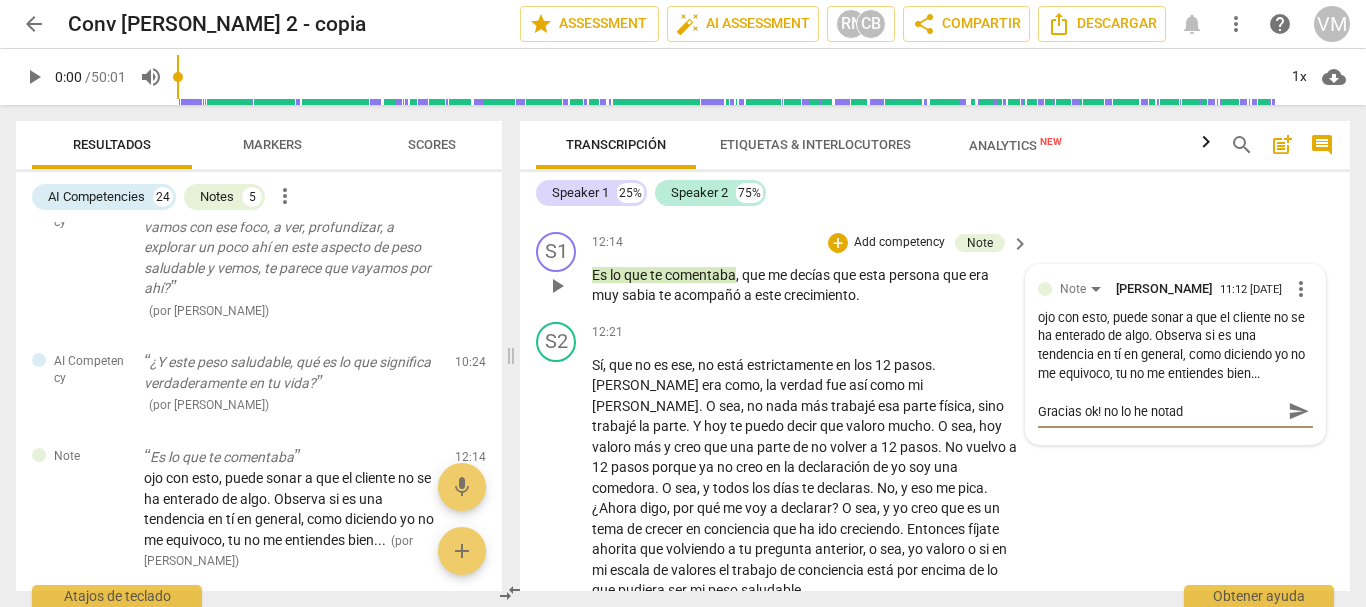 type on "Gracias ok! no lo he notado" 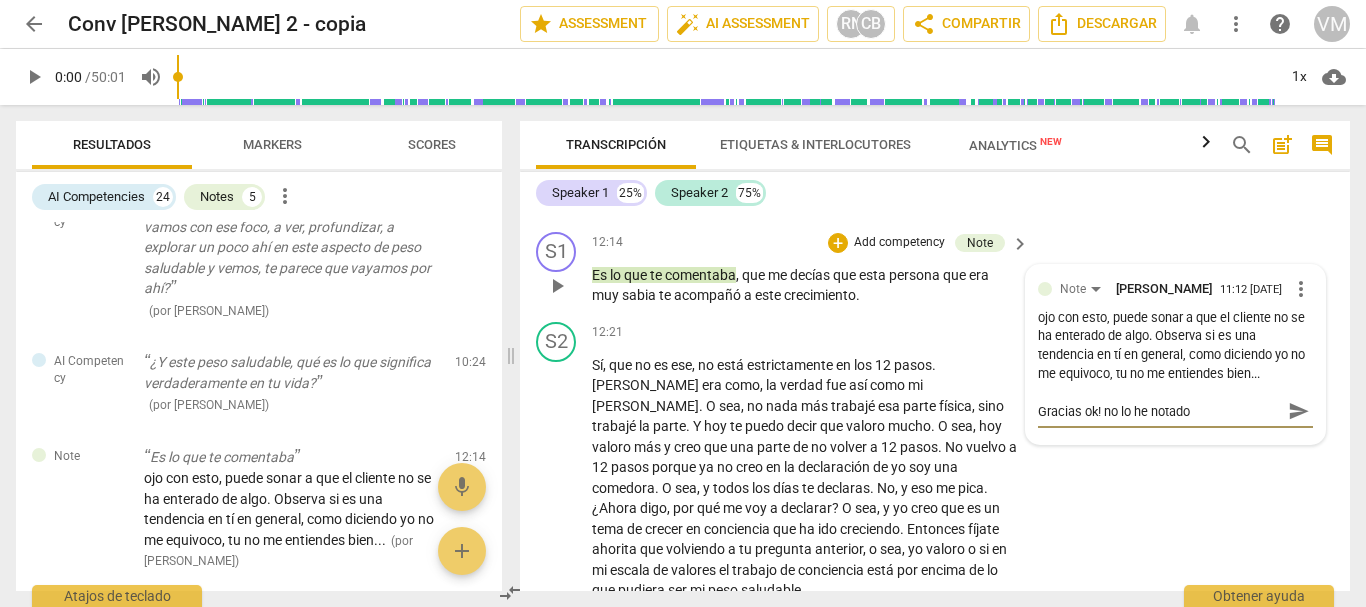 type on "Gracias ok! no lo he notado" 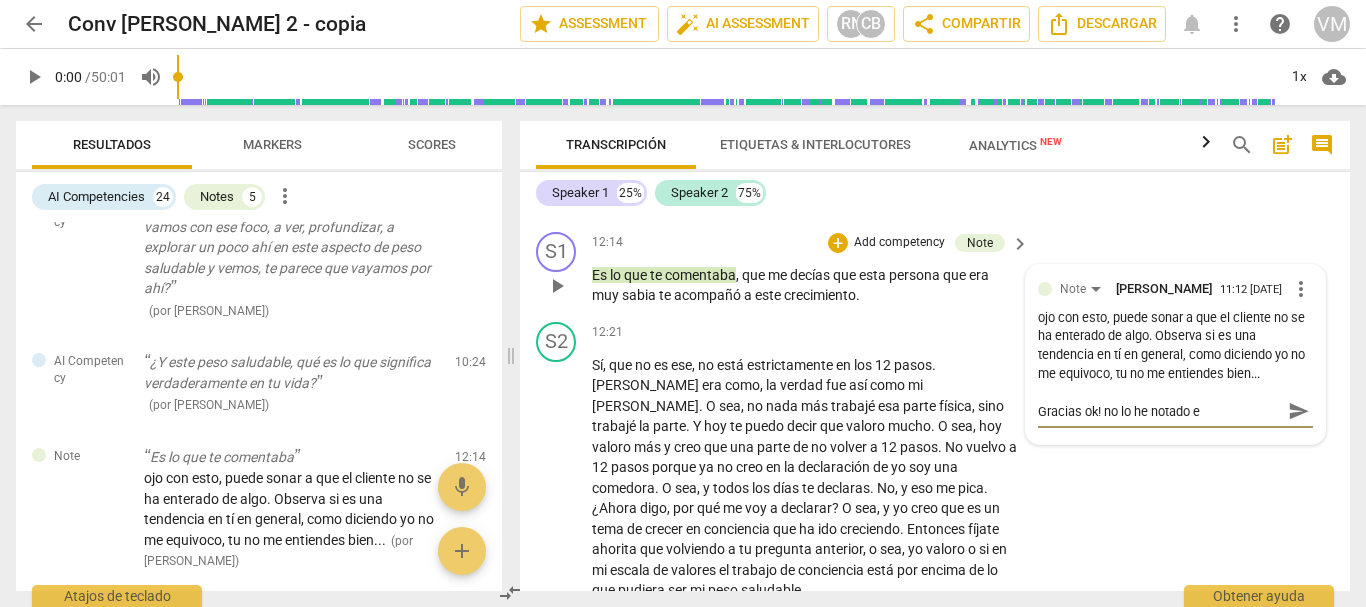 type on "Gracias ok! no lo he notado en" 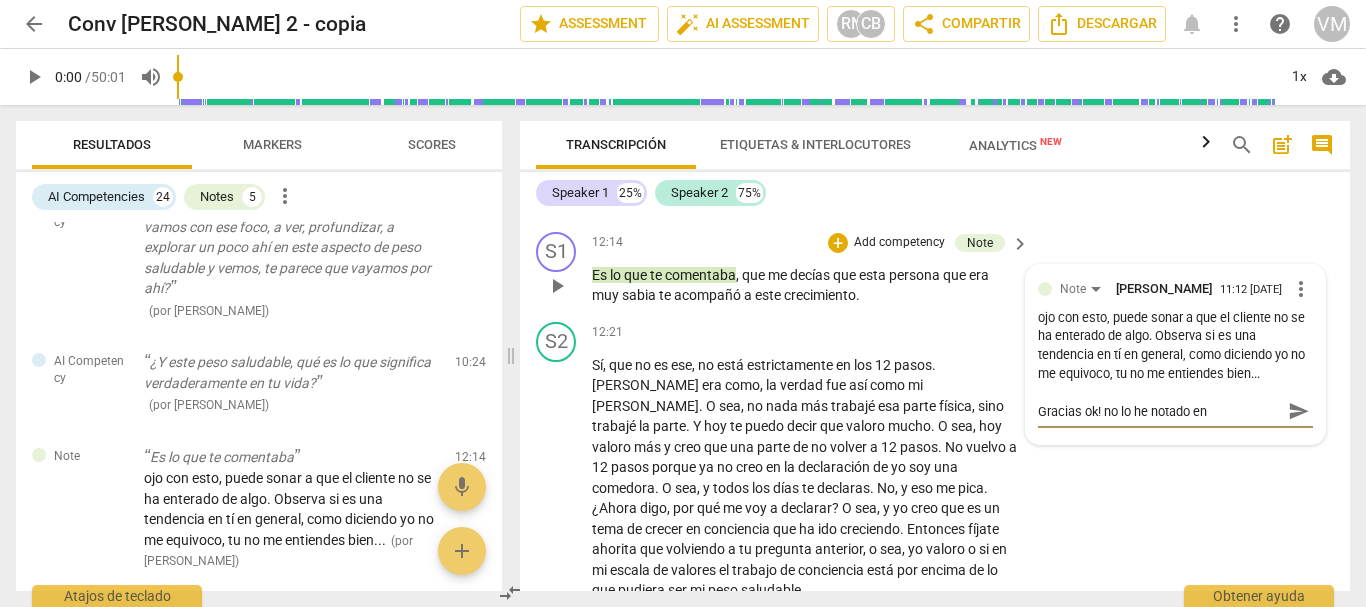 type on "Gracias ok! no lo he notado en" 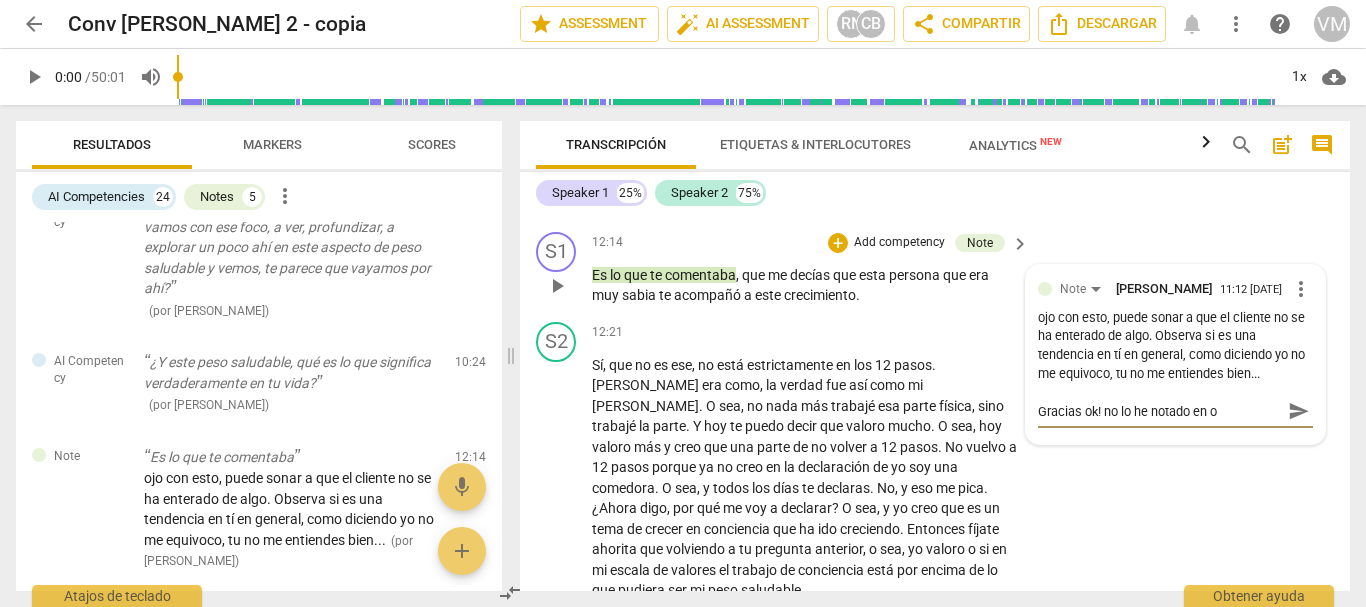 type on "Gracias ok! no lo he notado en ot" 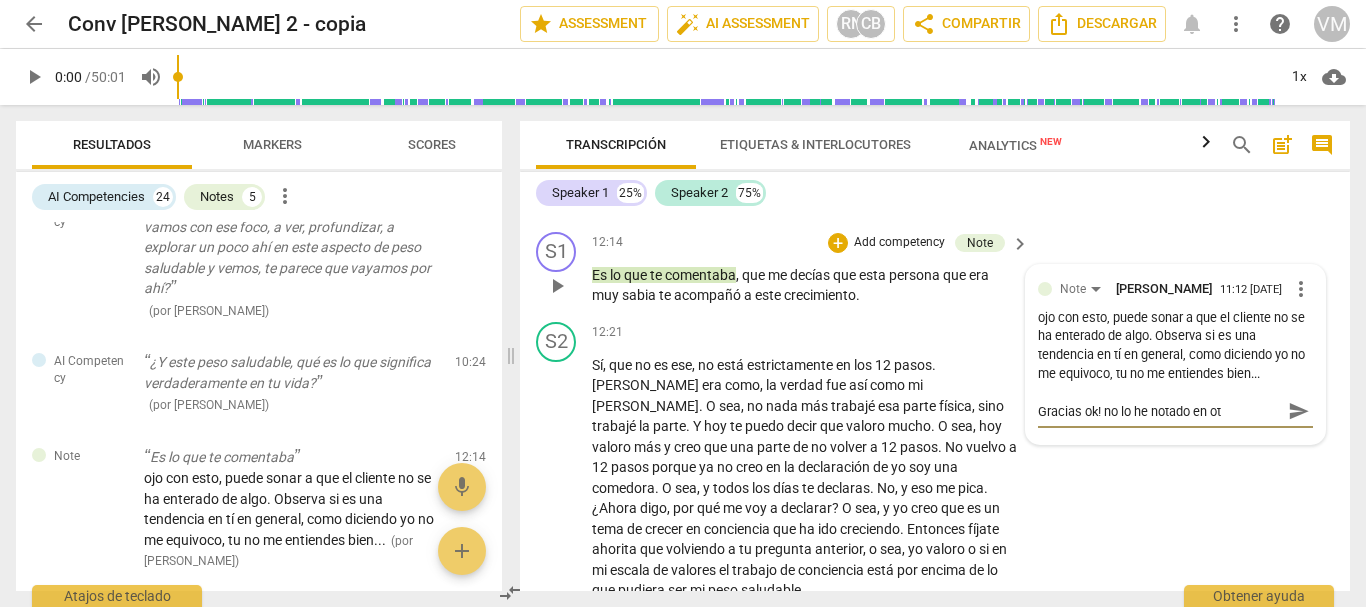 type on "Gracias ok! no lo he notado en otr" 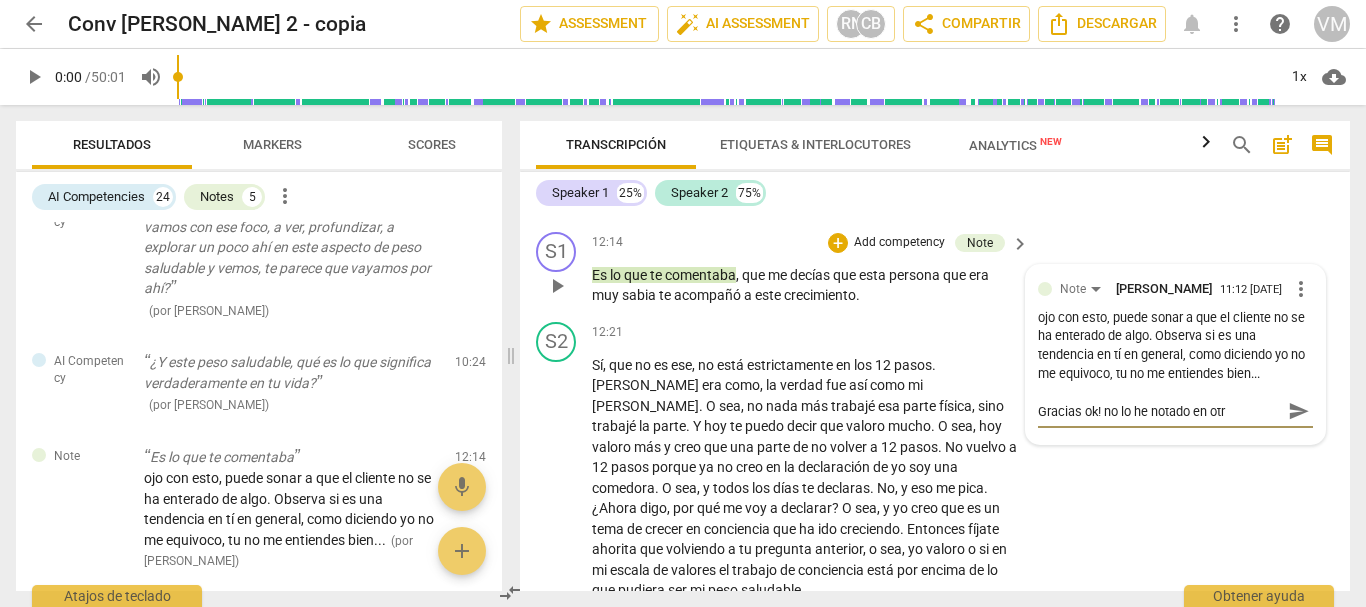 type on "Gracias ok! no lo he notado en otra" 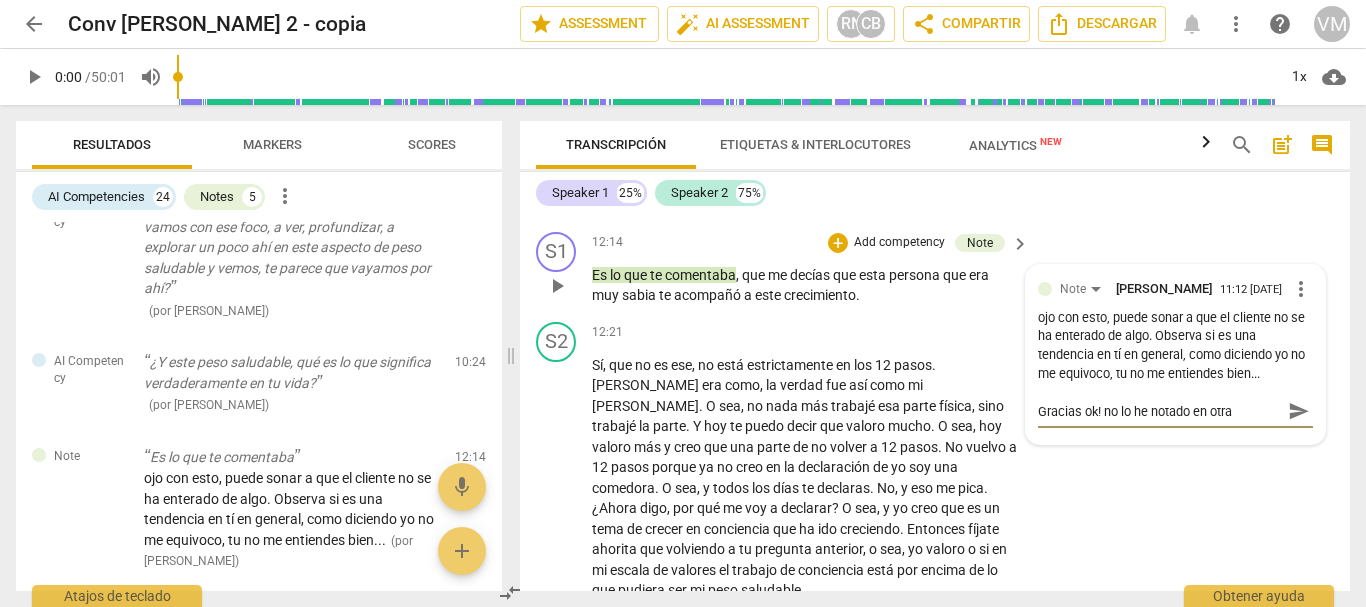 type on "Gracias ok! no lo he notado en otras" 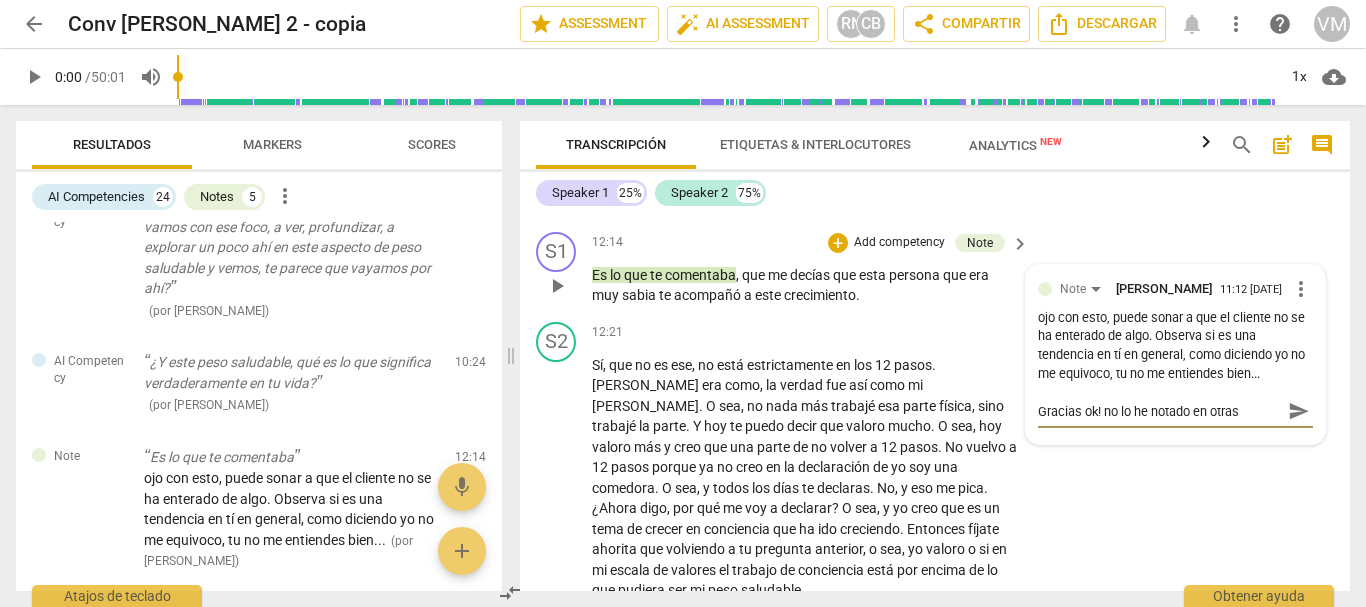 type on "Gracias ok! no lo he notado en otras" 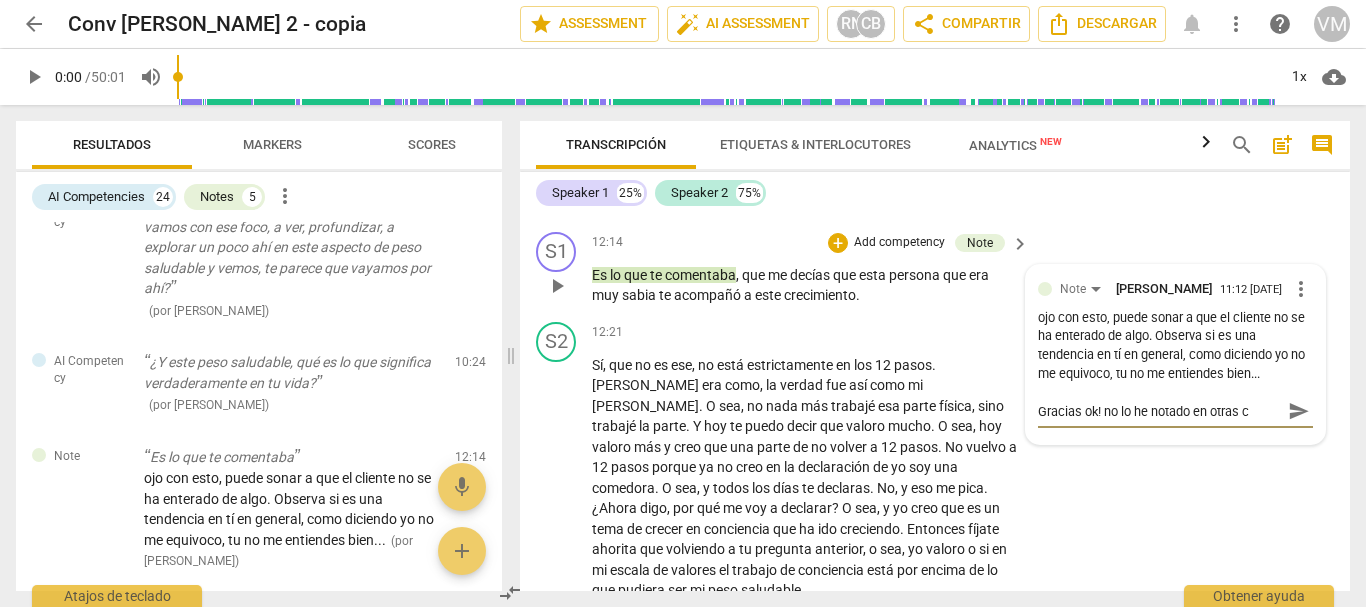 type on "Gracias ok! no lo he notado en otras co" 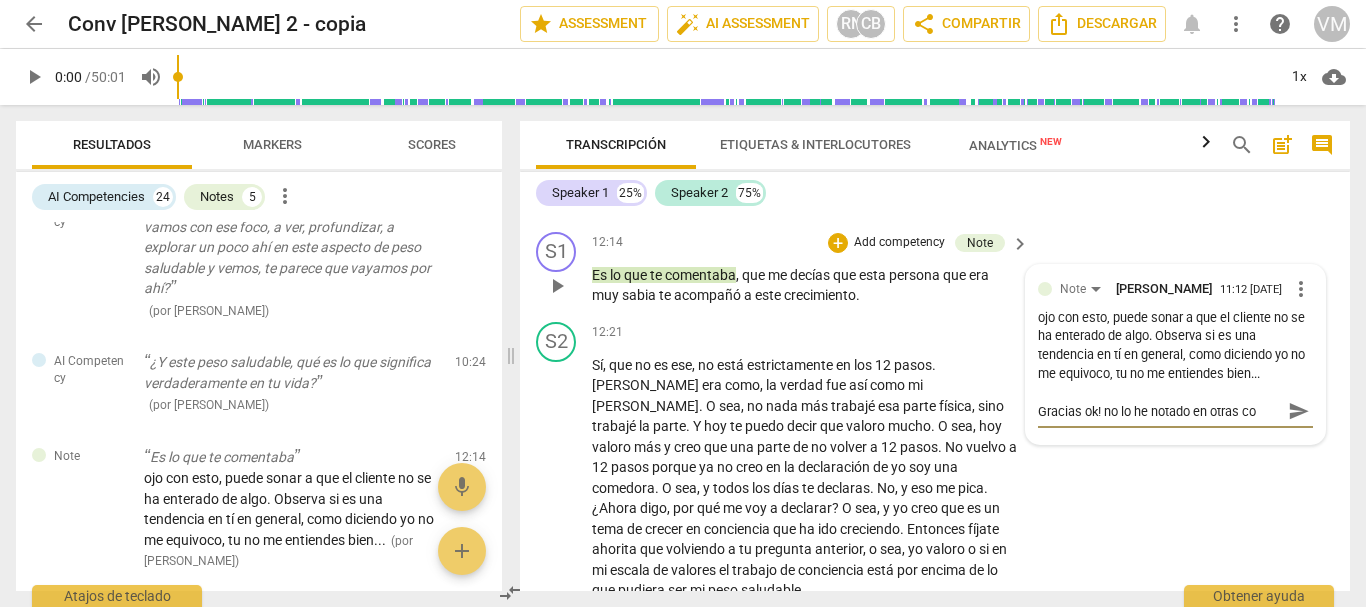 type on "Gracias ok! no lo he notado en otras con" 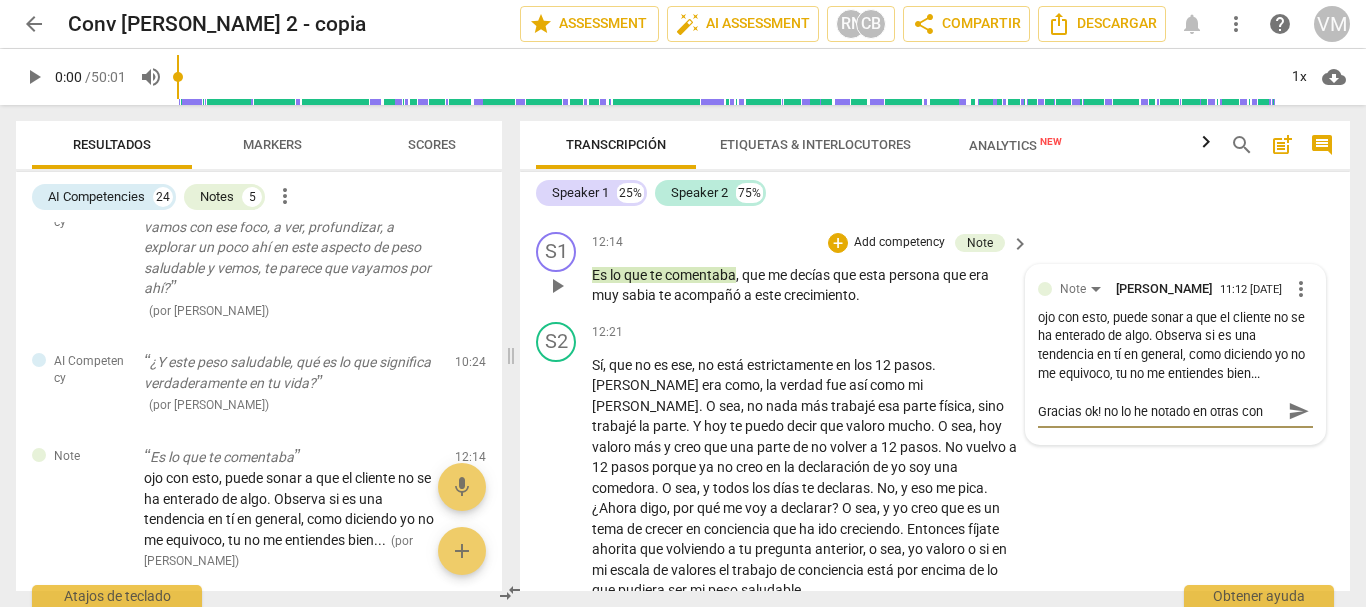 type on "Gracias ok! no lo he notado en otras conv" 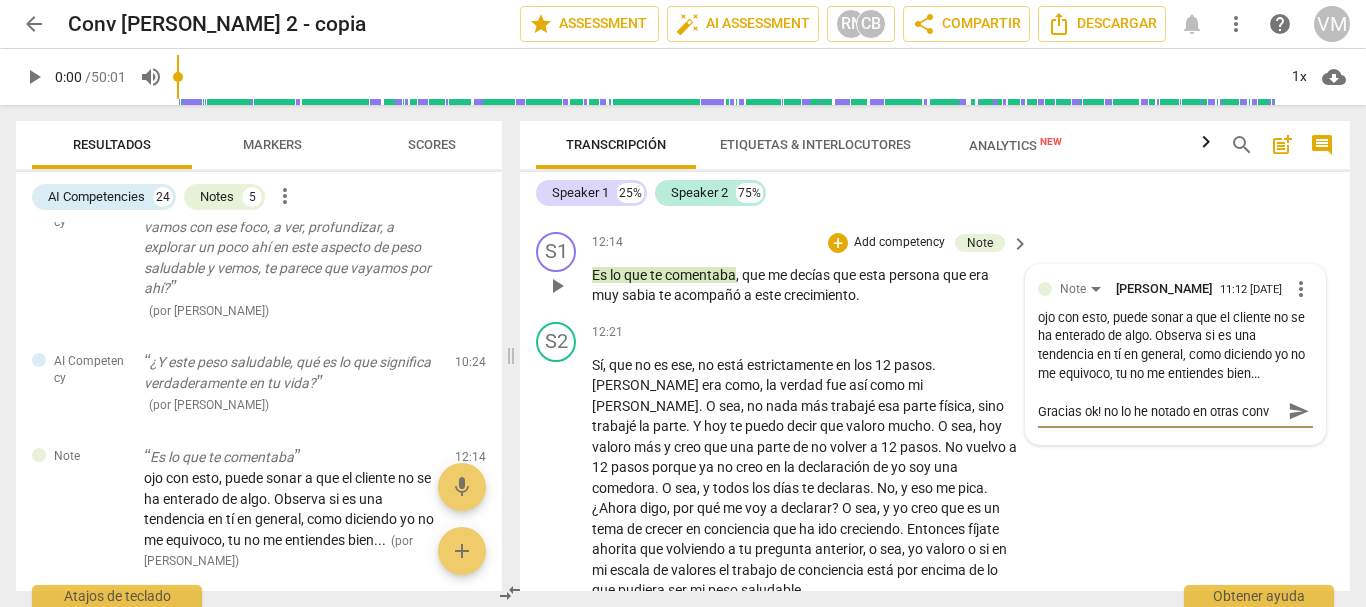 type on "Gracias ok! no lo he notado en otras conve" 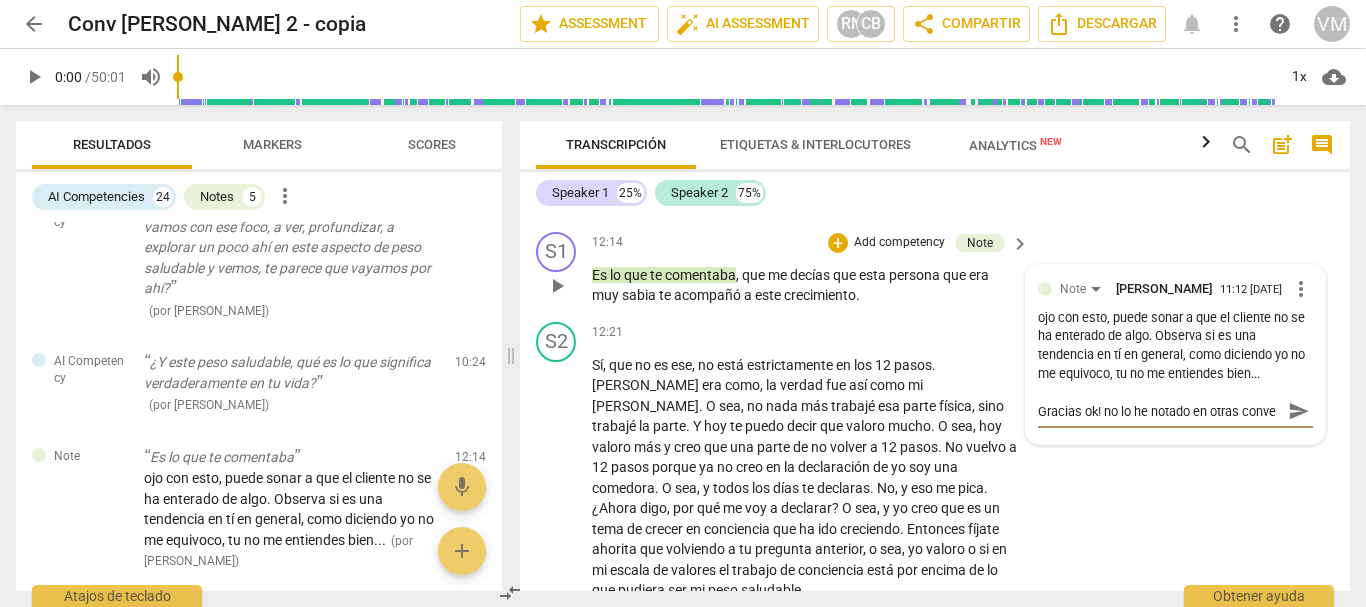 scroll, scrollTop: 17, scrollLeft: 0, axis: vertical 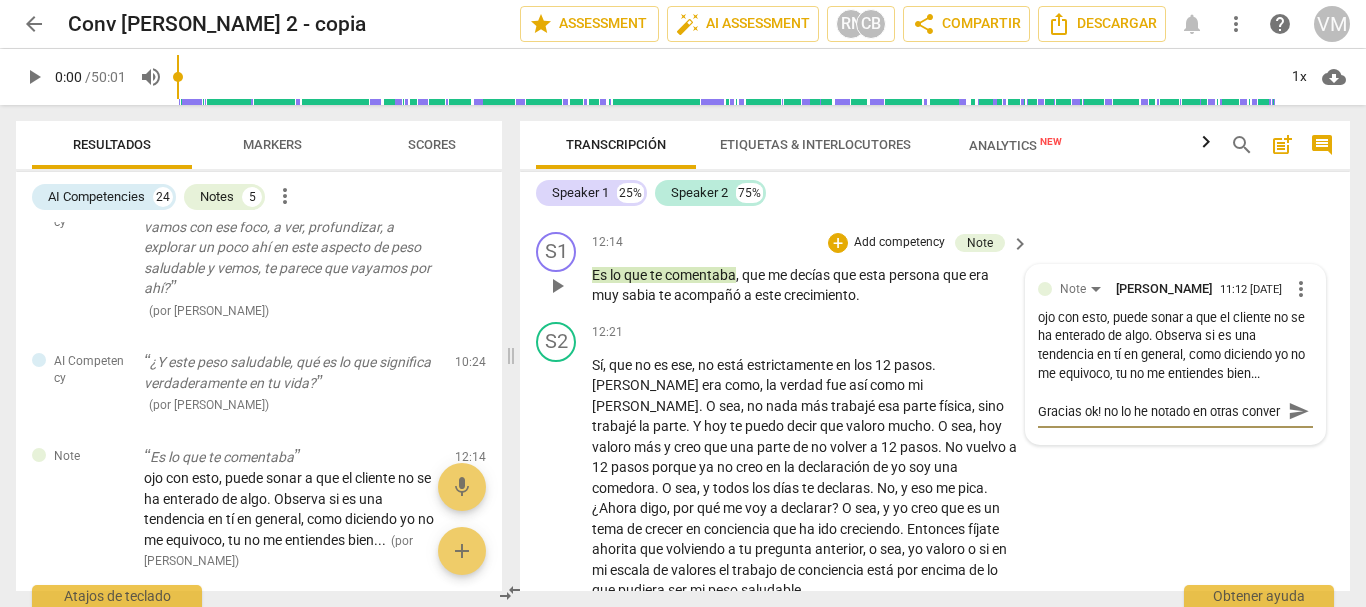type on "Gracias ok! no lo he notado en otras convers" 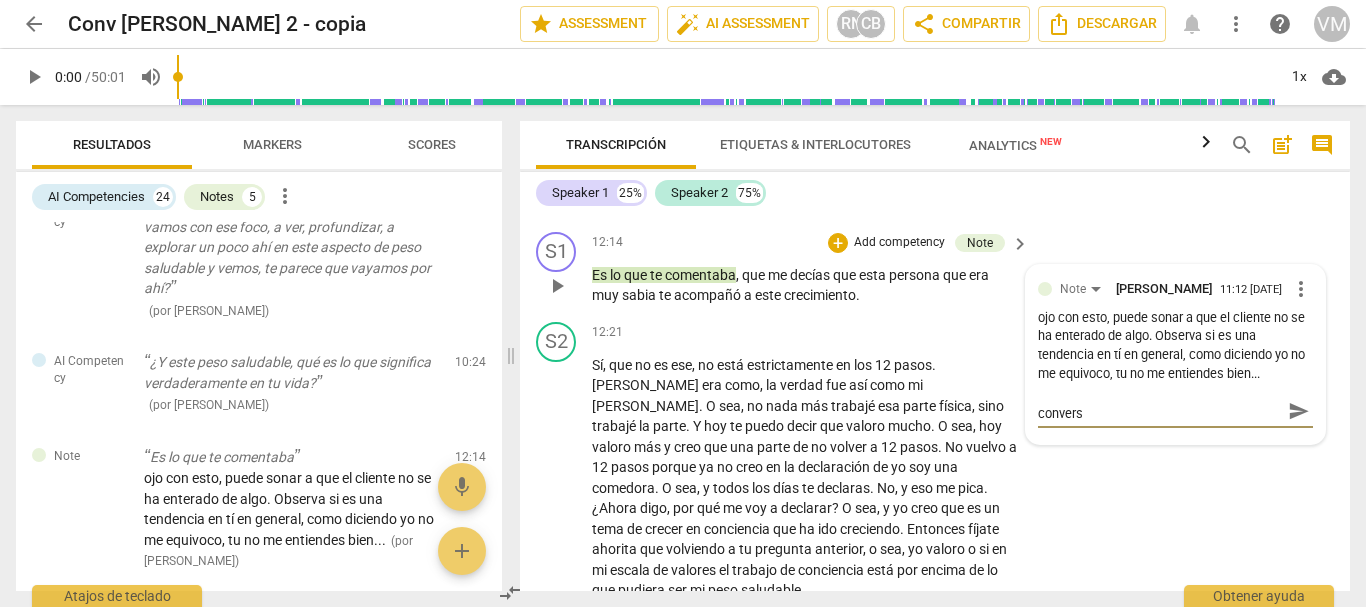 type on "Gracias ok! no lo he notado en otras conversa" 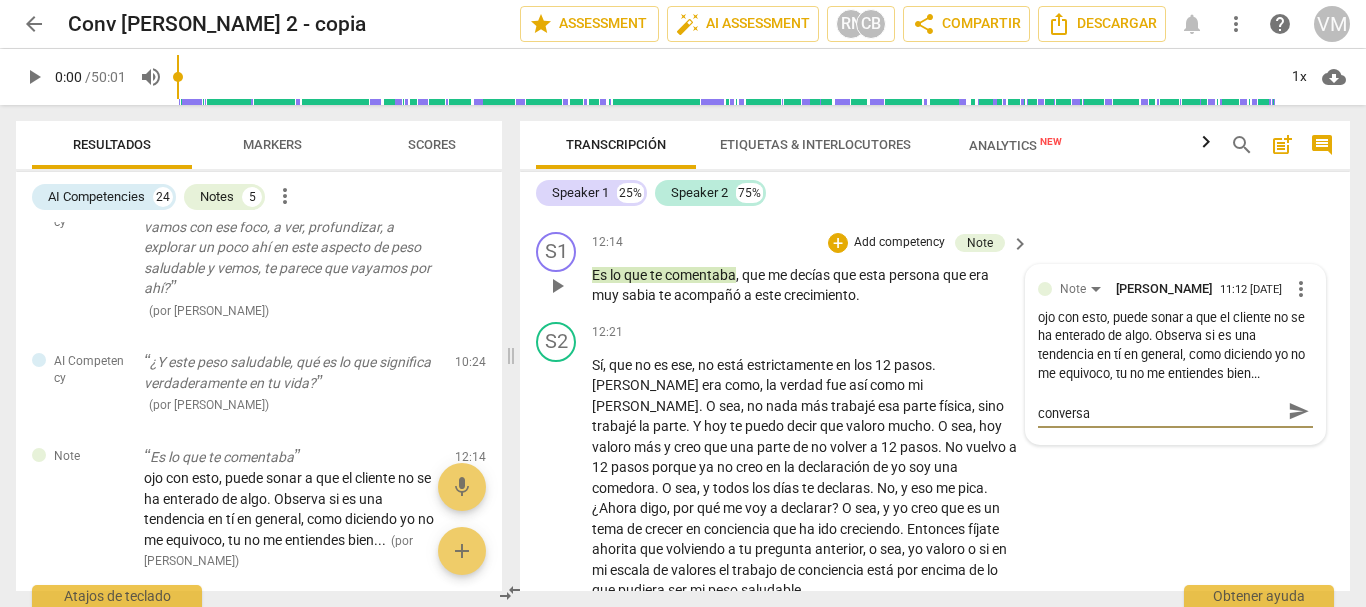 type on "Gracias ok! no lo he notado en otras conversac" 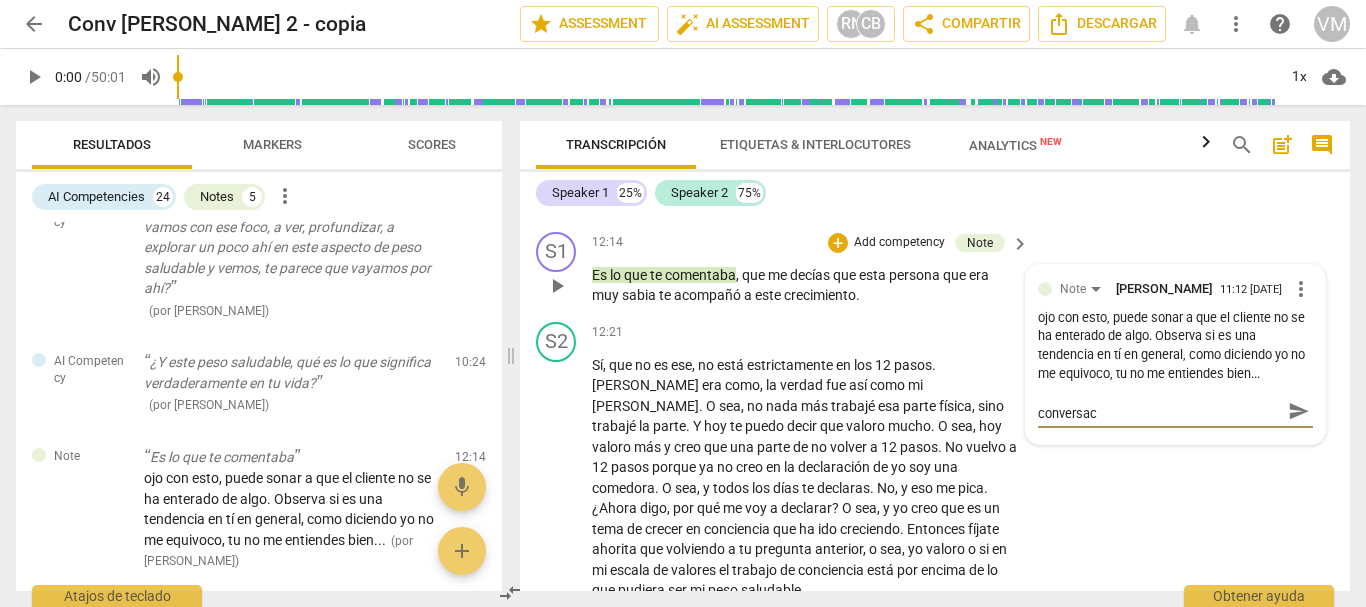 type on "Gracias ok! no lo he notado en otras conversaci" 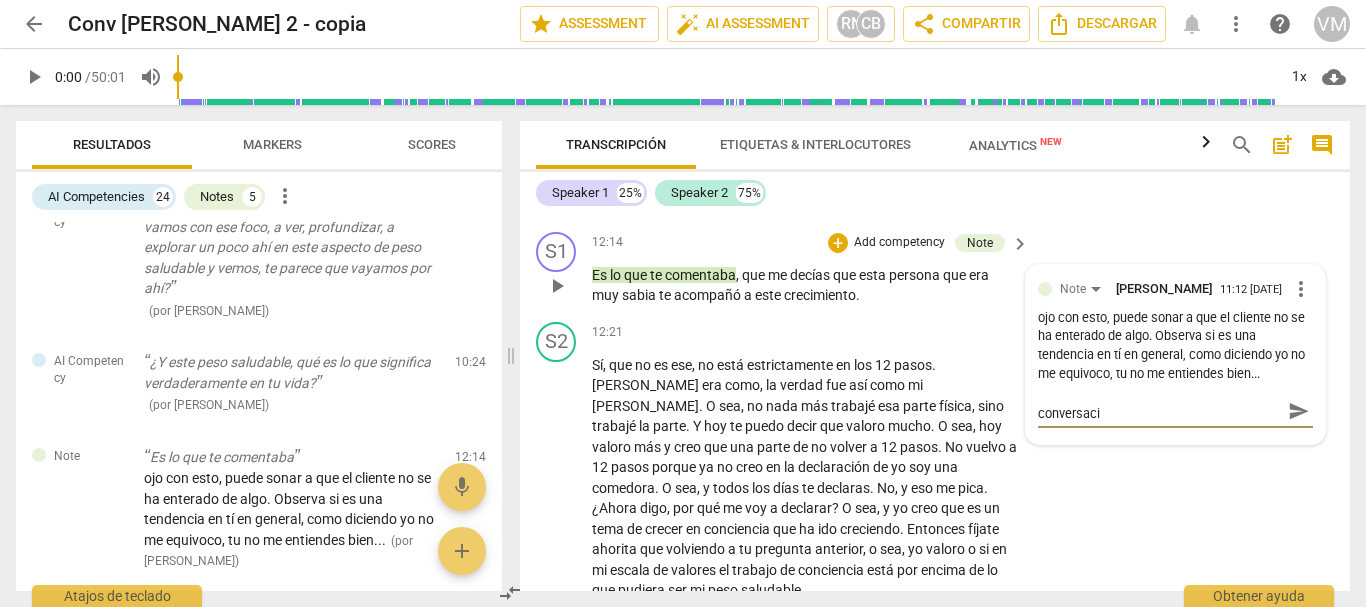 type on "Gracias ok! no lo he notado en otras conversacio" 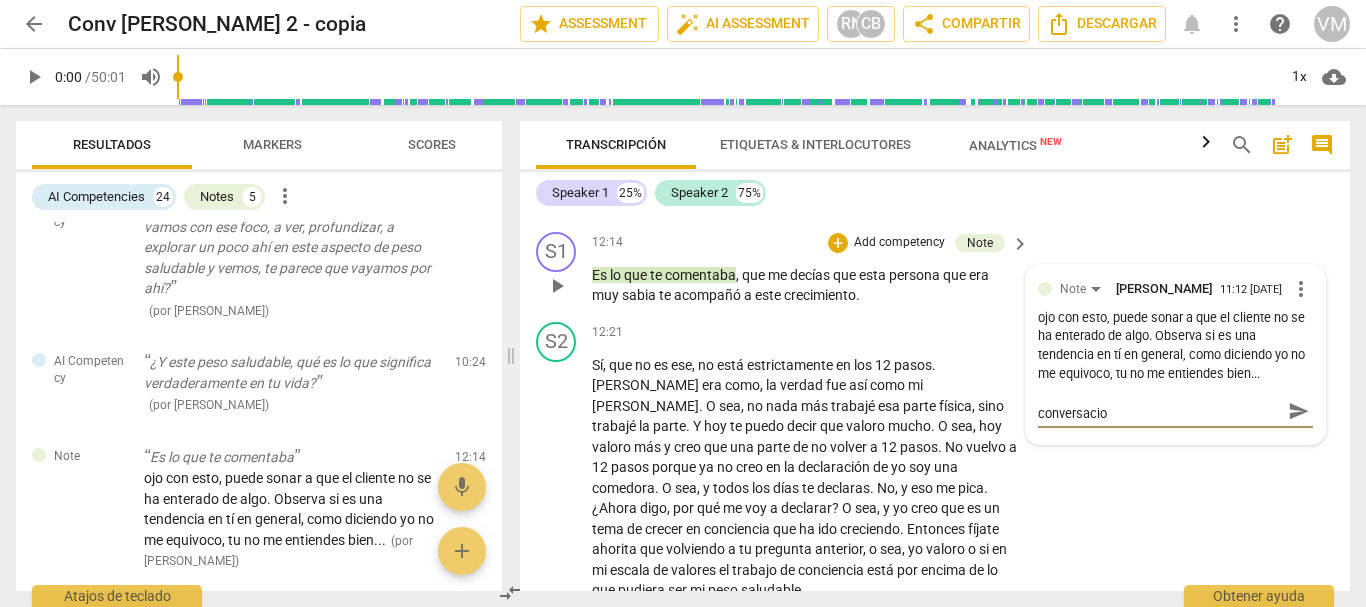 scroll, scrollTop: 0, scrollLeft: 0, axis: both 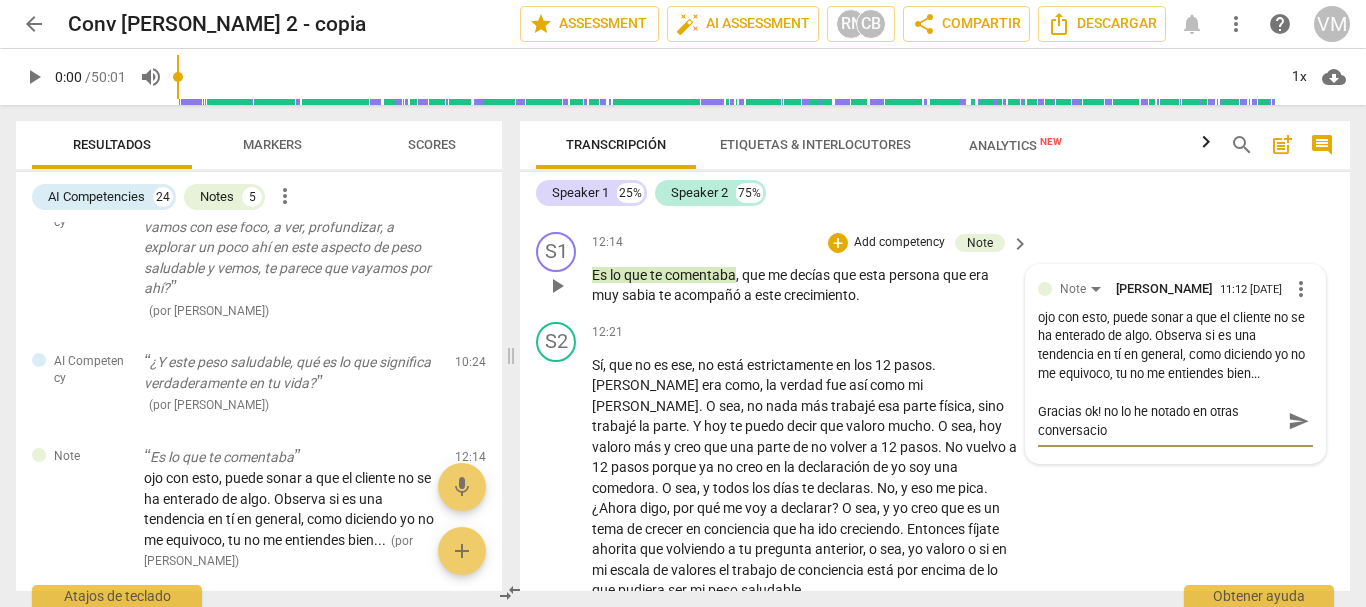 type on "Gracias ok! no lo he notado en otras conversacioe" 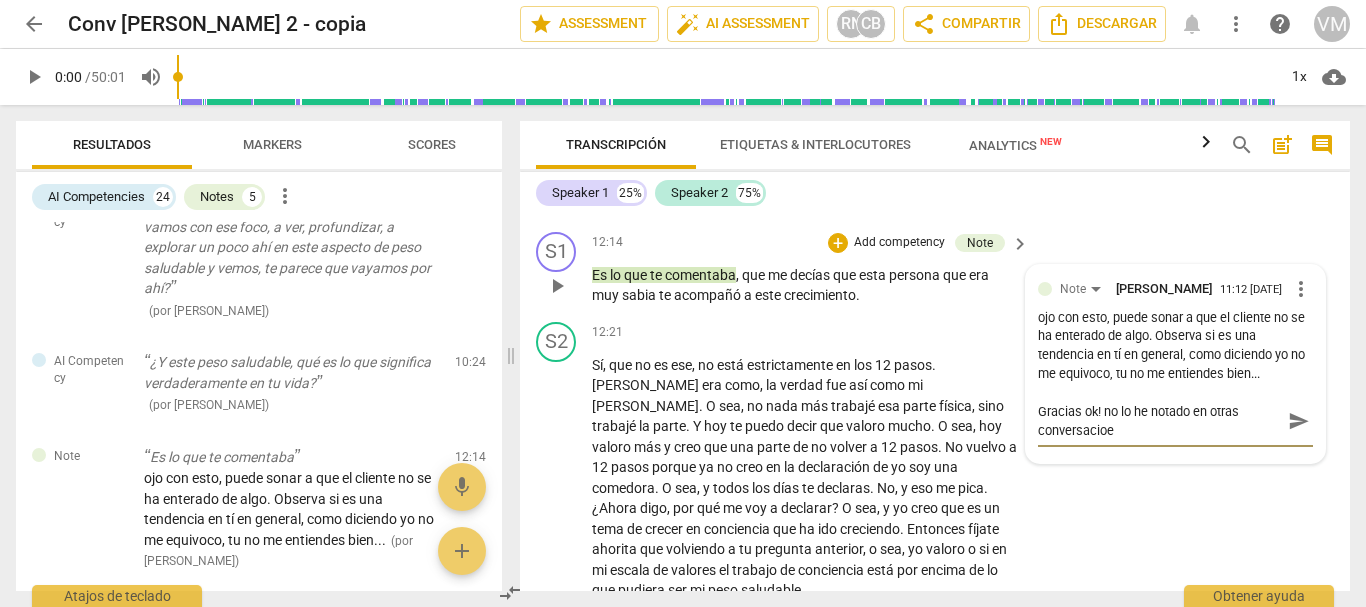 type on "Gracias ok! no lo he notado en otras conversacio" 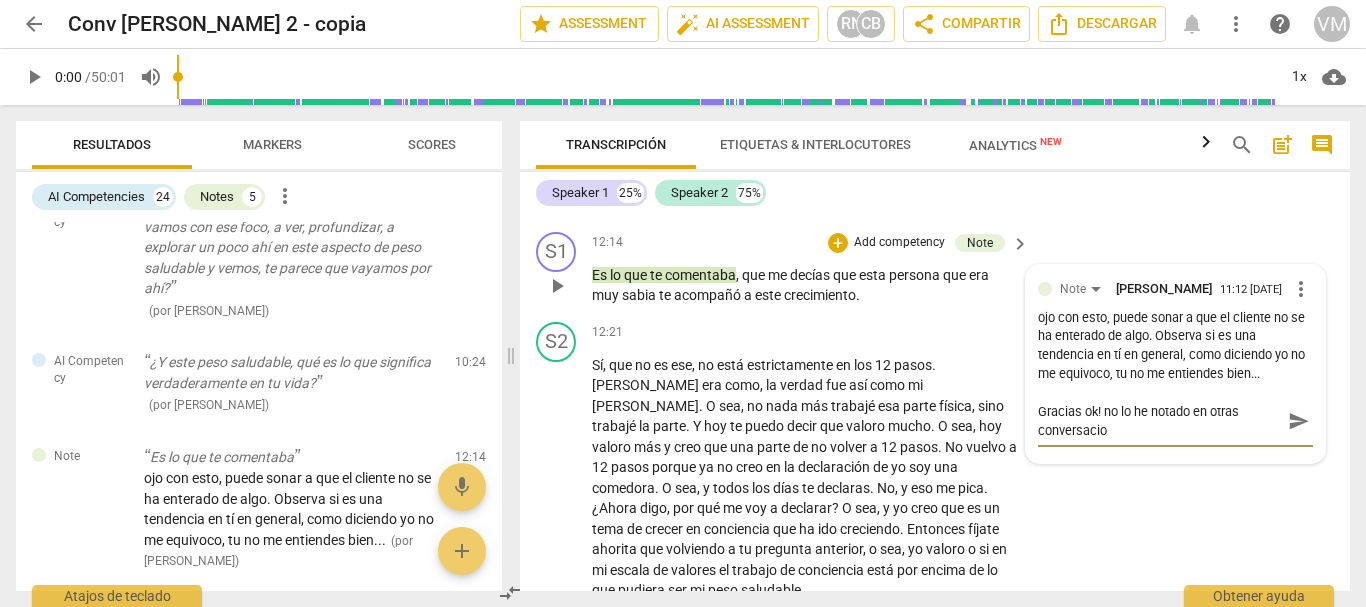 type on "Gracias ok! no lo he notado en otras conversacion" 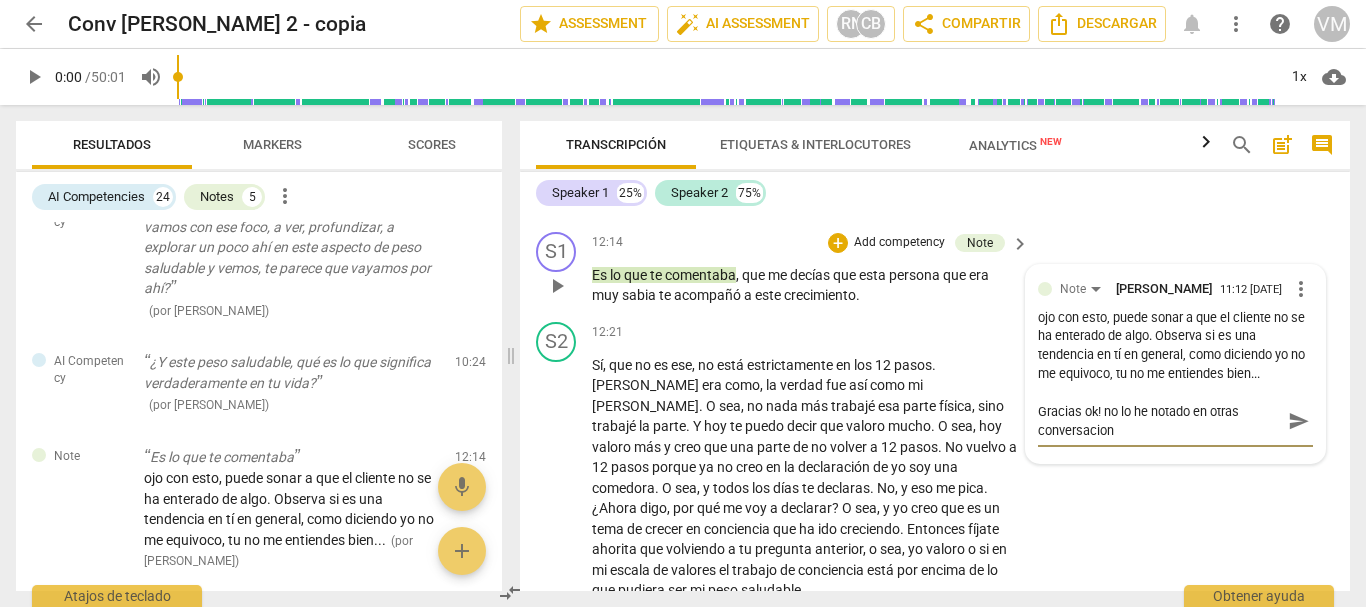 type on "Gracias ok! no lo he notado en otras conversacione" 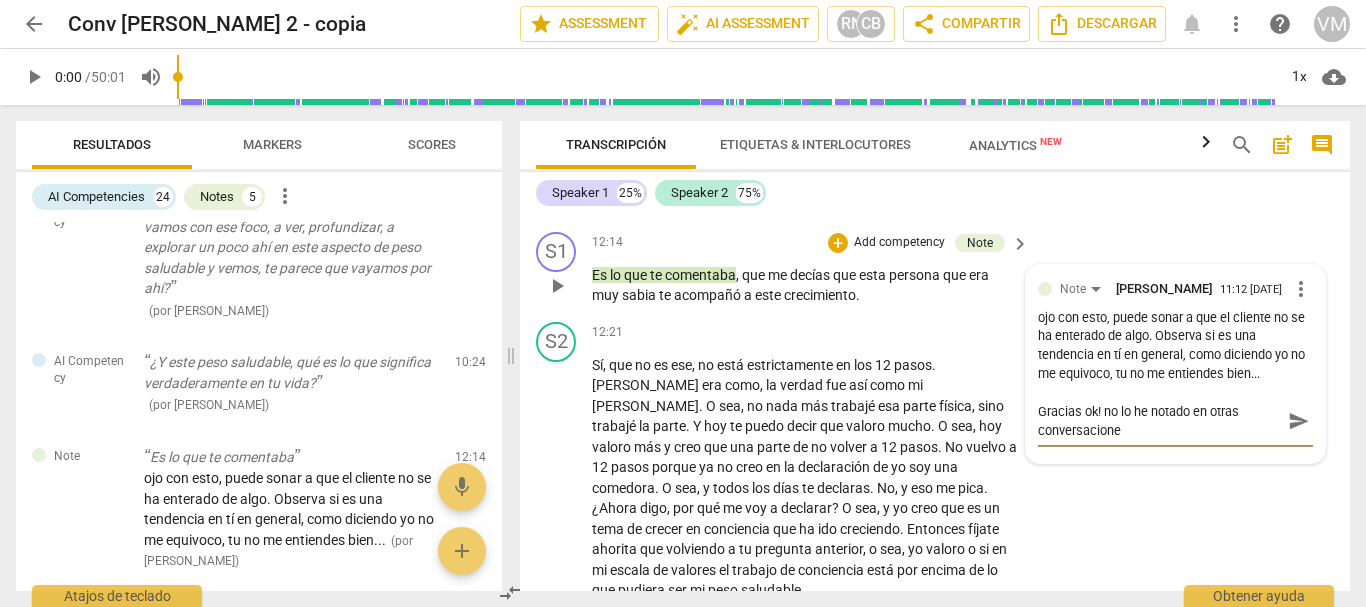 type on "Gracias ok! no lo he notado en otras conversaciones" 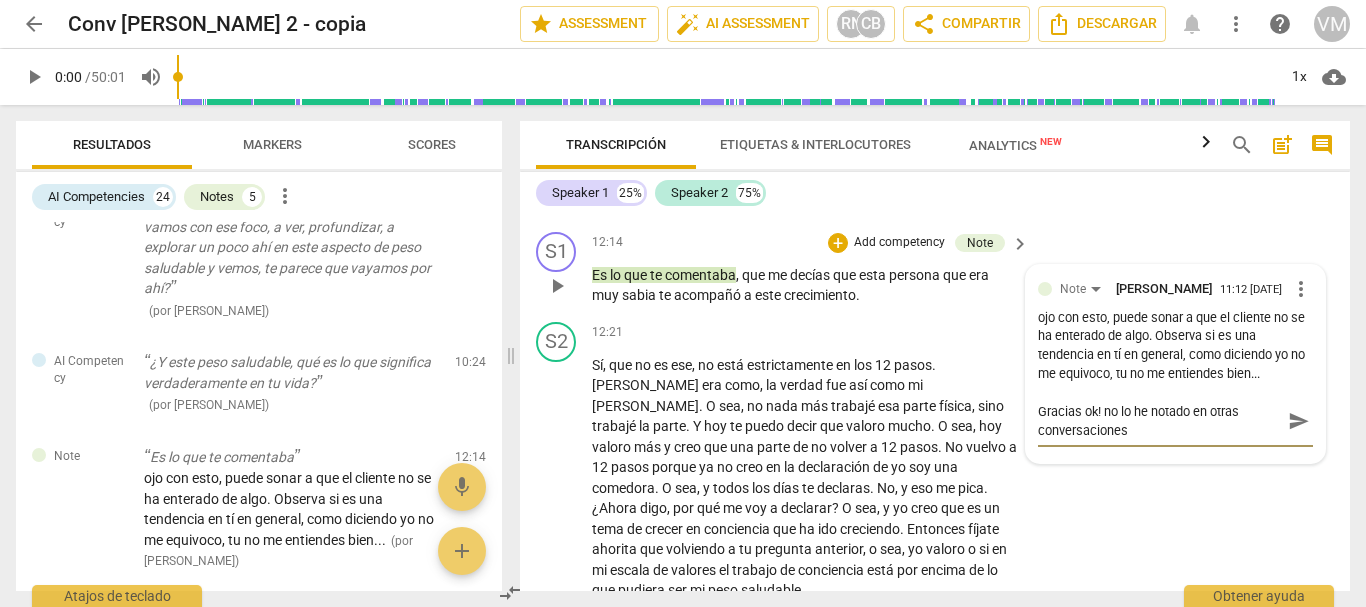 type on "Gracias ok! no lo he notado en otras conversaciones" 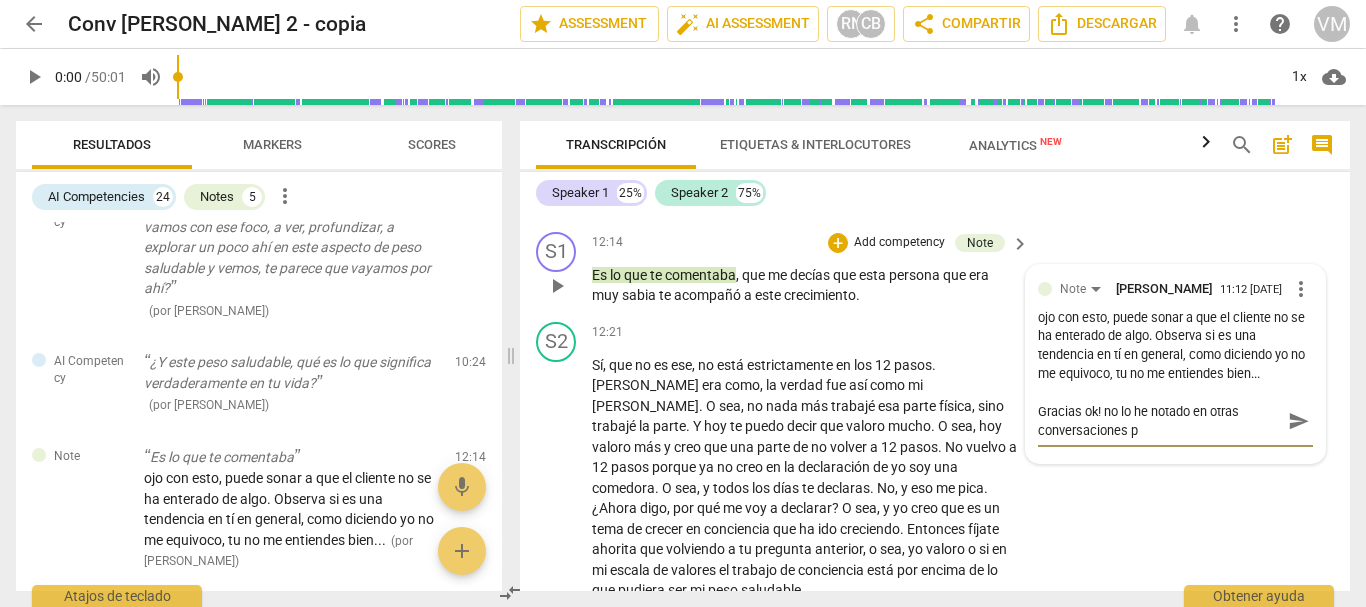 type on "Gracias ok! no lo he notado en otras conversaciones pe" 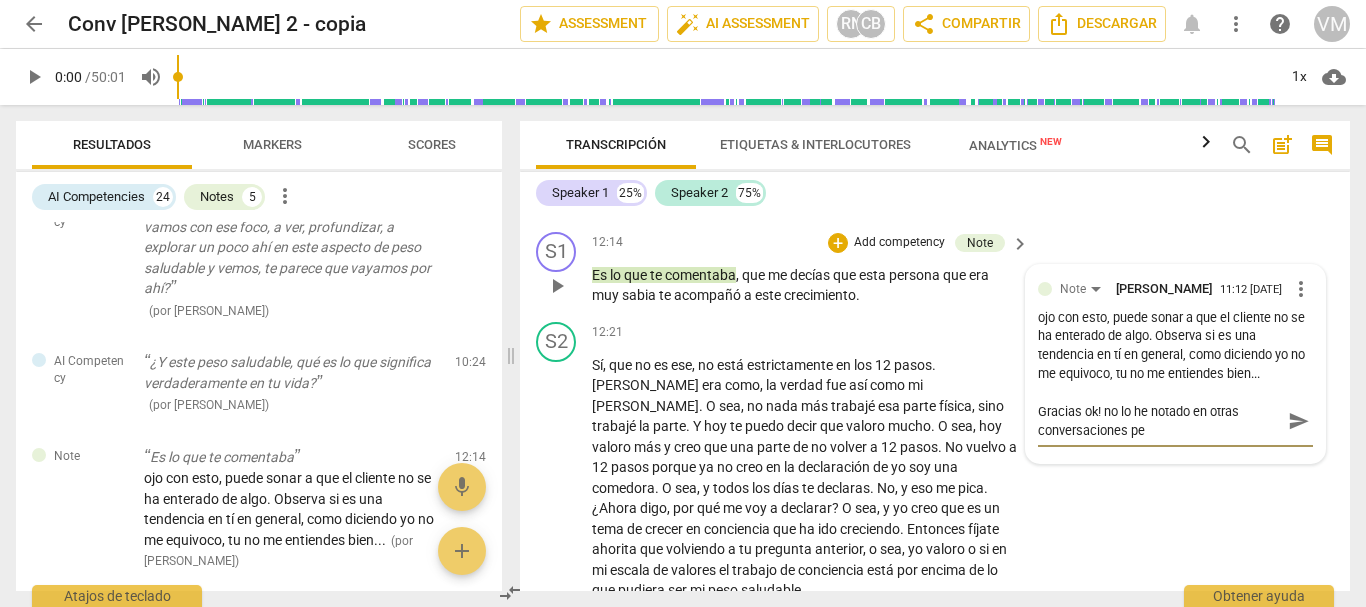 type on "Gracias ok! no lo he notado en otras conversaciones per" 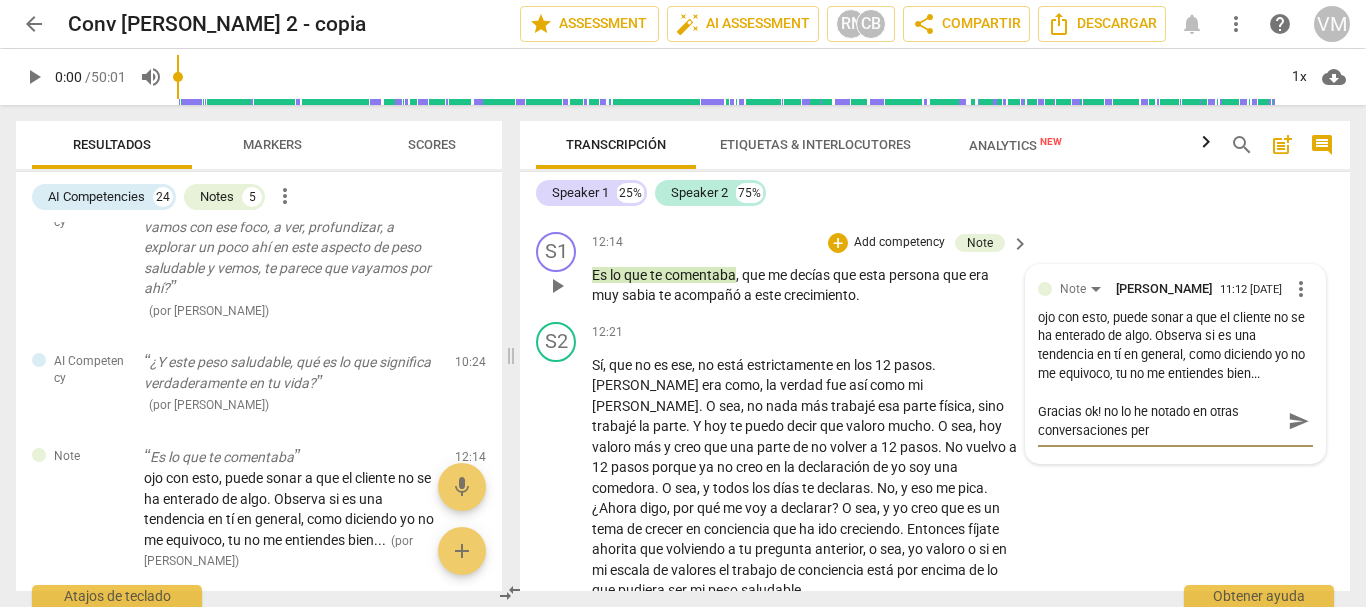 type on "Gracias ok! no lo he notado en otras conversaciones pero" 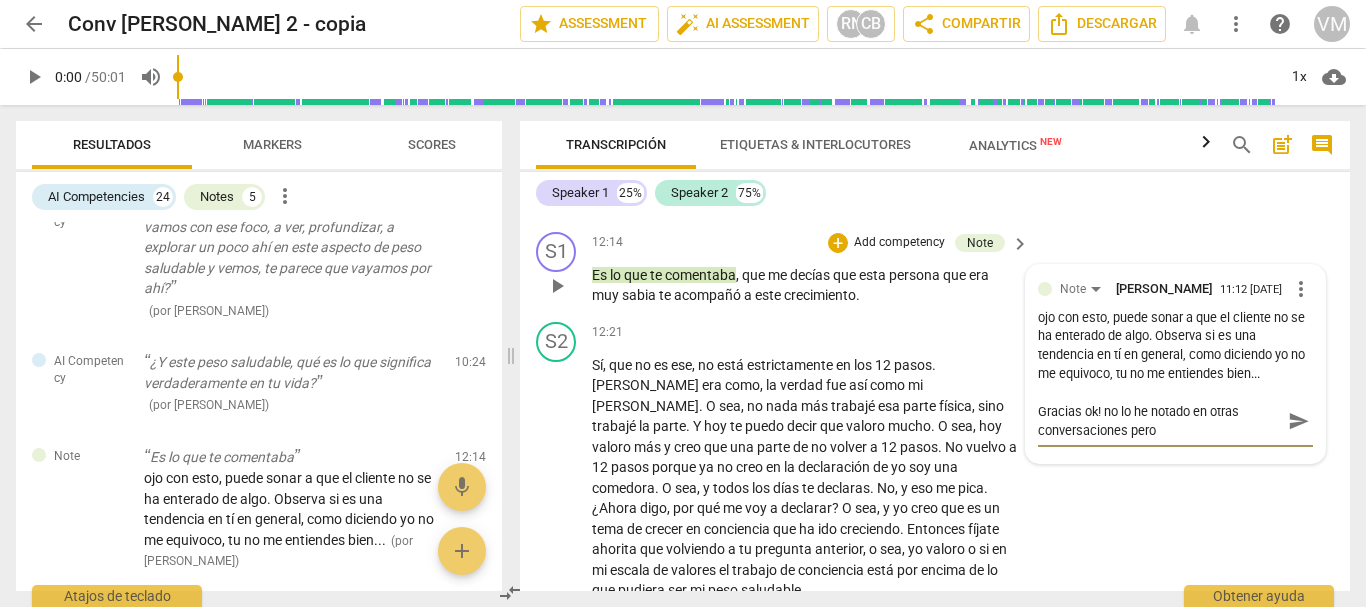 type on "Gracias ok! no lo he notado en otras conversaciones pero" 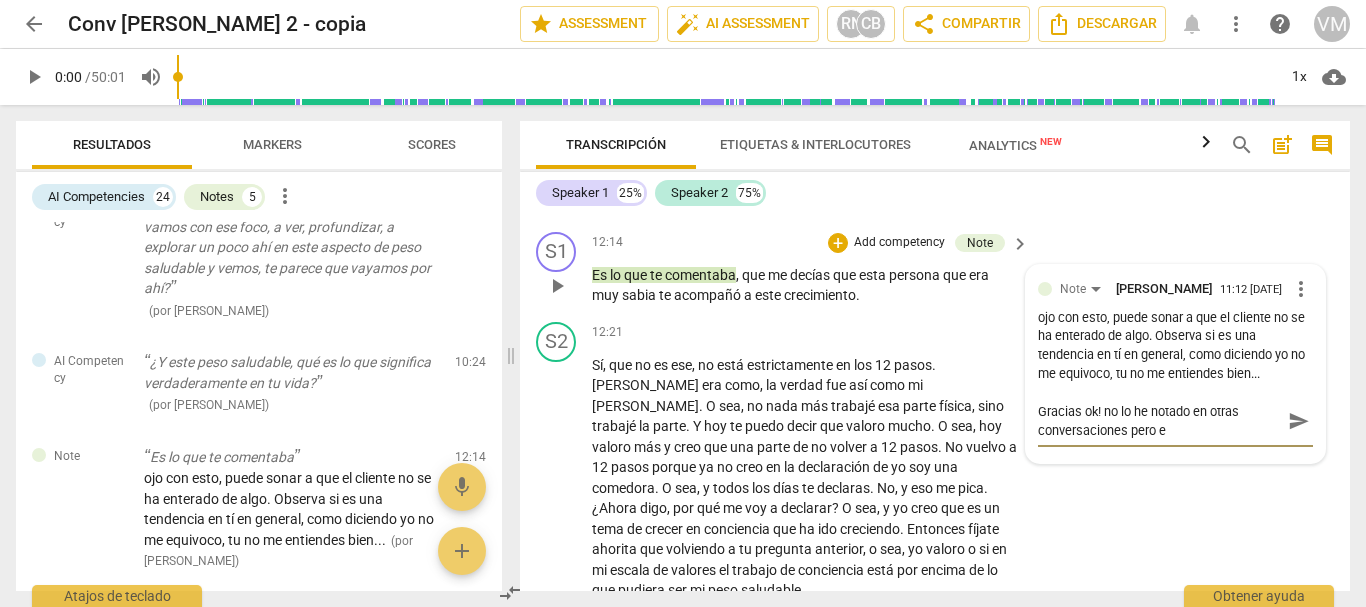 type on "Gracias ok! no lo he notado en otras conversaciones pero en" 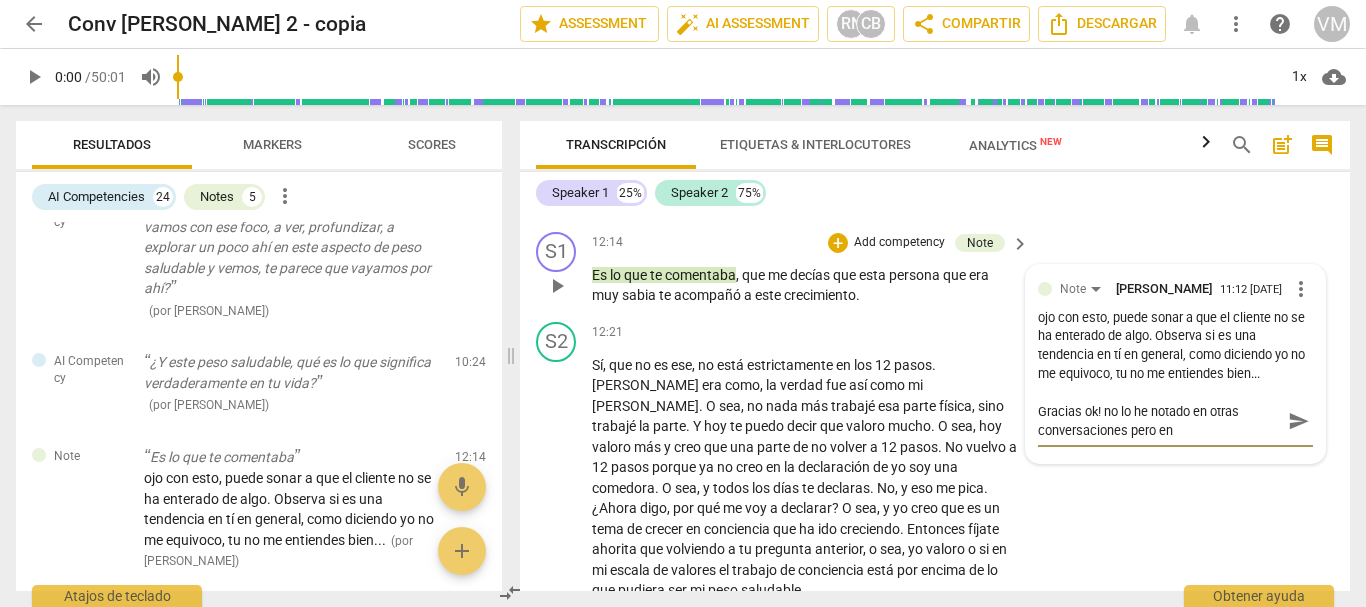 type on "Gracias ok! no lo he notado en otras conversaciones pero en" 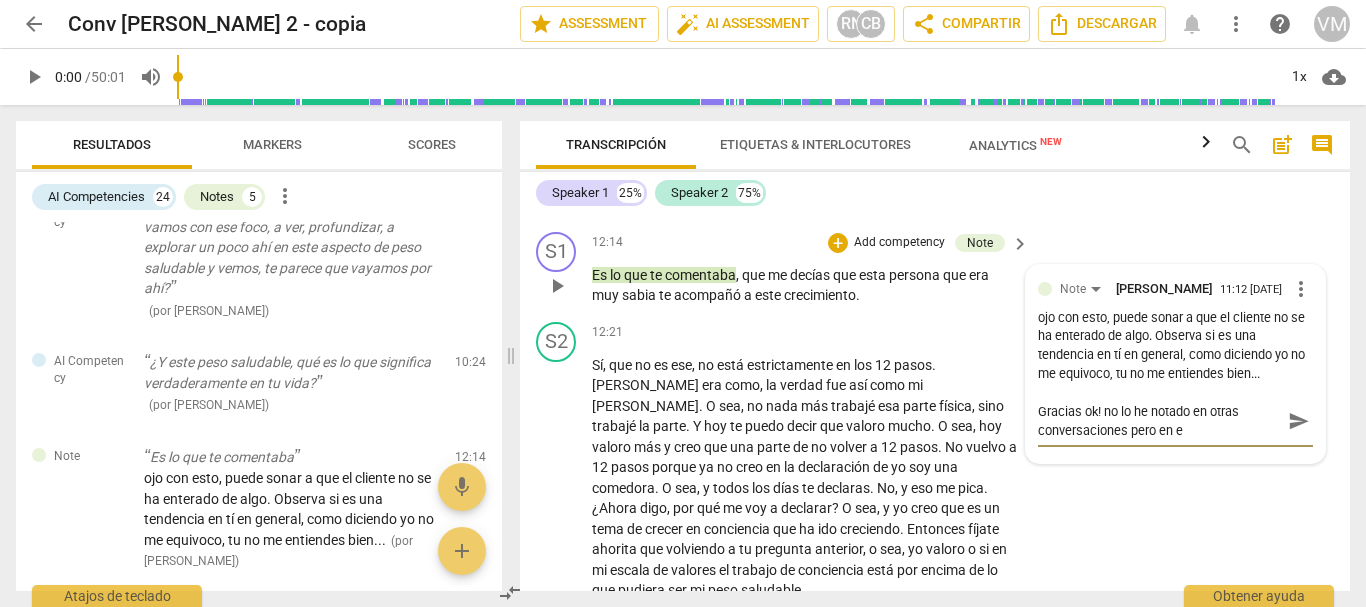 type on "Gracias ok! no lo he notado en otras conversaciones pero en es" 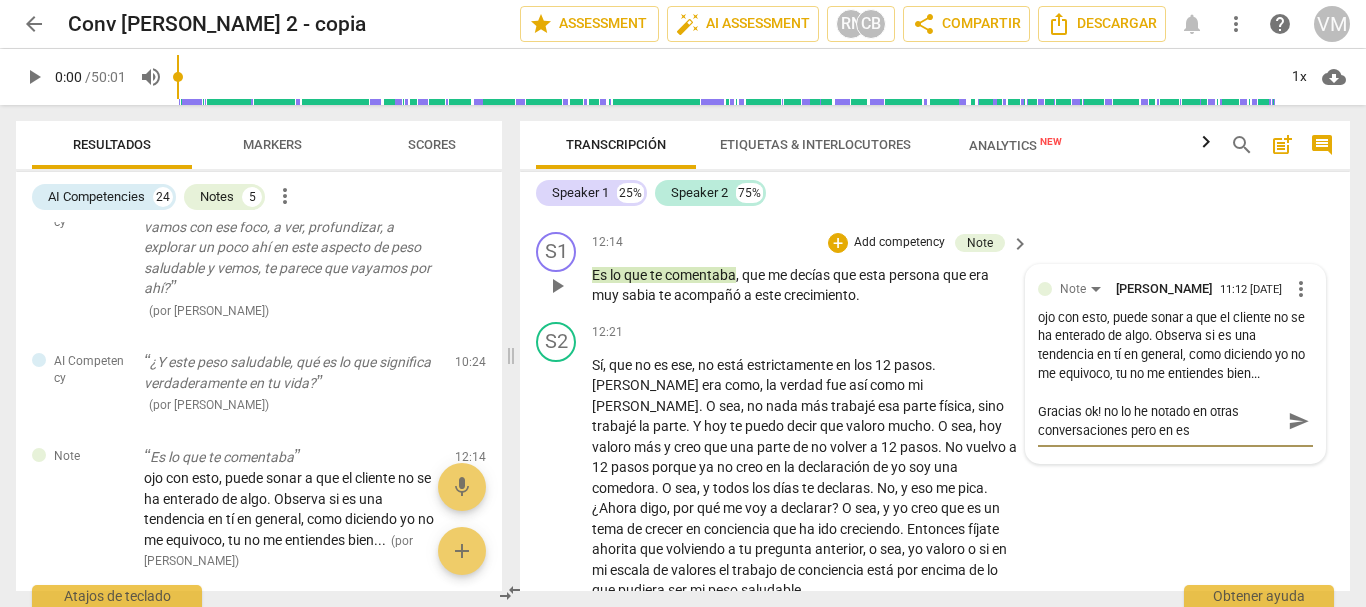 type on "Gracias ok! no lo he notado en otras conversaciones pero en est" 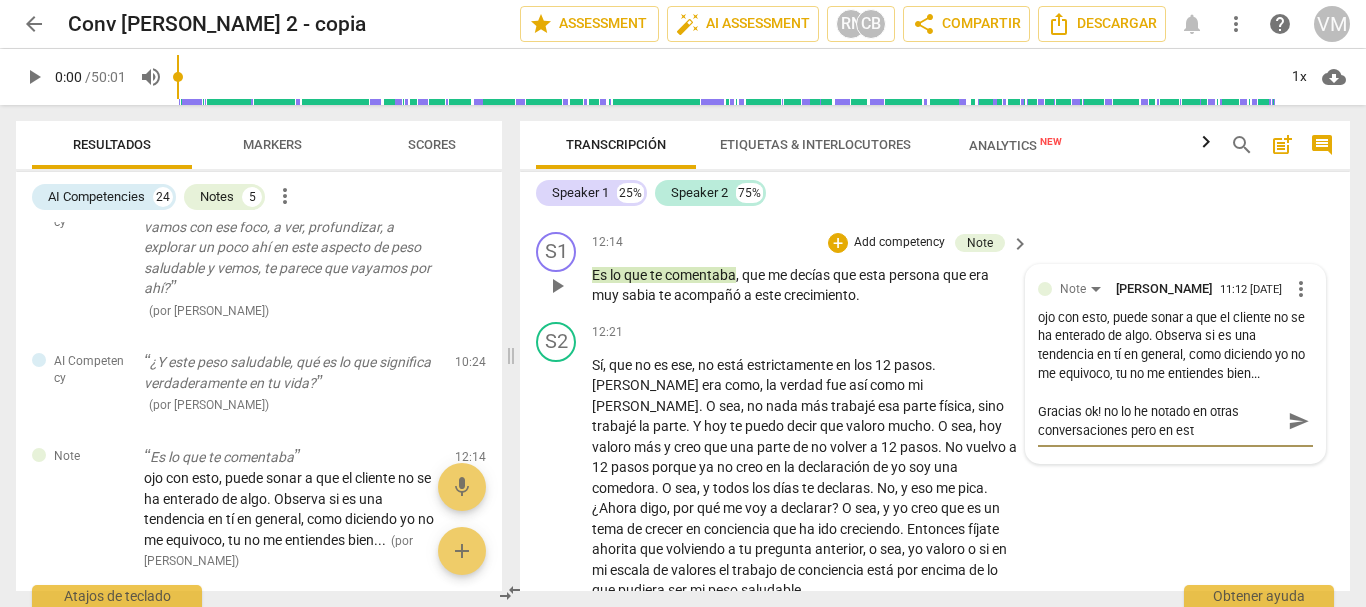 type on "Gracias ok! no lo he notado en otras conversaciones pero en es" 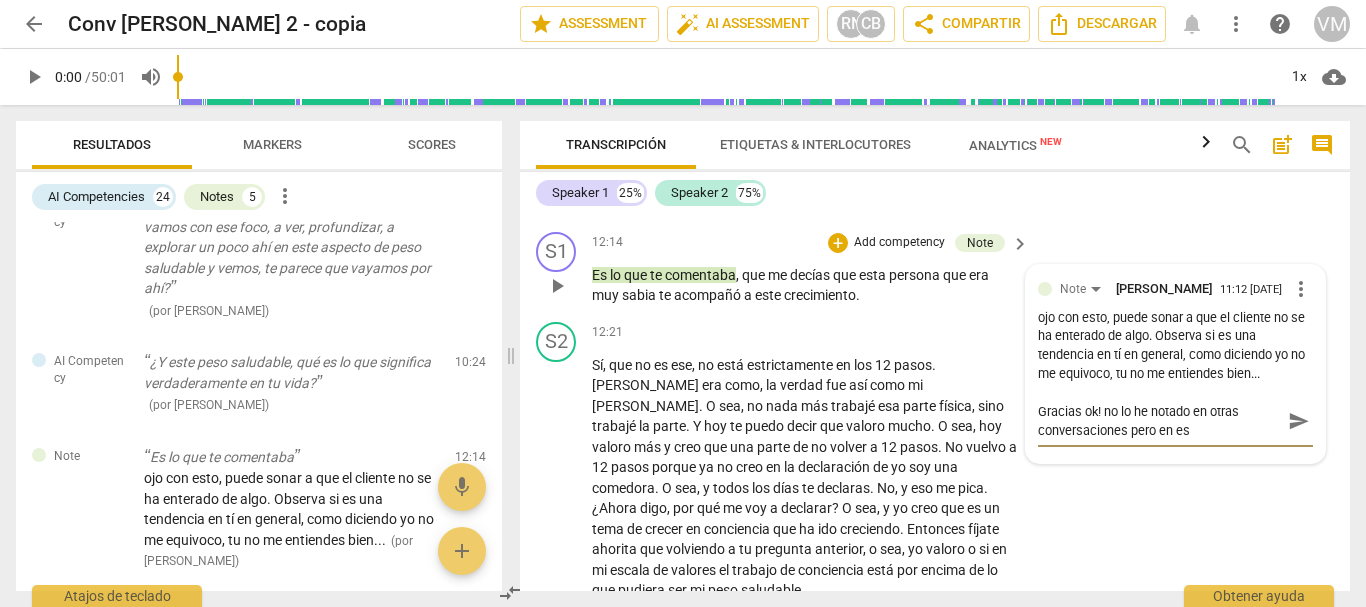 type on "Gracias ok! no lo he notado en otras conversaciones pero en e" 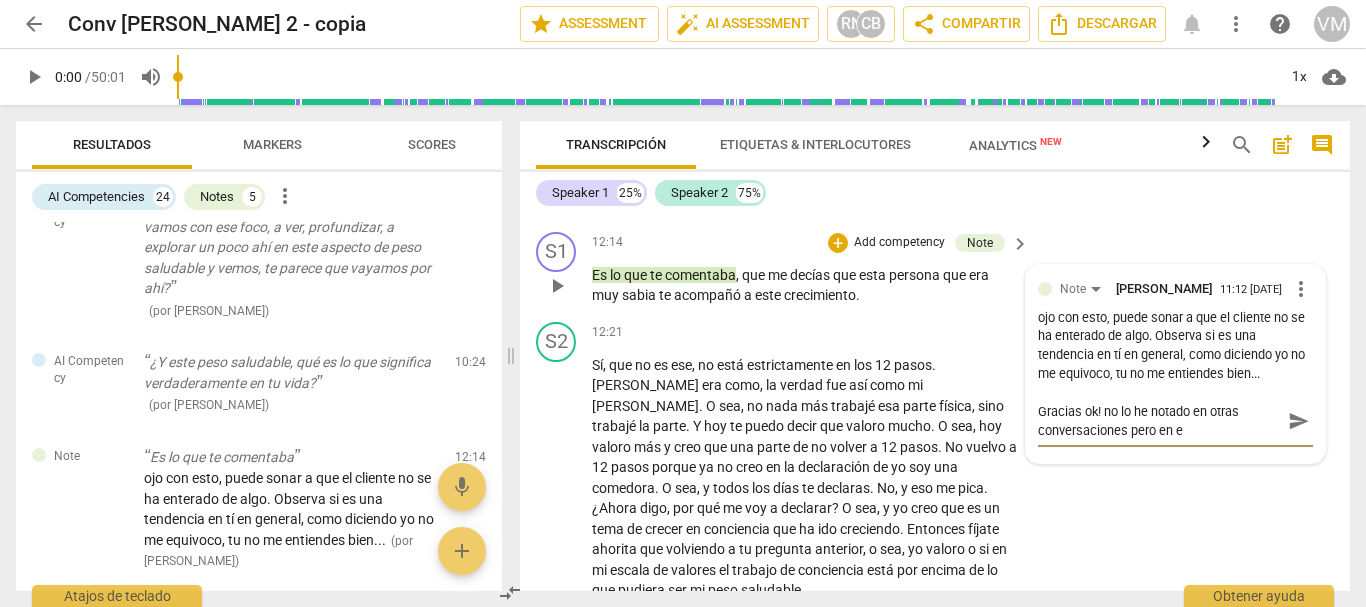type on "Gracias ok! no lo he notado en otras conversaciones pero en" 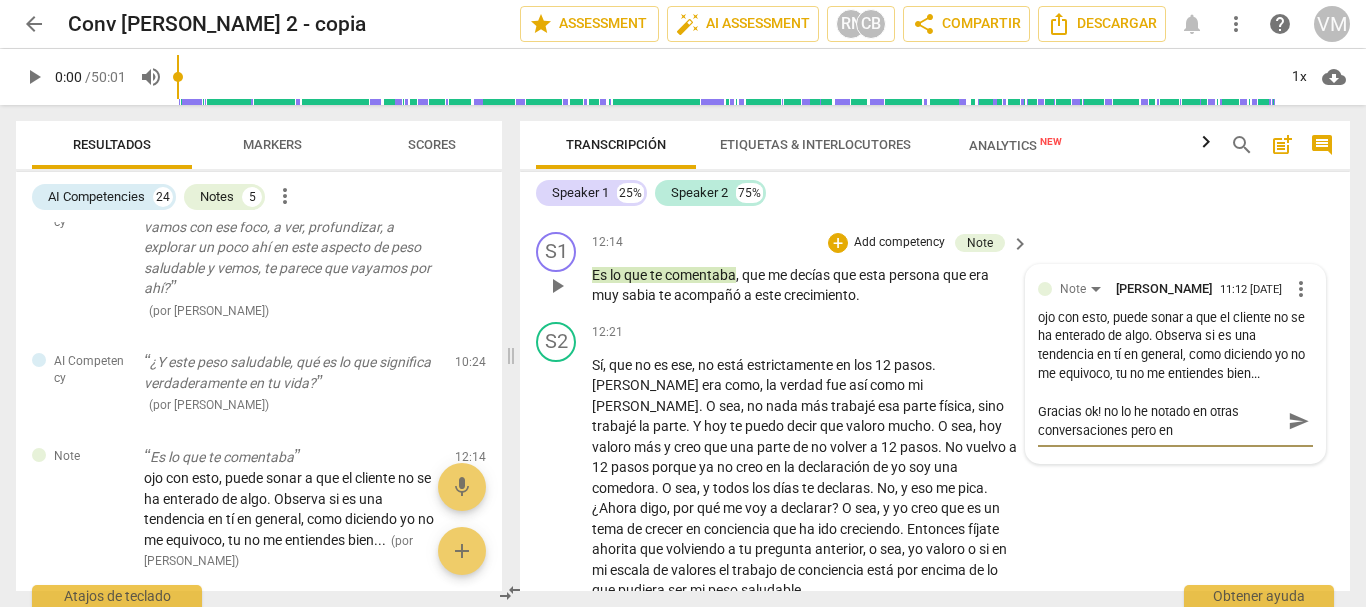 type on "Gracias ok! no lo he notado en otras conversaciones pero en" 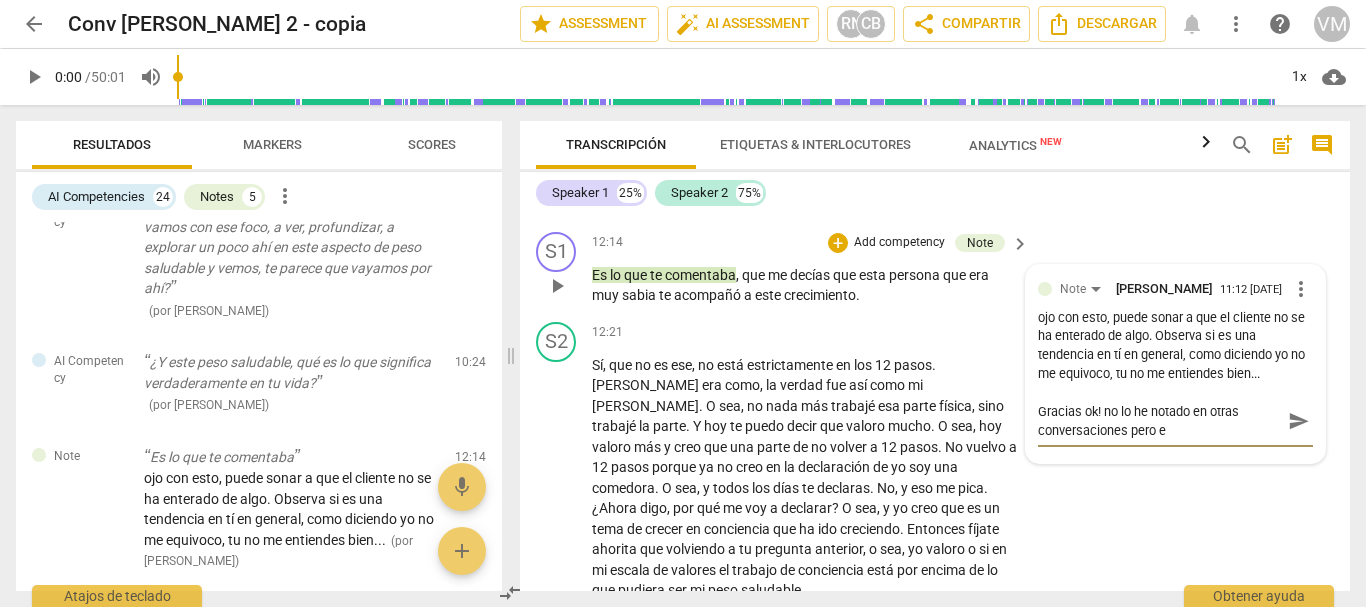 type on "Gracias ok! no lo he notado en otras conversaciones pero" 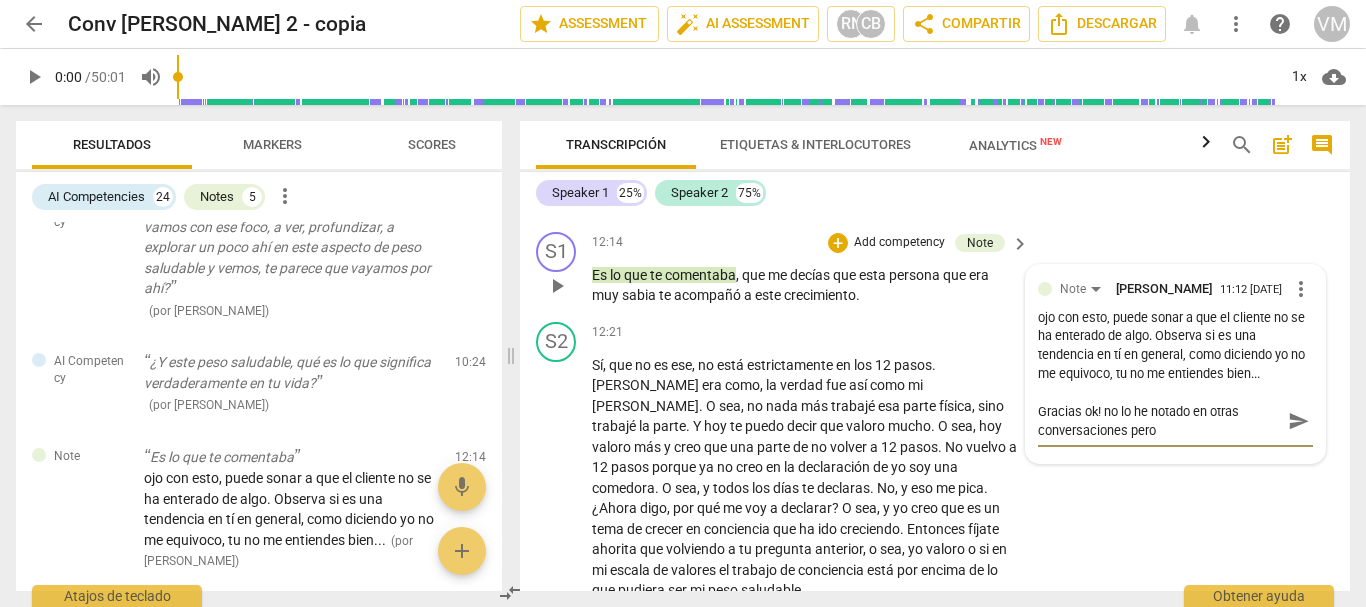 type on "Gracias ok! no lo he notado en otras conversaciones pero" 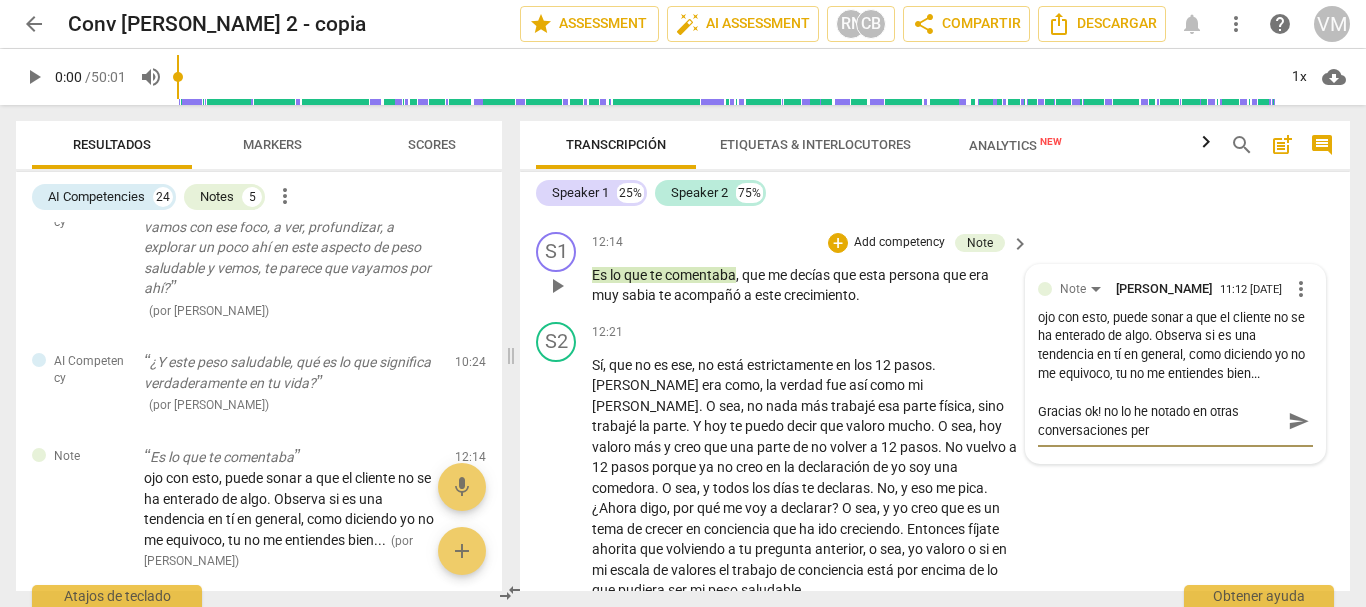 type on "Gracias ok! no lo he notado en otras conversaciones pe" 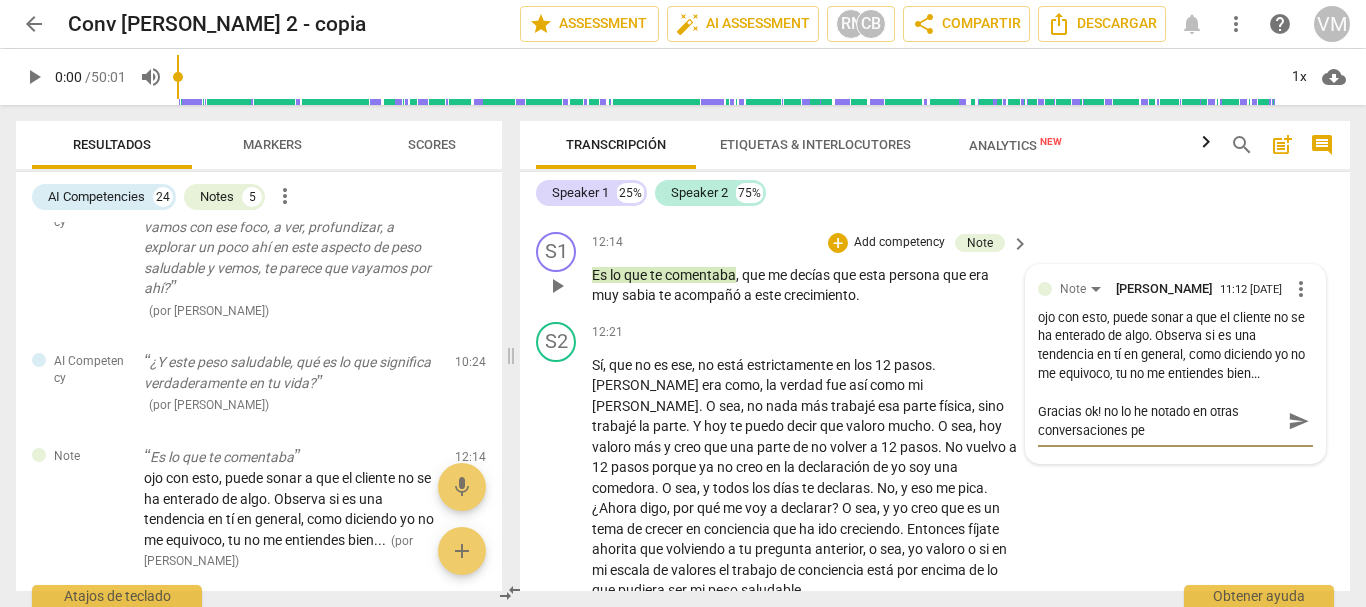 type on "Gracias ok! no lo he notado en otras conversaciones p" 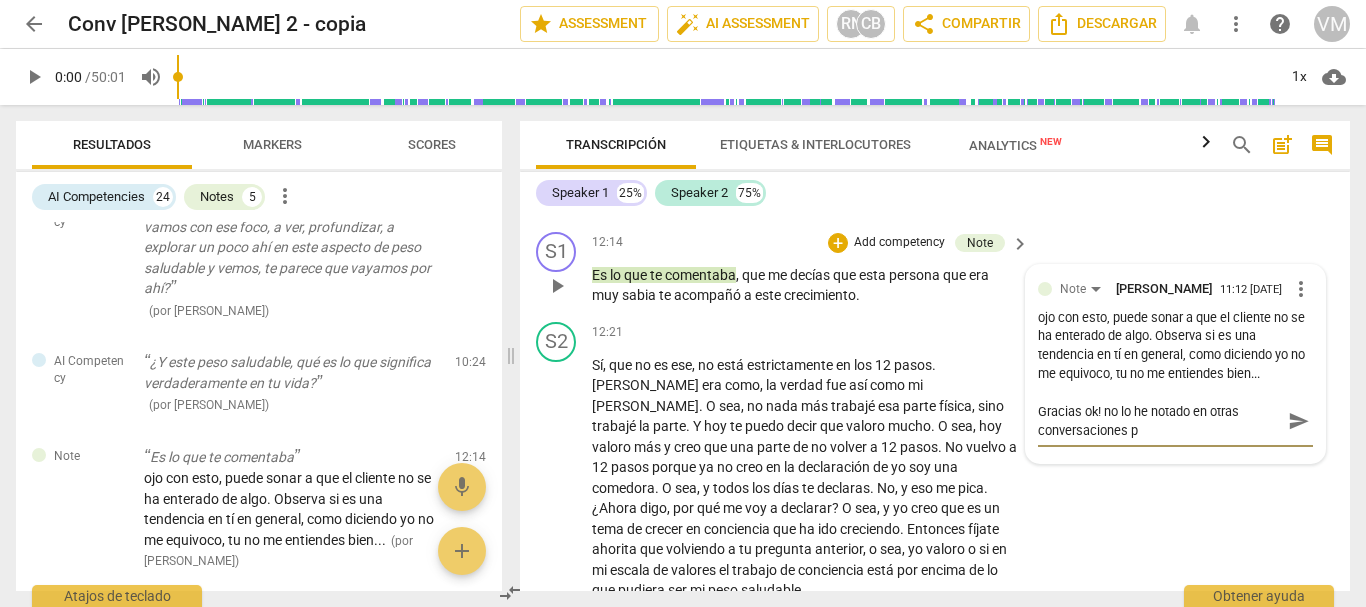 type on "Gracias ok! no lo he notado en otras conversaciones" 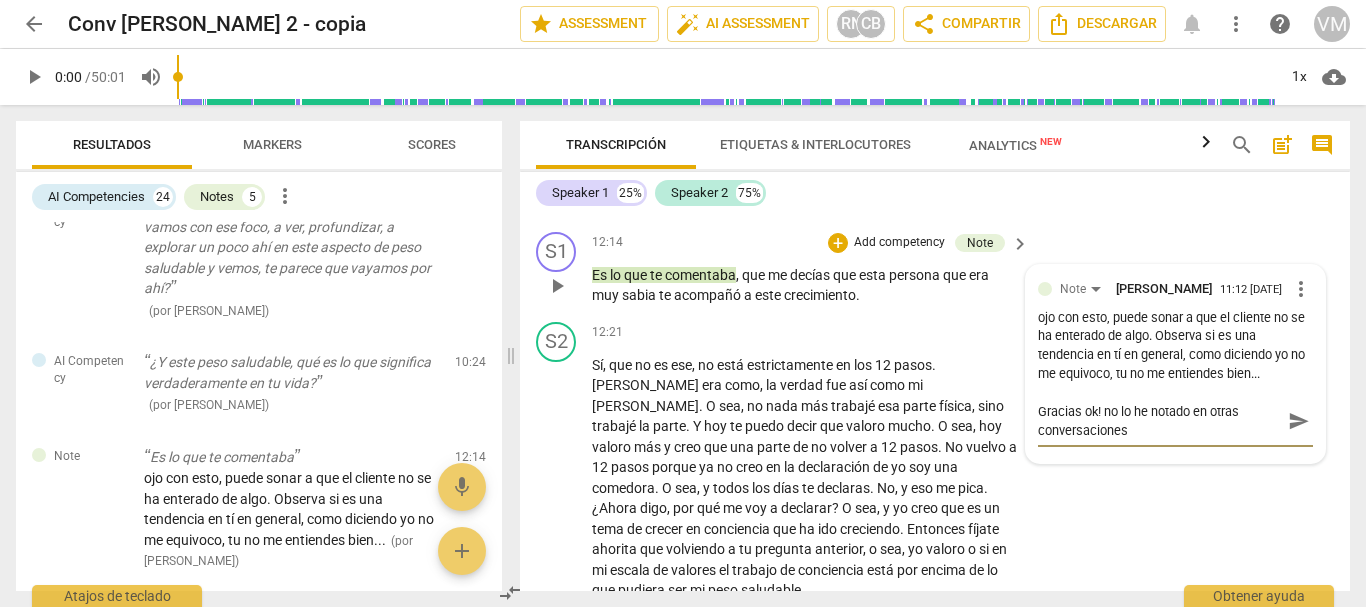 type on "Gracias ok! no lo he notado en otras conversaciones a" 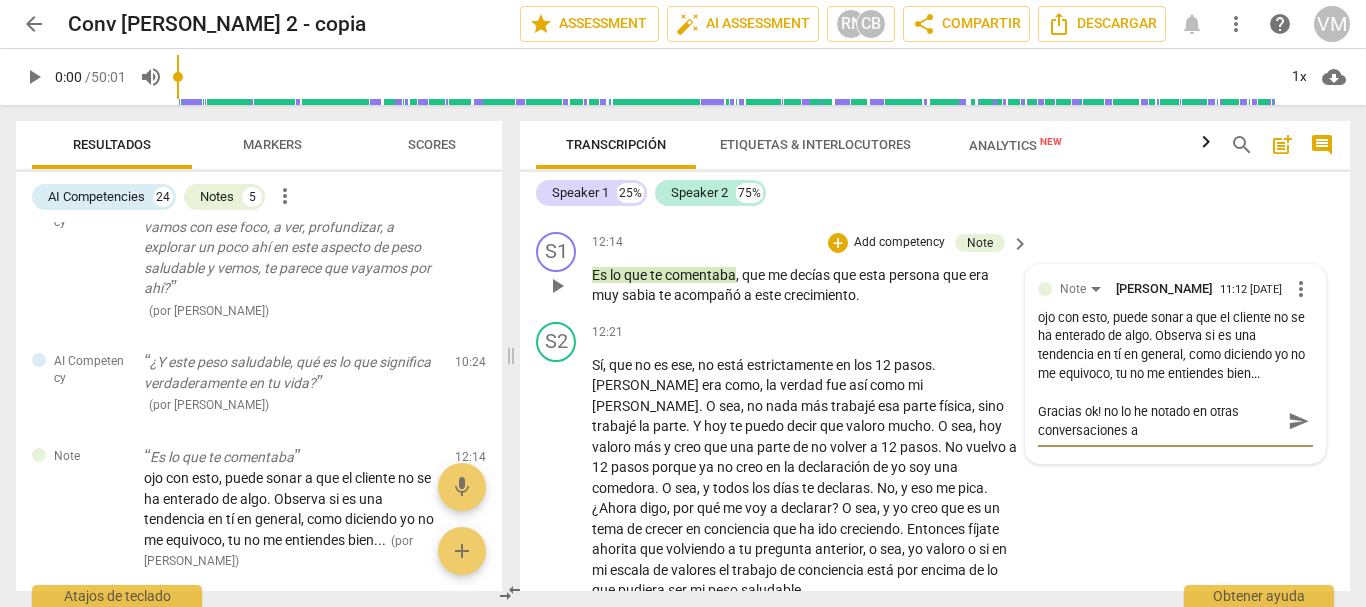 type on "Gracias ok! no lo he notado en otras conversaciones an" 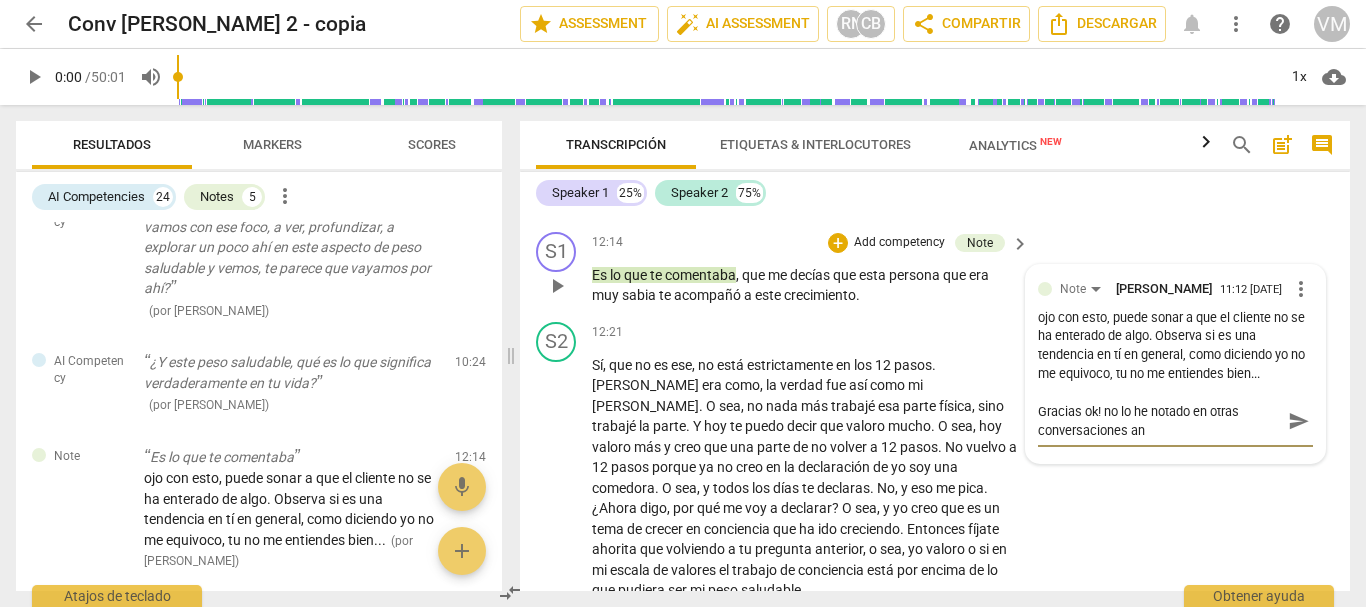 type on "Gracias ok! no lo he notado en otras conversaciones ant" 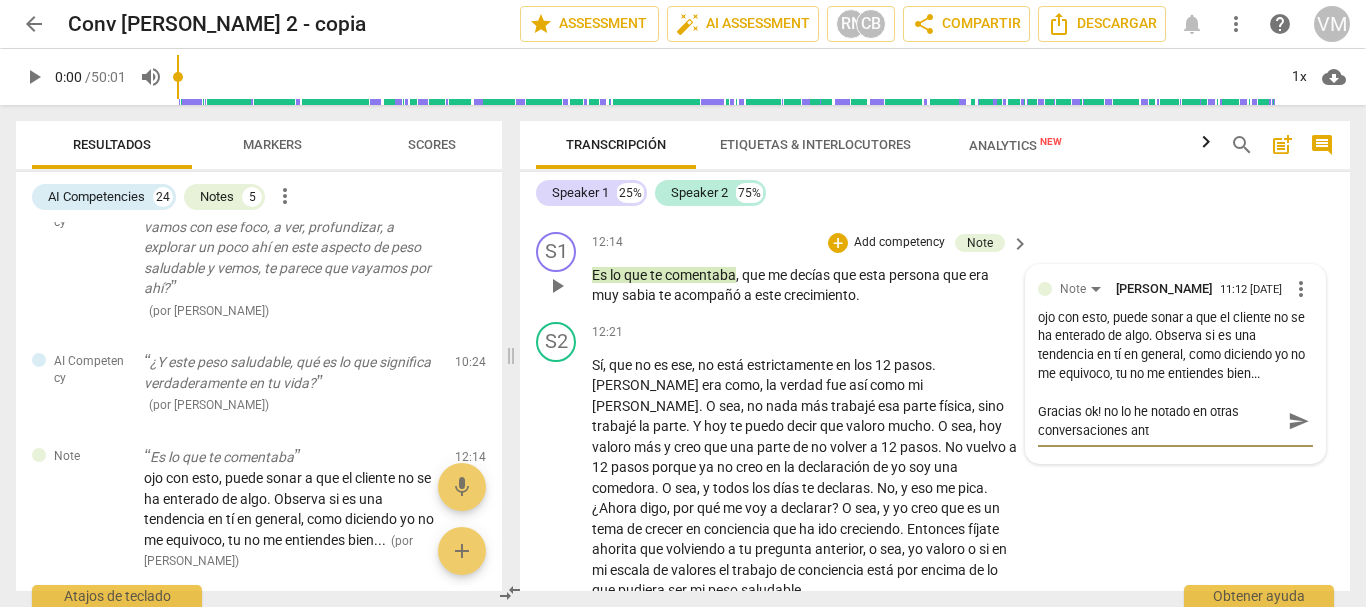 type on "Gracias ok! no lo he notado en otras conversaciones ante" 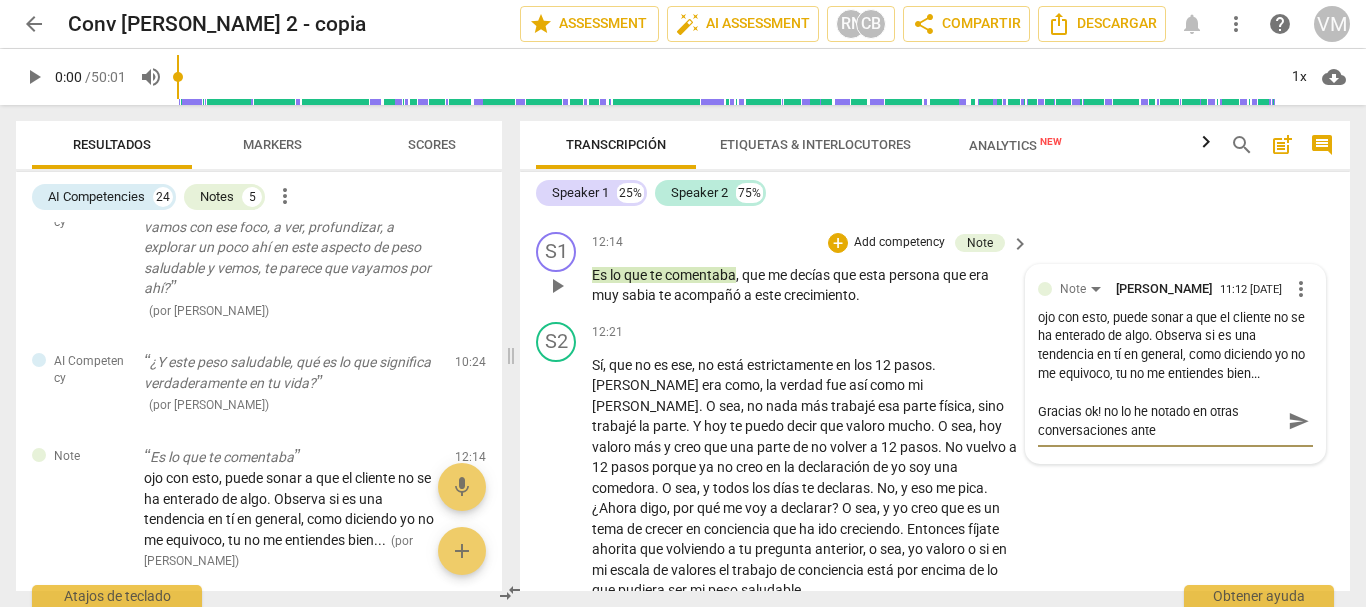 type on "Gracias ok! no lo he notado en otras conversaciones anter" 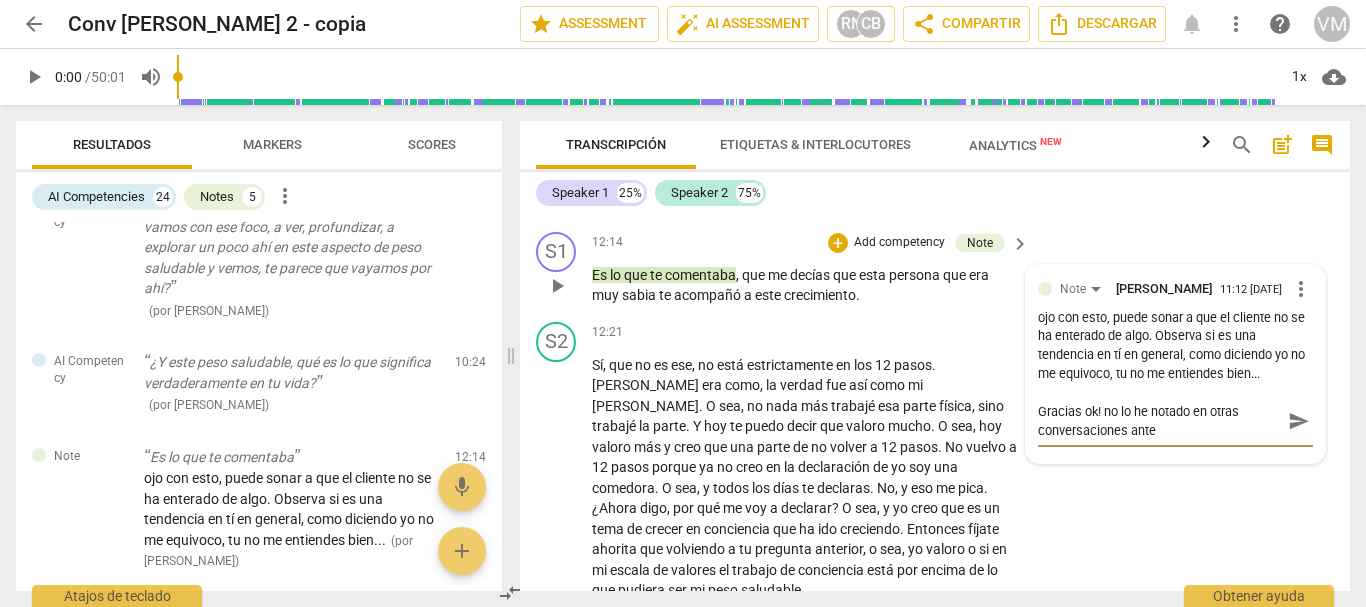 type on "Gracias ok! no lo he notado en otras conversaciones anter" 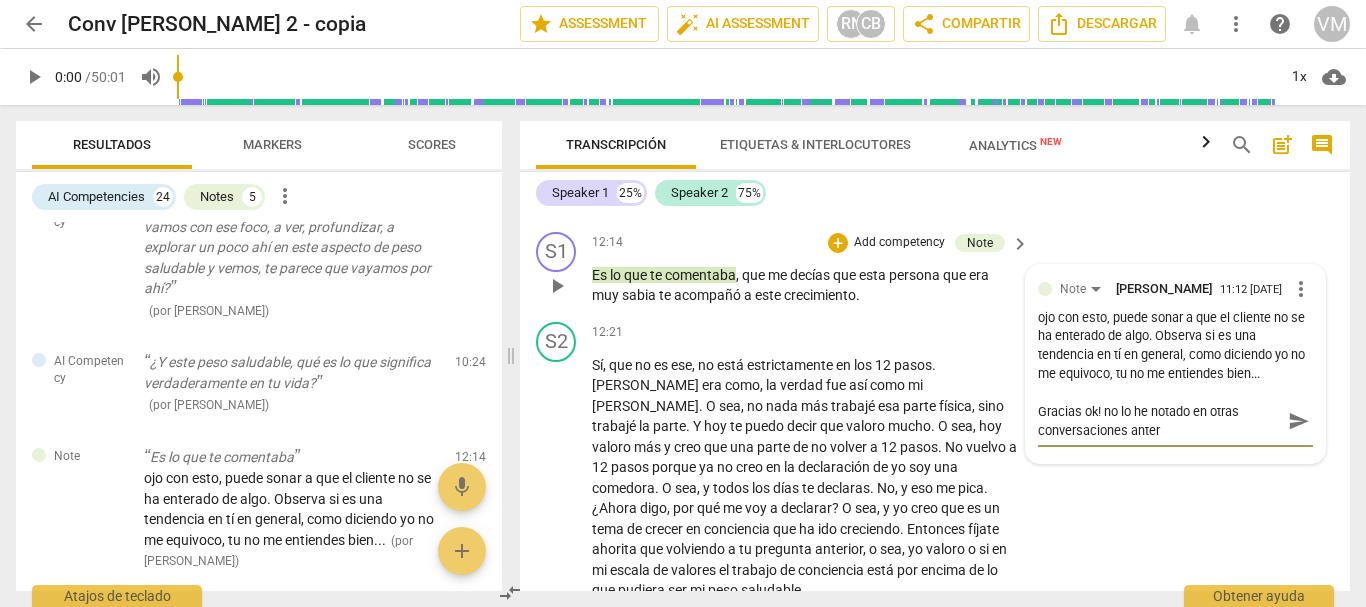 type on "Gracias ok! no lo he notado en otras conversaciones anteri" 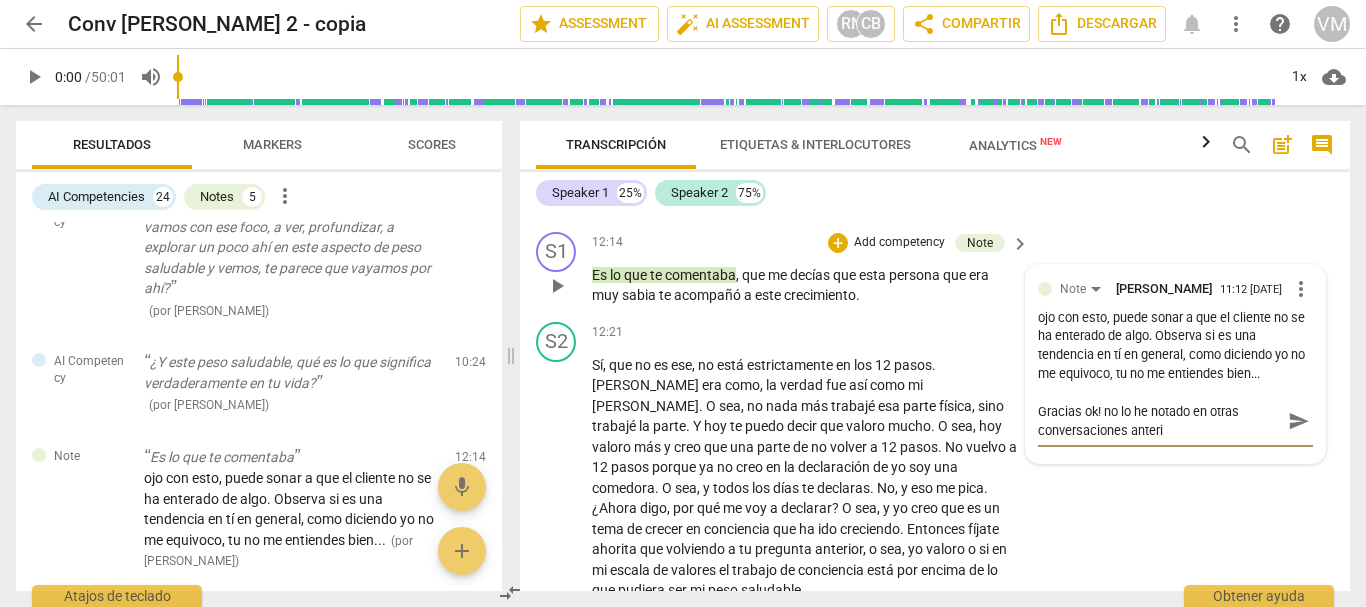 type on "Gracias ok! no lo he notado en otras conversaciones anterio" 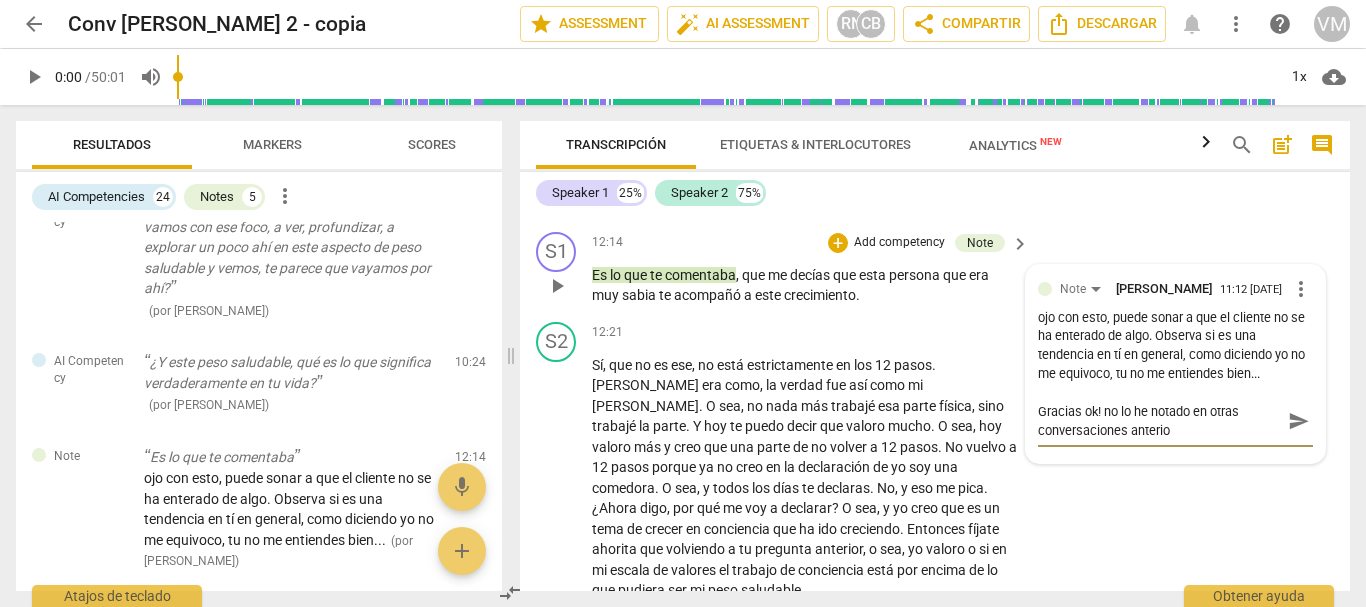 type on "Gracias ok! no lo he notado en otras conversaciones anterior" 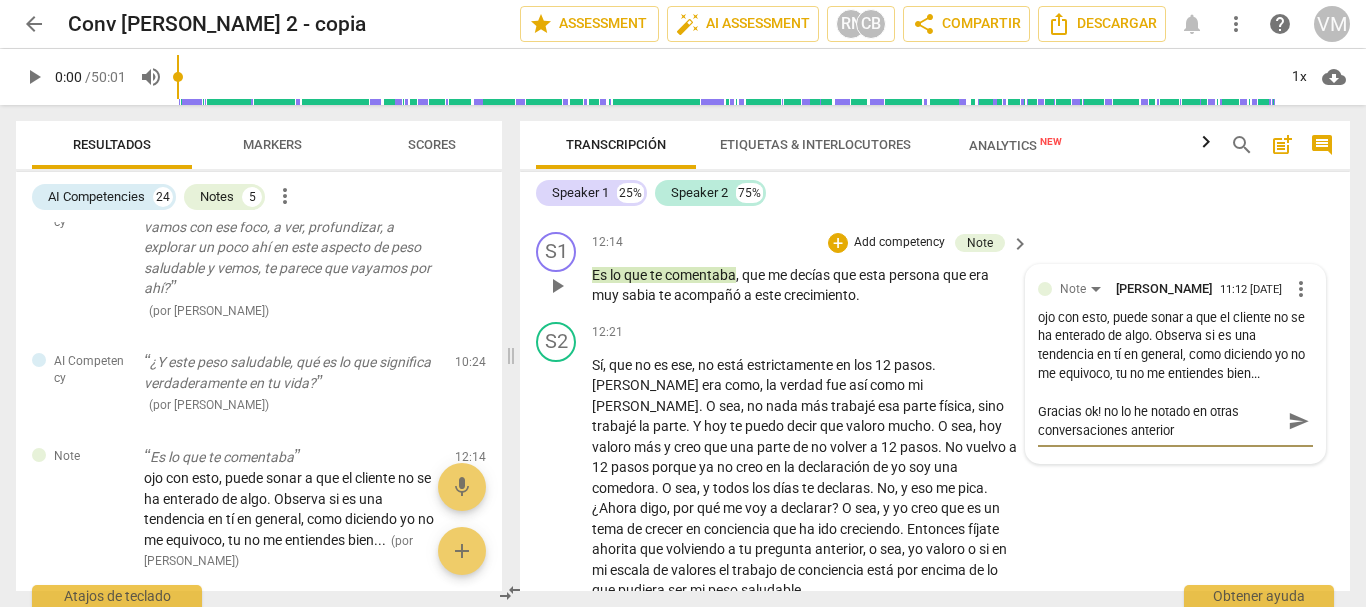 type on "Gracias ok! no lo he notado en otras conversaciones anteriore" 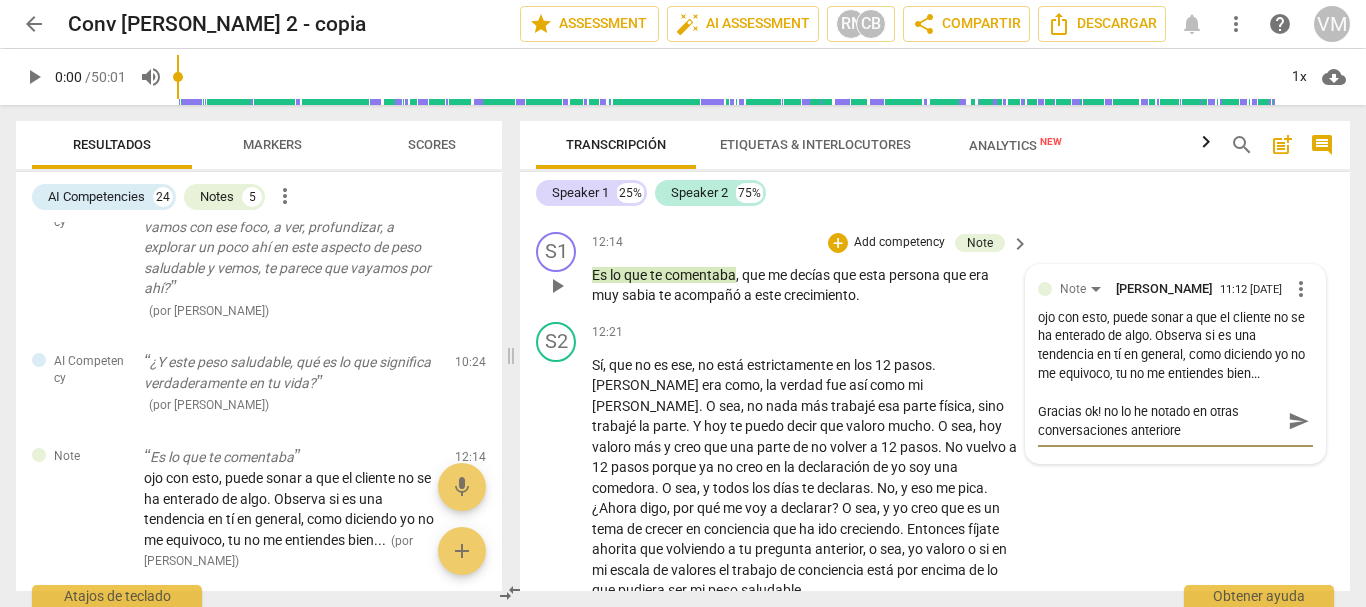 type on "Gracias ok! no lo he notado en otras conversaciones anteriores" 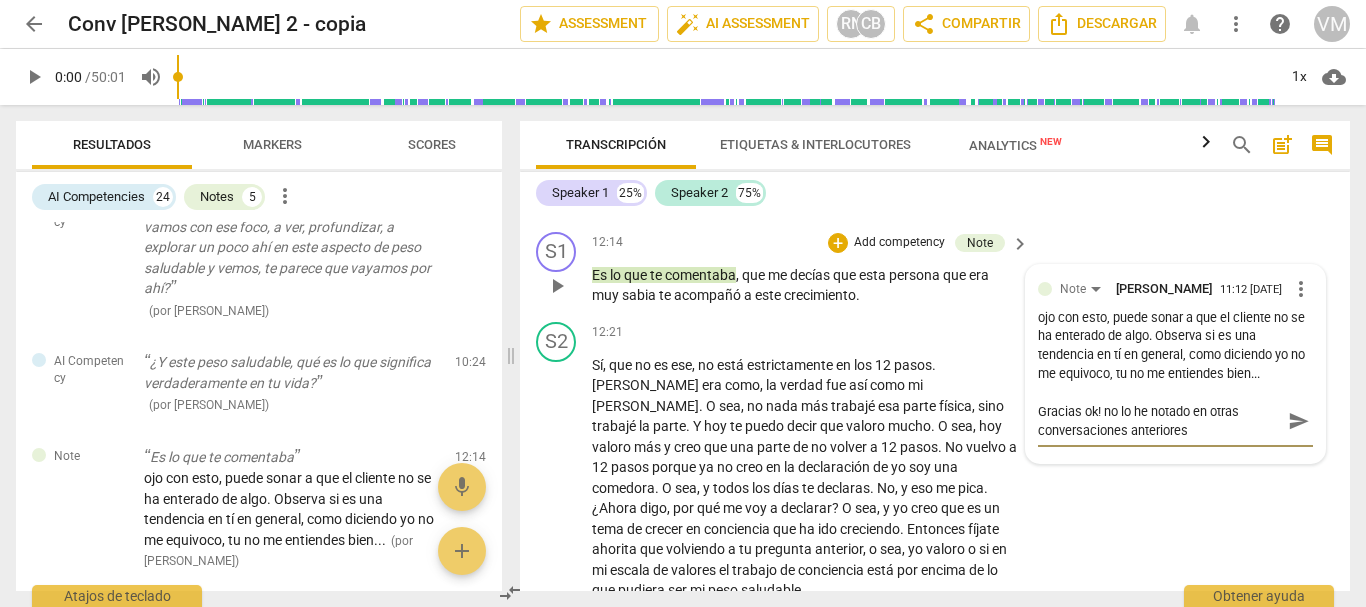 type on "Gracias ok! no lo he notado en otras conversaciones anteriores" 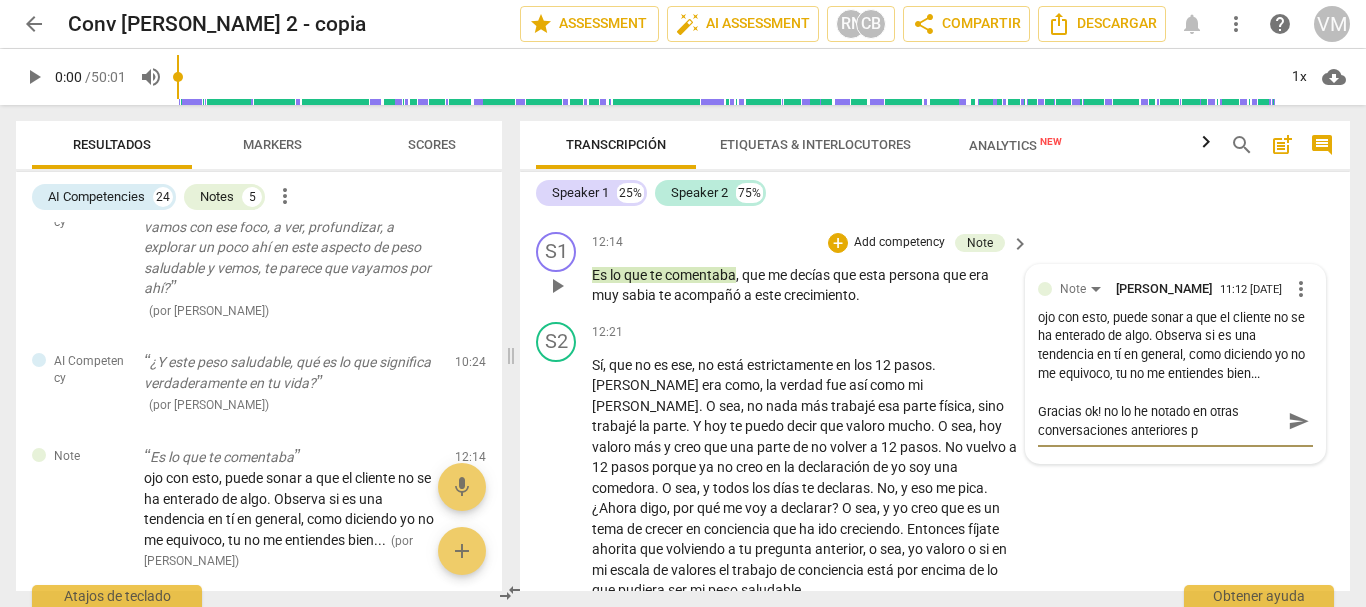 type on "Gracias ok! no lo he notado en otras conversaciones anteriores pe" 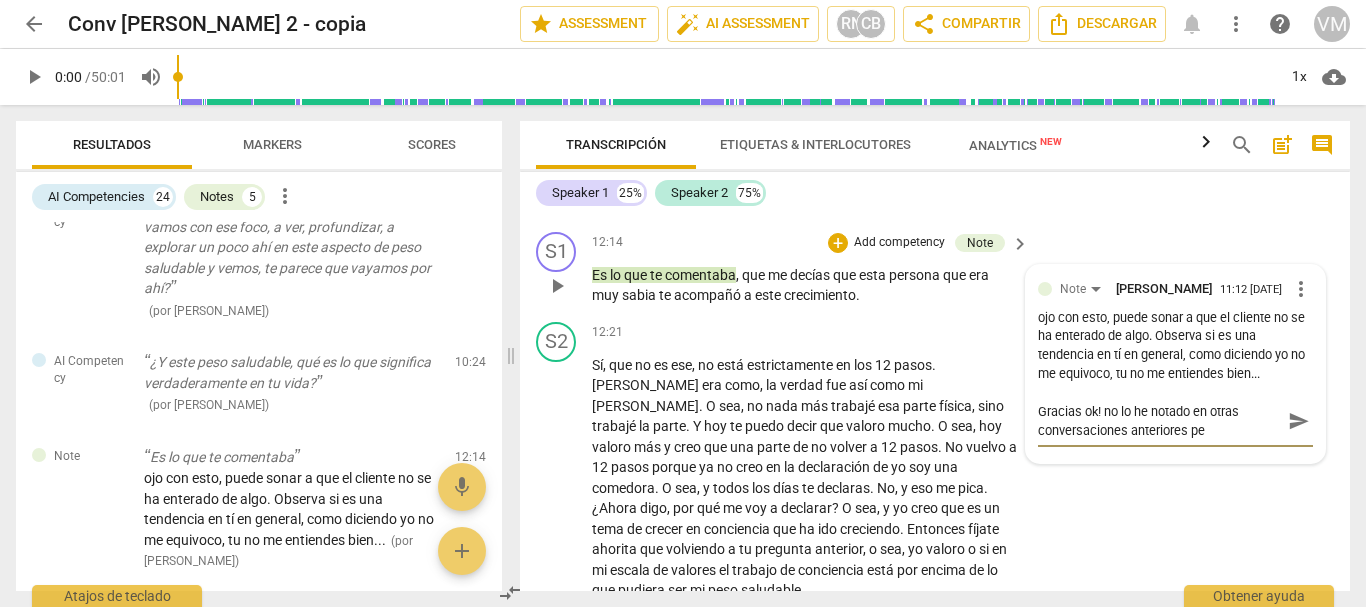 type on "Gracias ok! no lo he notado en otras conversaciones anteriores per" 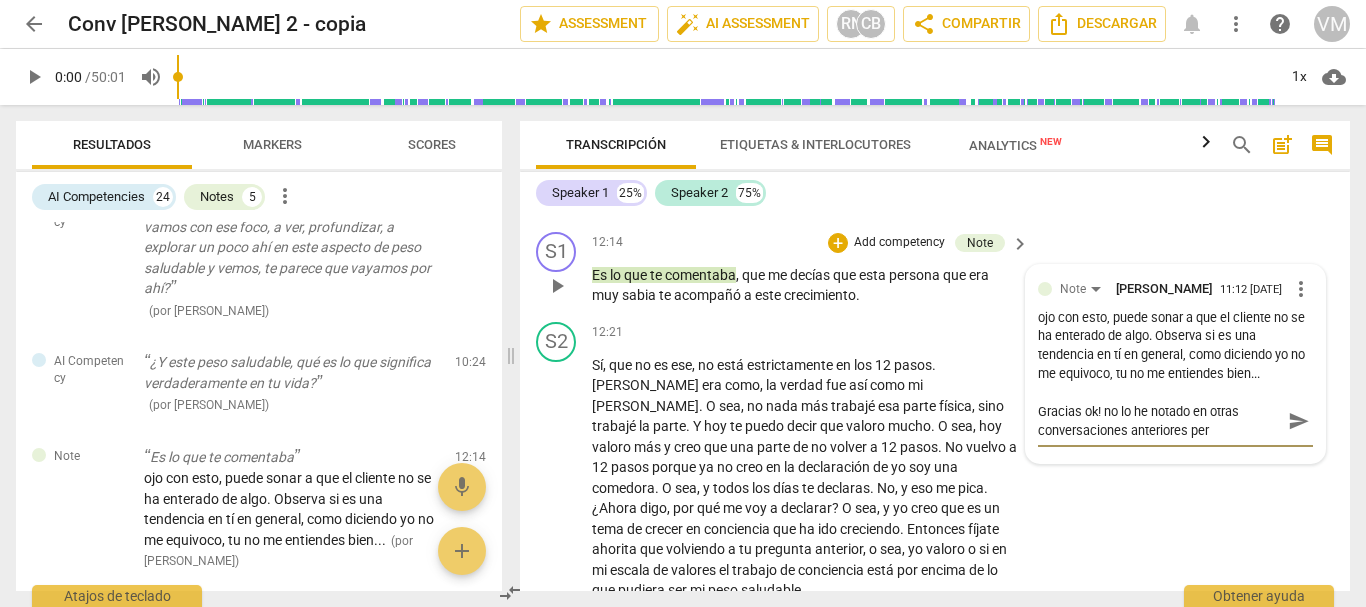 type on "Gracias ok! no lo he notado en otras conversaciones anteriores pero" 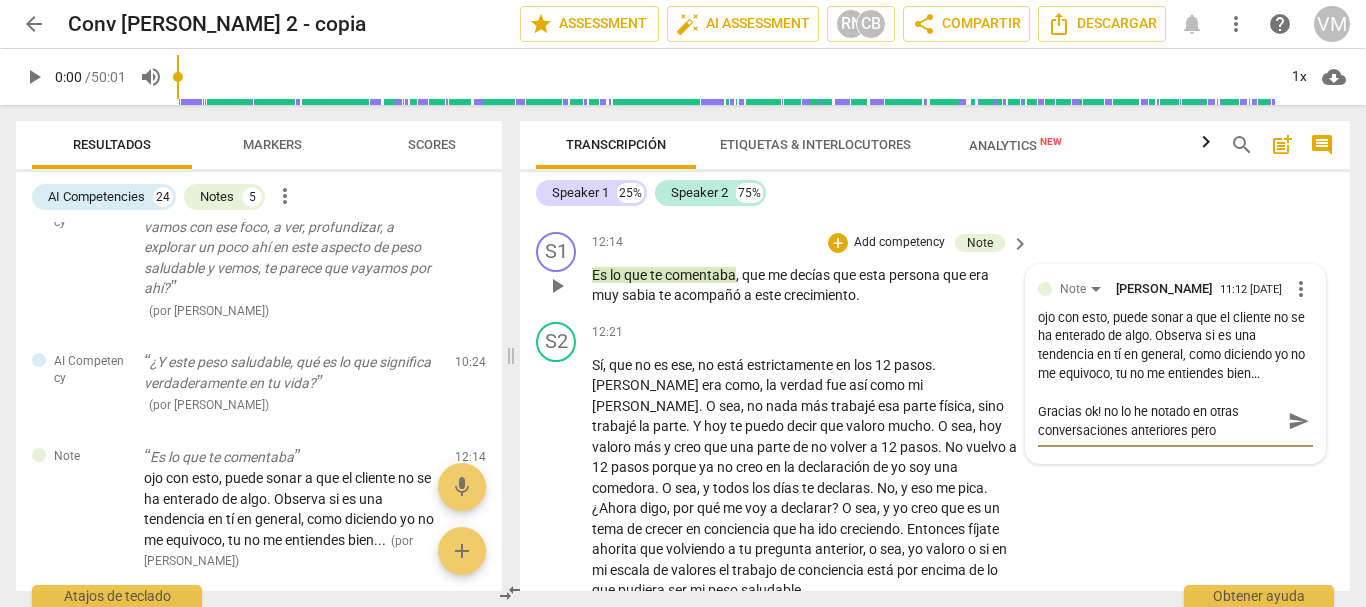 type on "Gracias ok! no lo he notado en otras conversaciones anteriores pero" 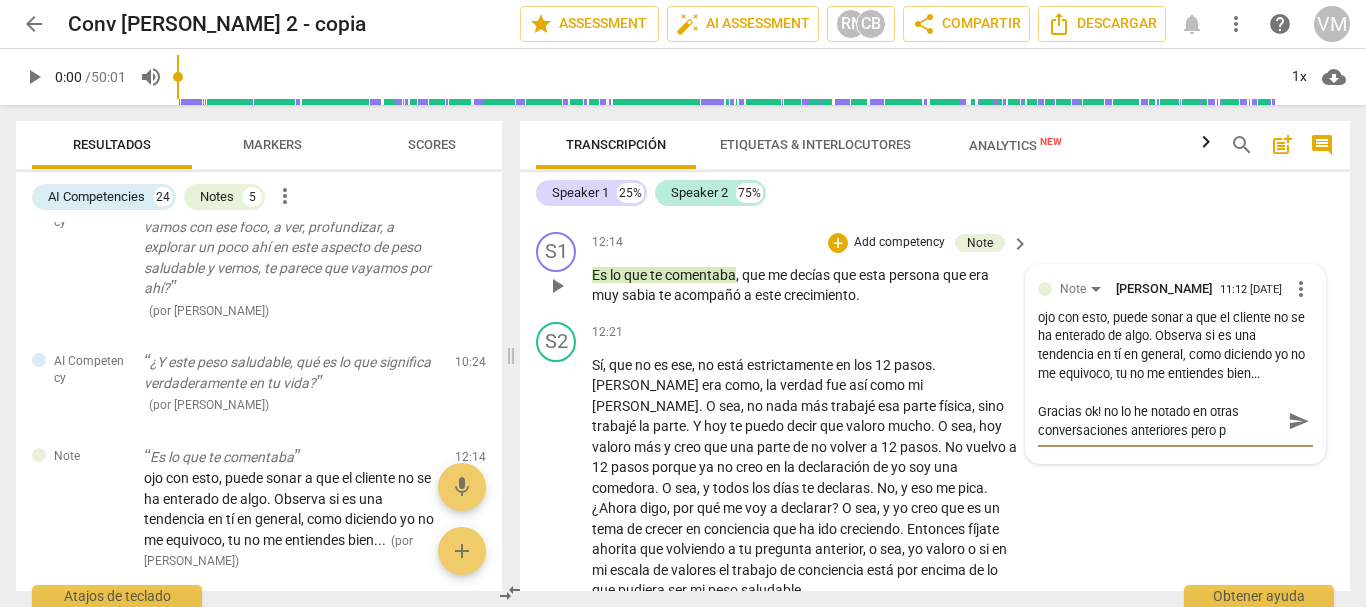 type on "Gracias ok! no lo he notado en otras conversaciones anteriores pero po" 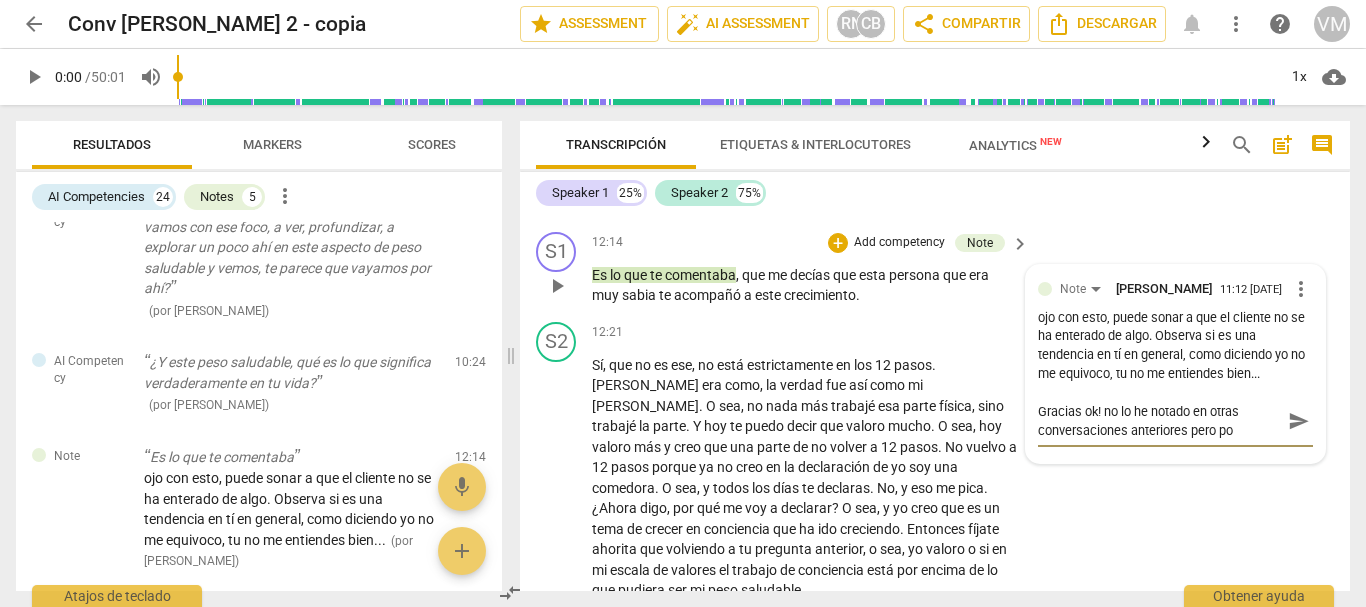 type on "Gracias ok! no lo he notado en otras conversaciones anteriores pero pon" 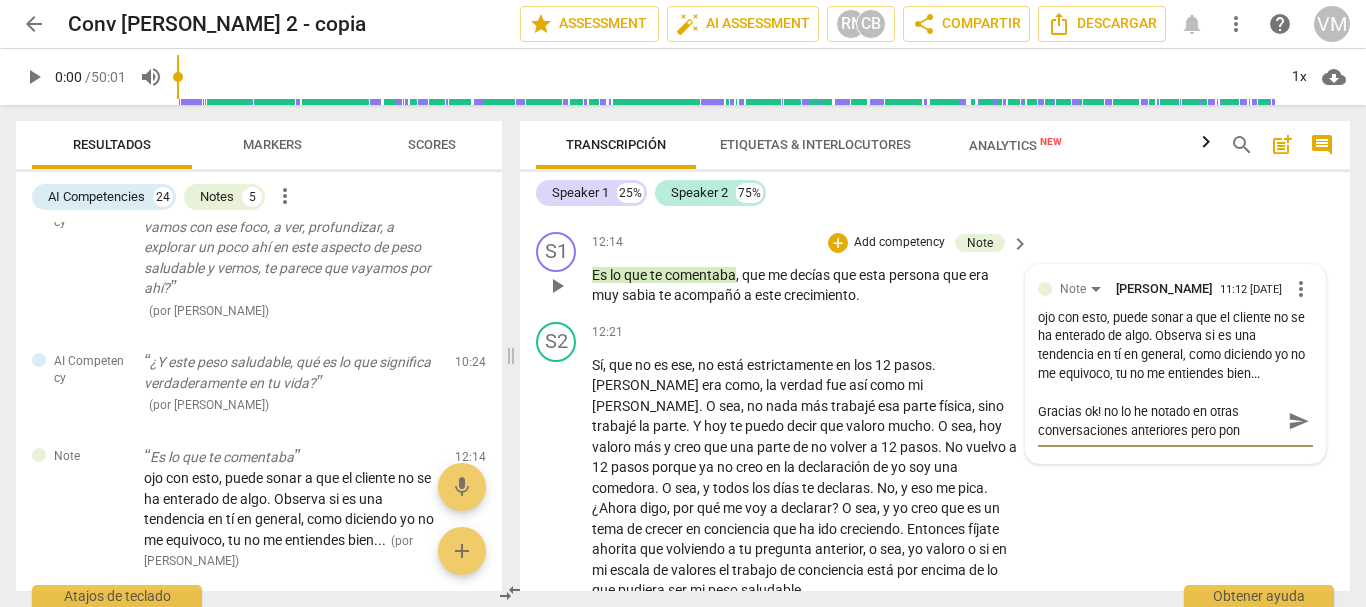 type on "Gracias ok! no lo he notado en otras conversaciones anteriores pero pond" 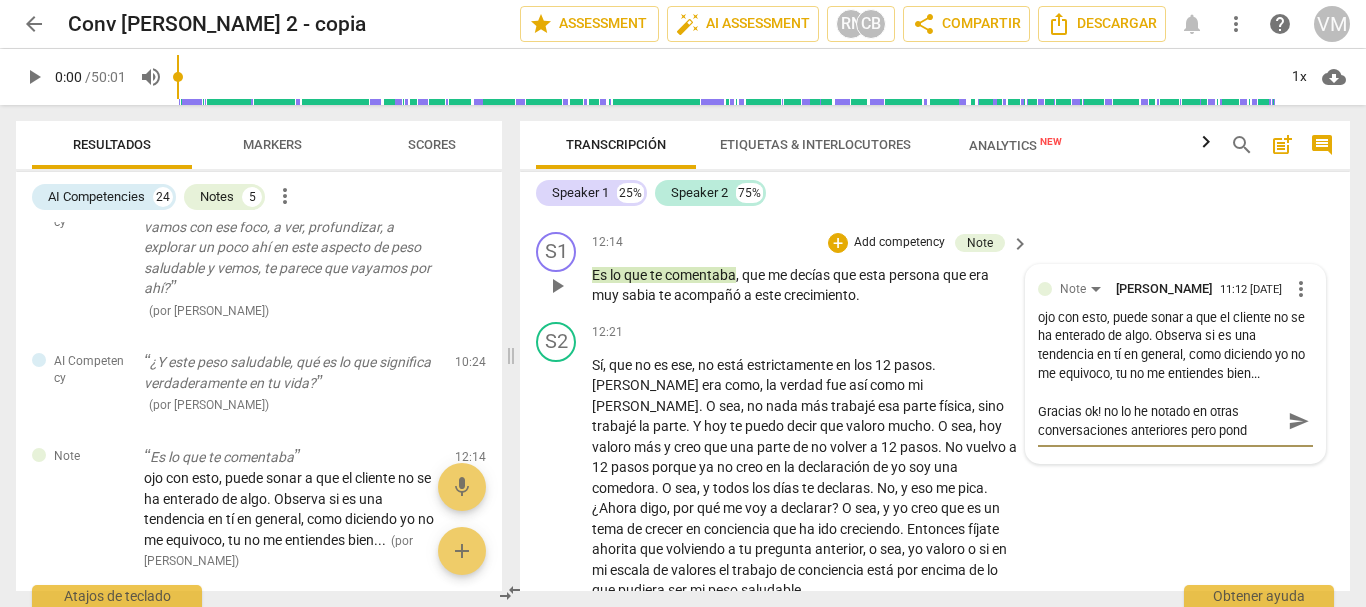 type on "Gracias ok! no lo he notado en otras conversaciones anteriores pero pondr" 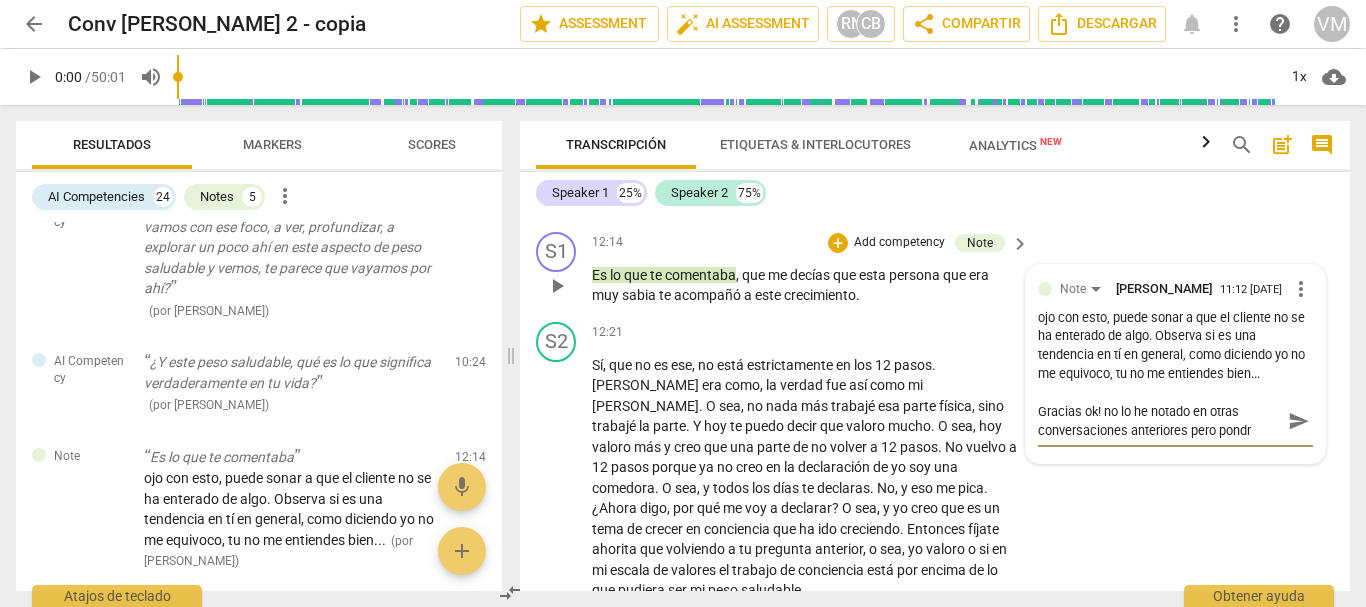 type on "Gracias ok! no lo he notado en otras conversaciones anteriores pero pondre" 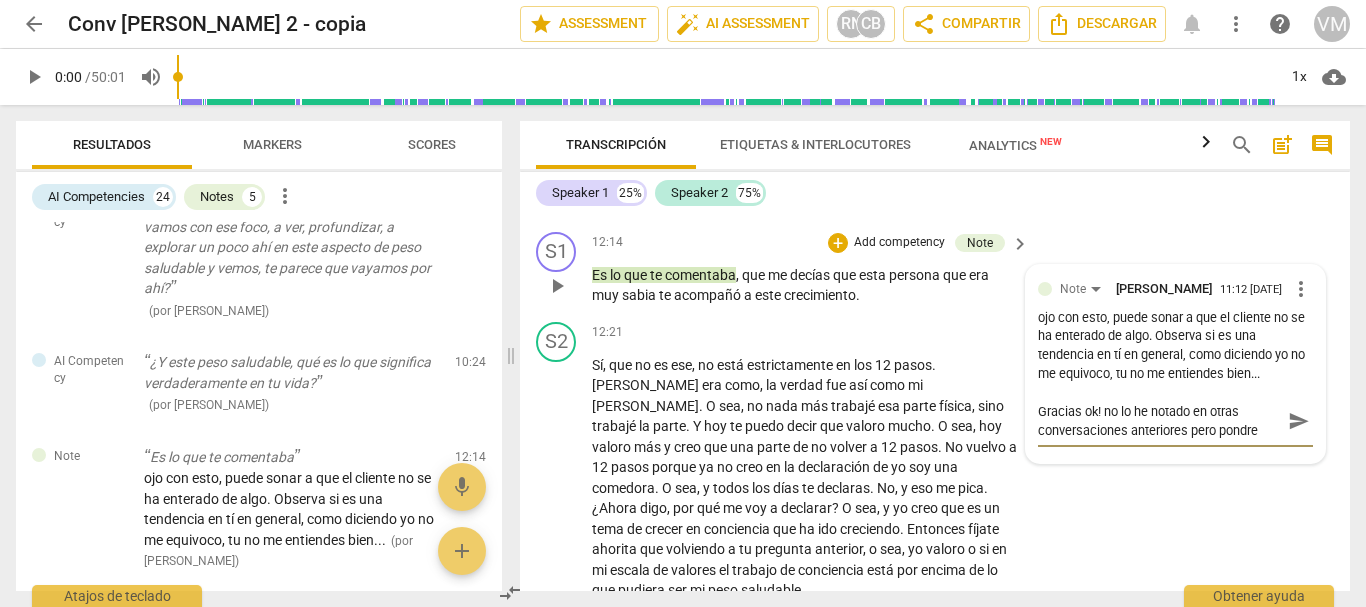 type on "Gracias ok! no lo he notado en otras conversaciones anteriores pero pondre" 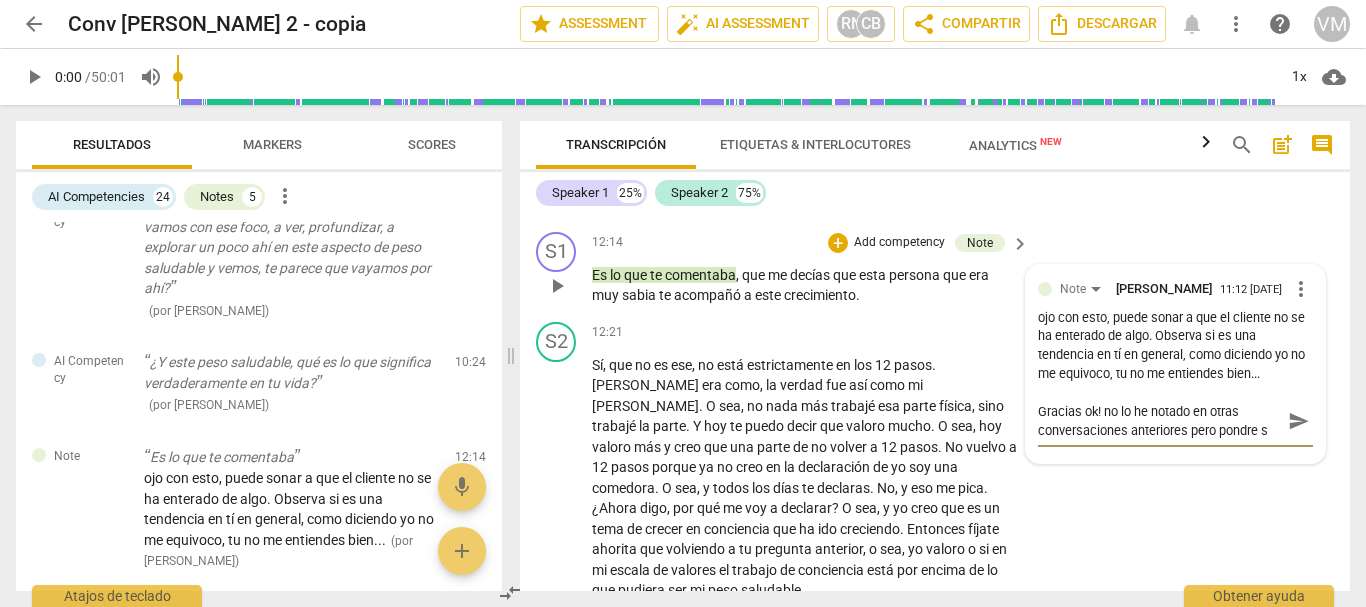 type on "Gracias ok! no lo he notado en otras conversaciones anteriores pero pondre su" 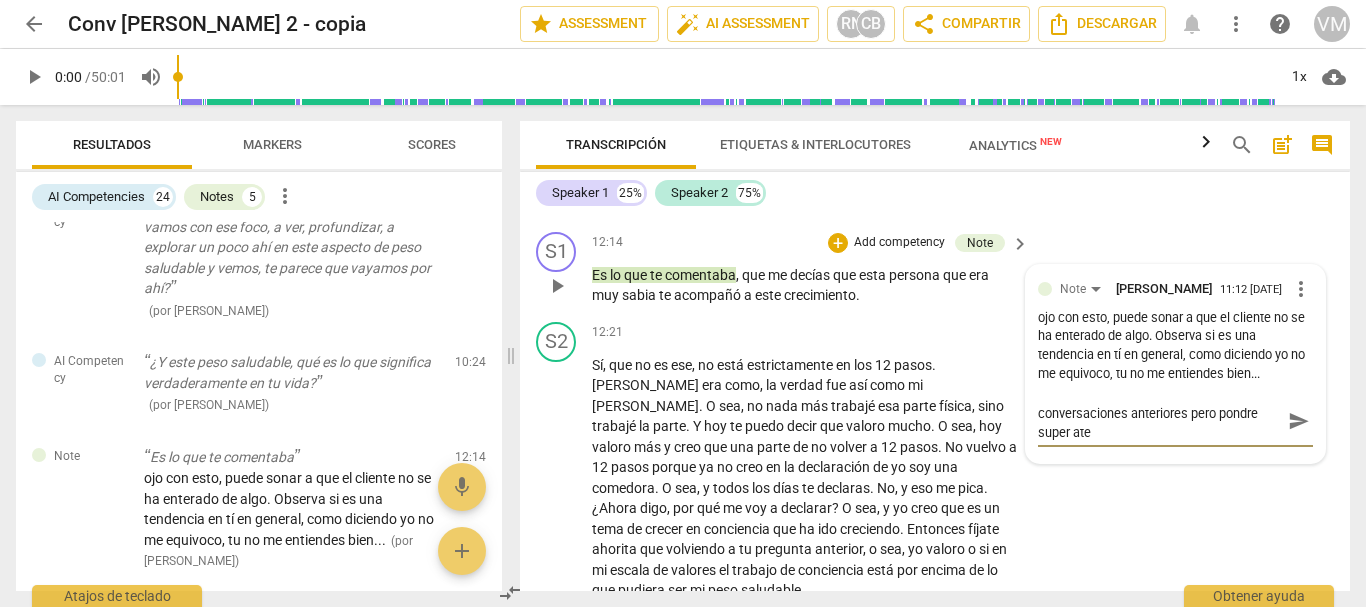 scroll, scrollTop: 0, scrollLeft: 0, axis: both 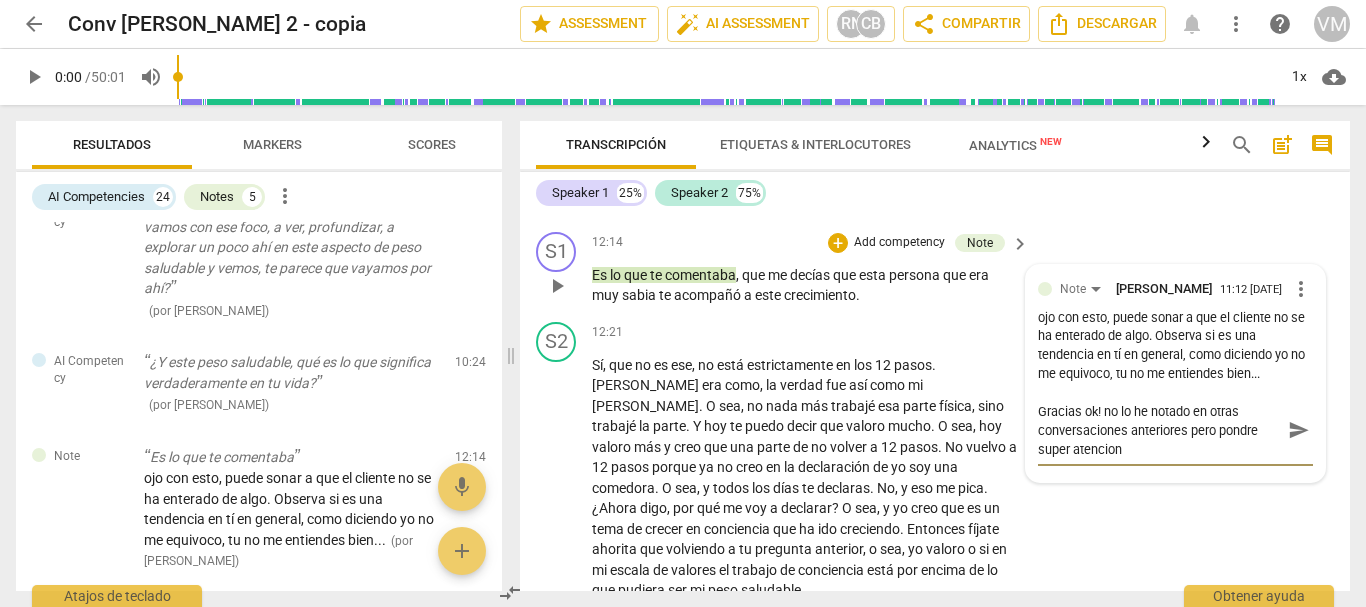click on "send" at bounding box center (1299, 430) 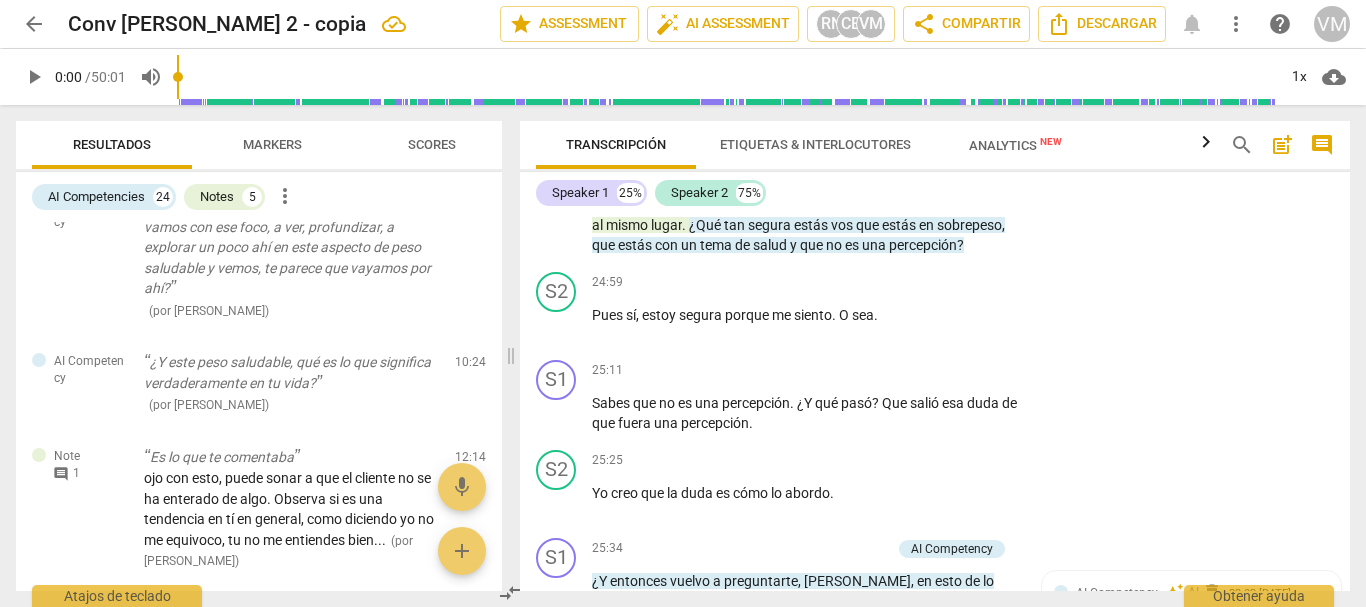 scroll, scrollTop: 6537, scrollLeft: 0, axis: vertical 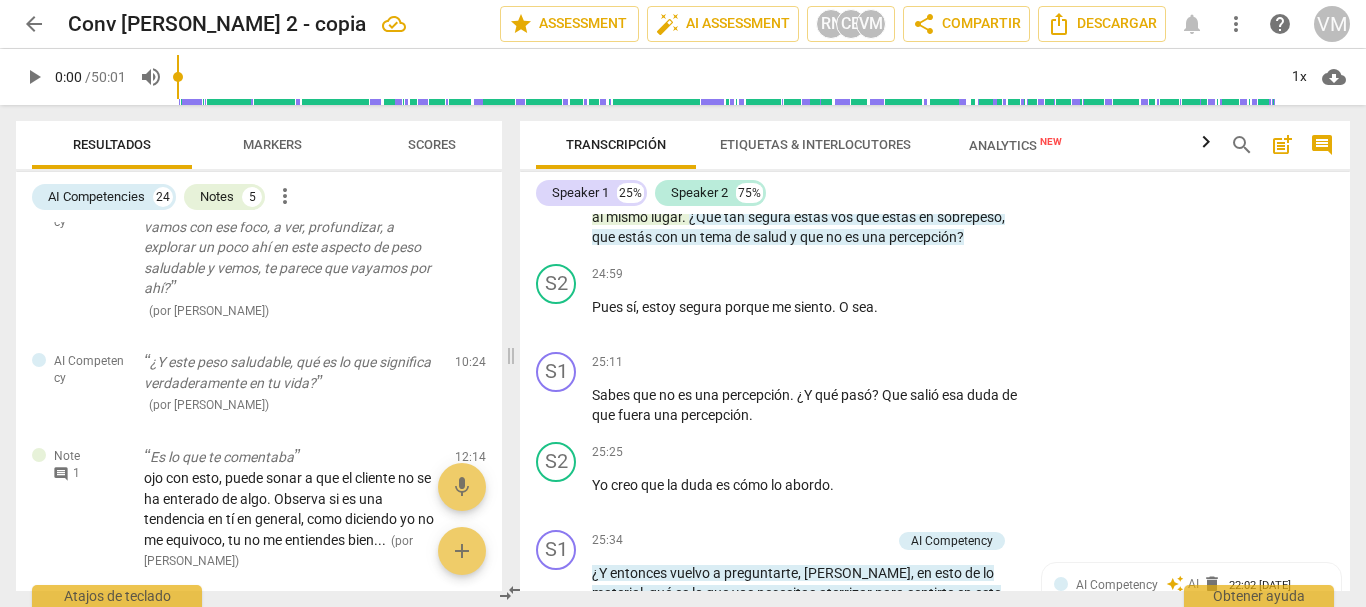 click on "S1 play_arrow pause" at bounding box center (564, 88) 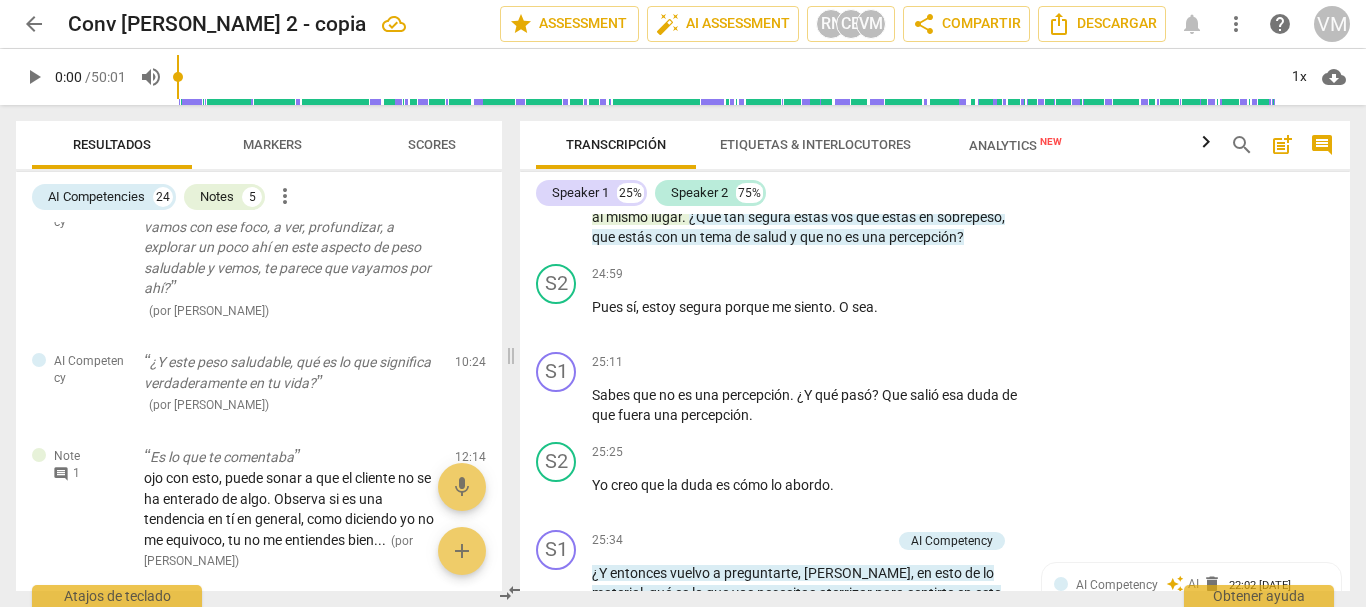 click on "play_arrow pause" at bounding box center [566, 105] 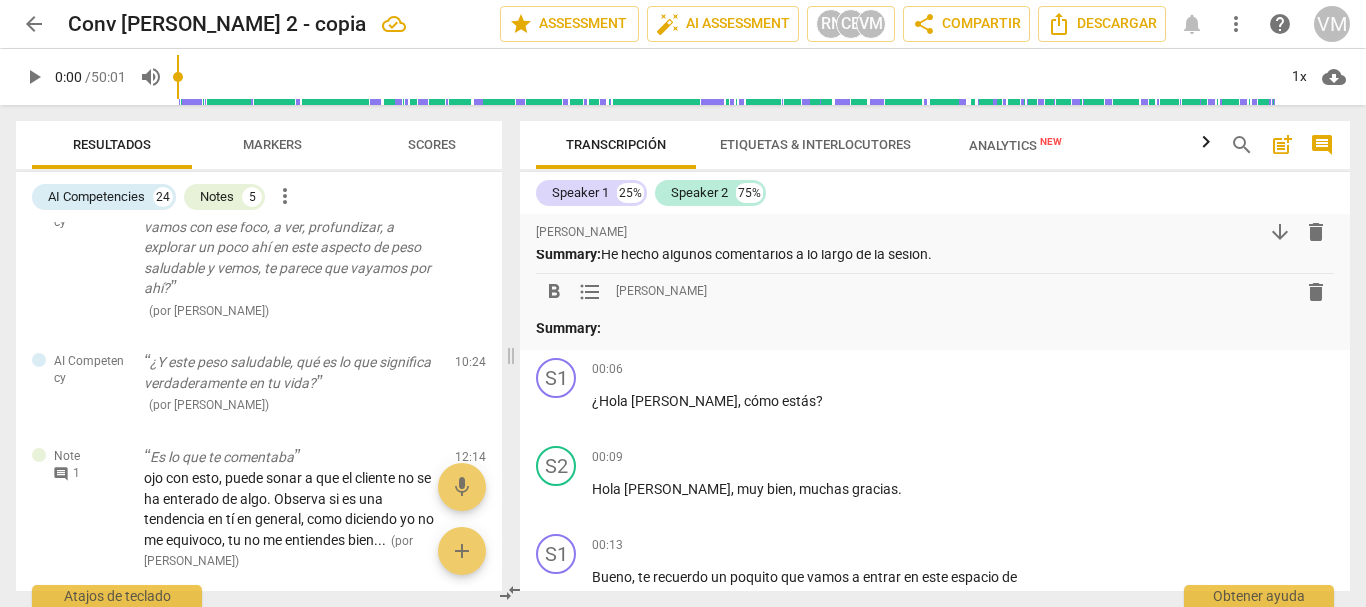scroll, scrollTop: 0, scrollLeft: 0, axis: both 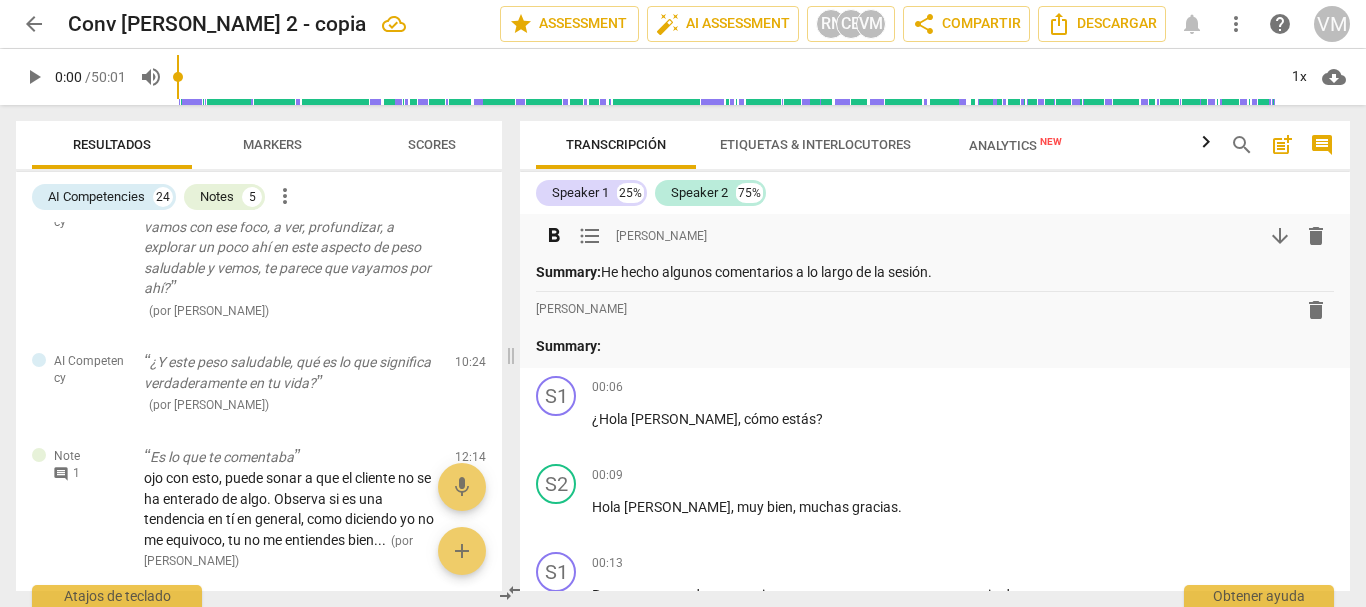 click on "arrow_downward" at bounding box center (1280, 236) 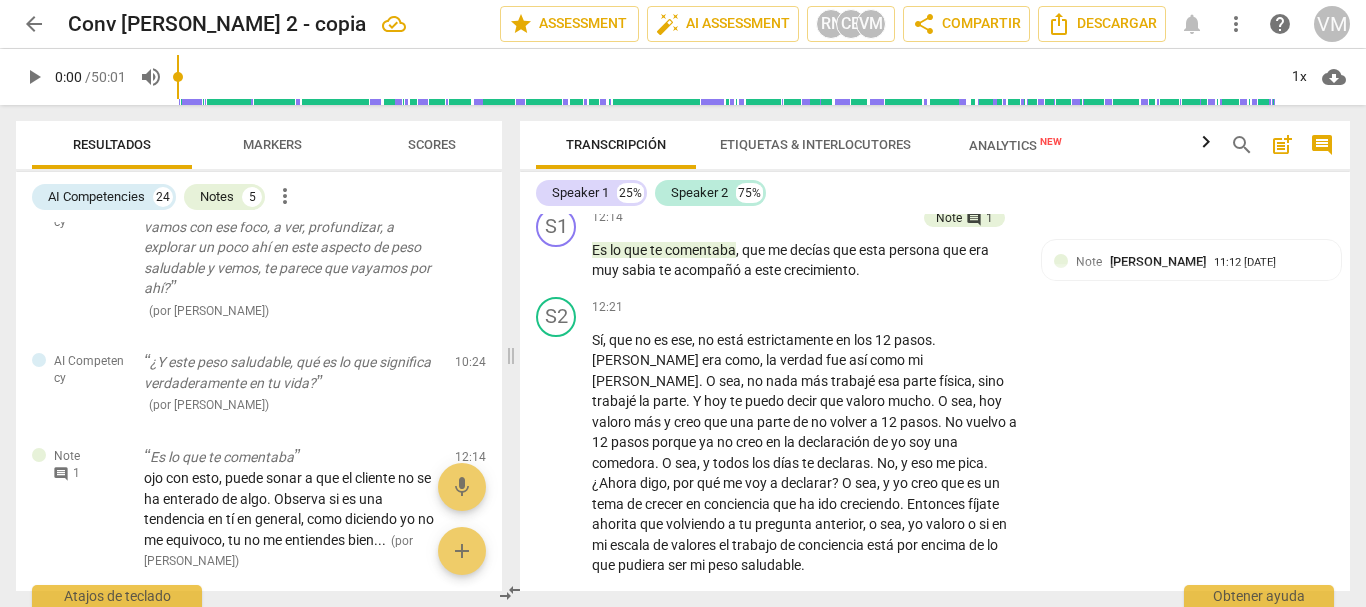 scroll, scrollTop: 3400, scrollLeft: 0, axis: vertical 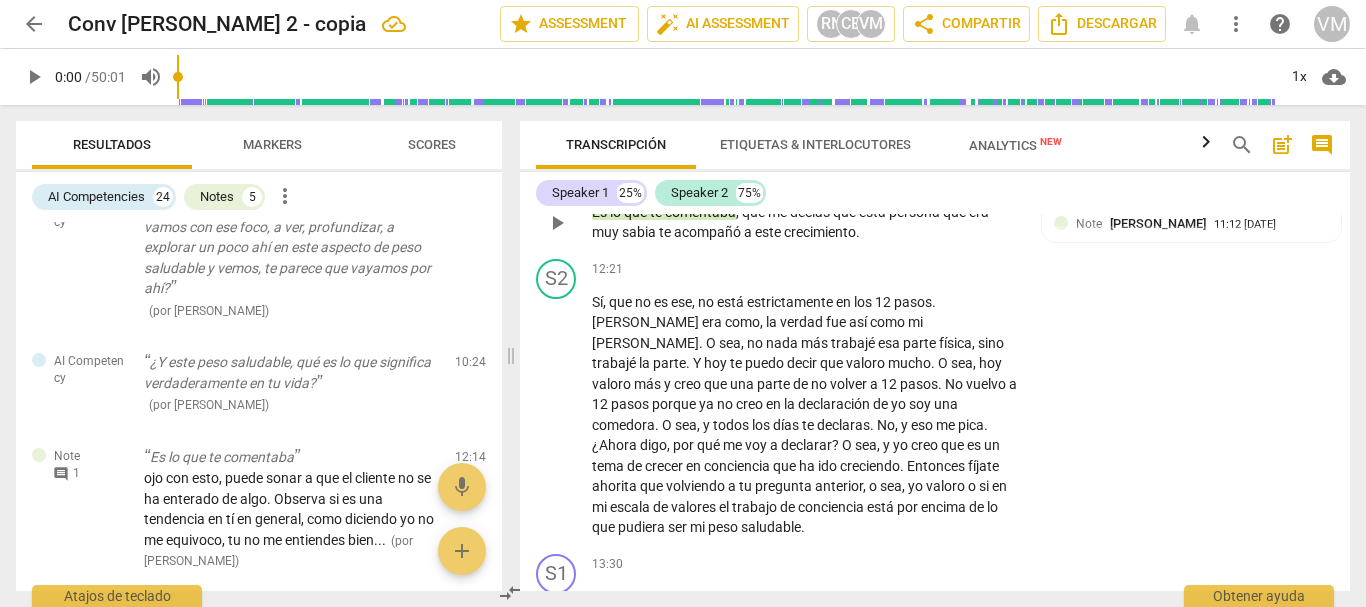 click on "Note" at bounding box center [949, 180] 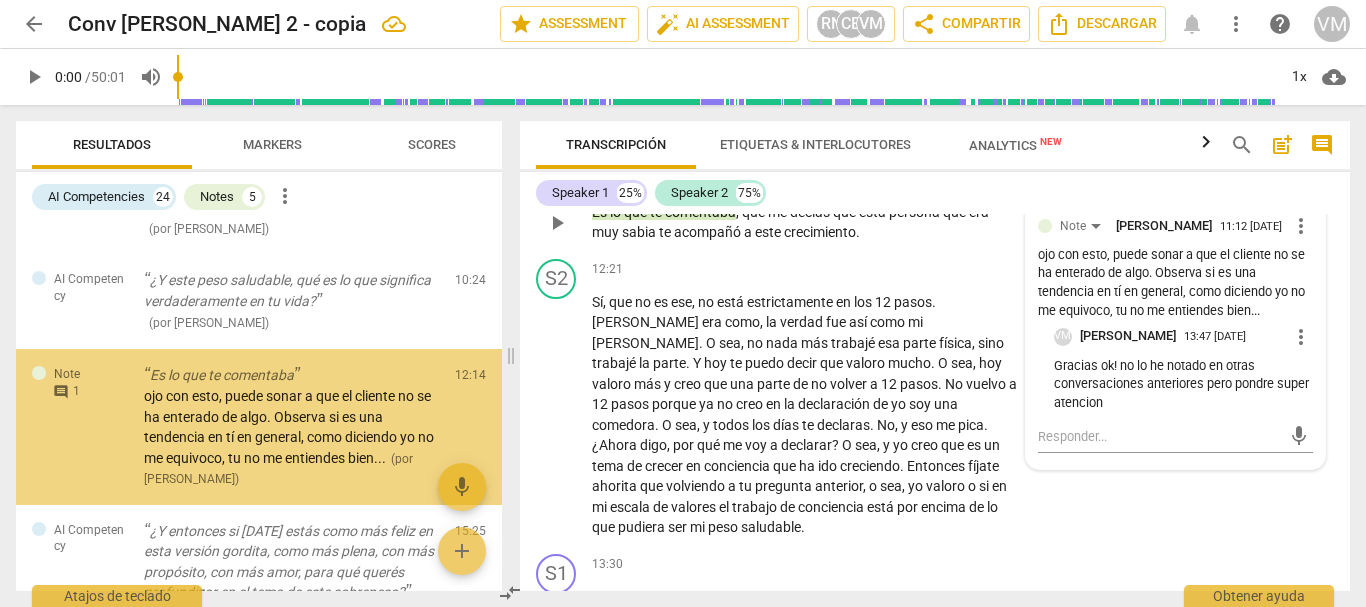 scroll, scrollTop: 374, scrollLeft: 0, axis: vertical 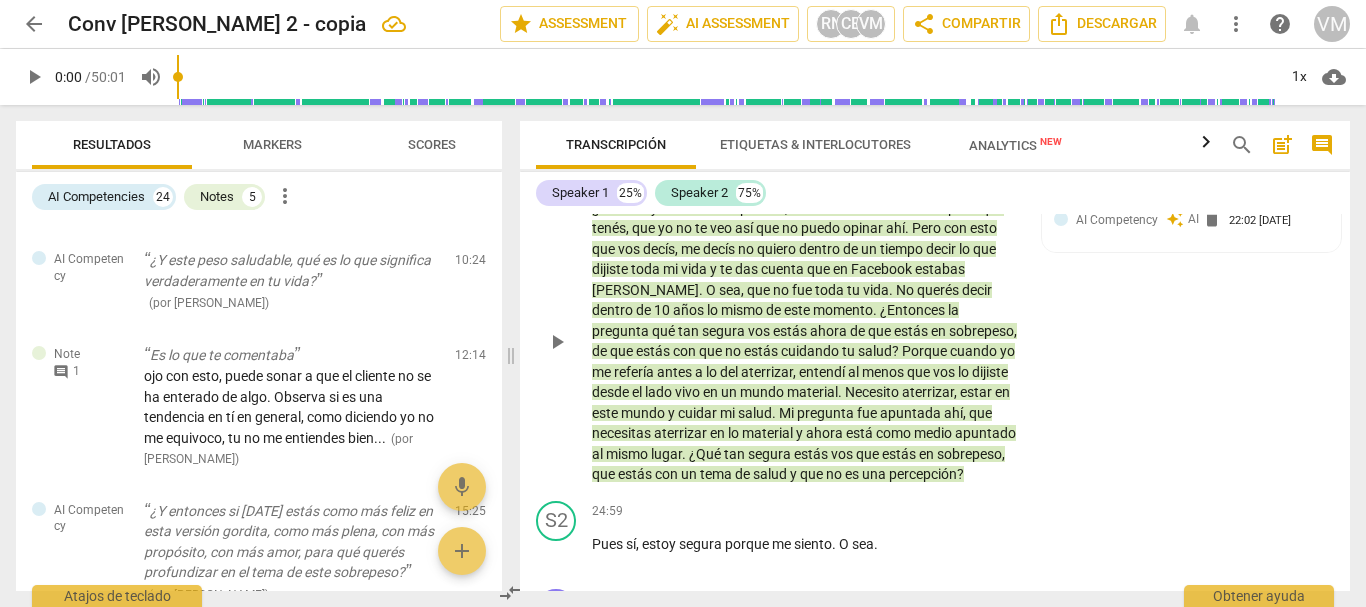 click on "Note" at bounding box center (980, 176) 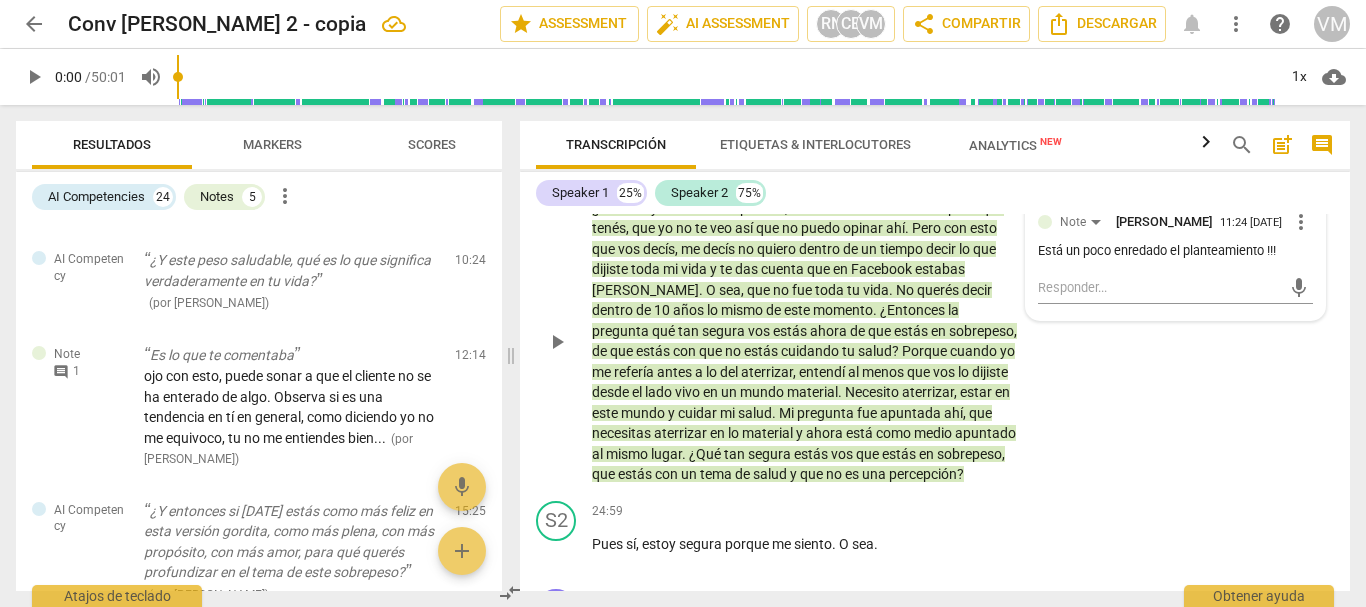 scroll, scrollTop: 872, scrollLeft: 0, axis: vertical 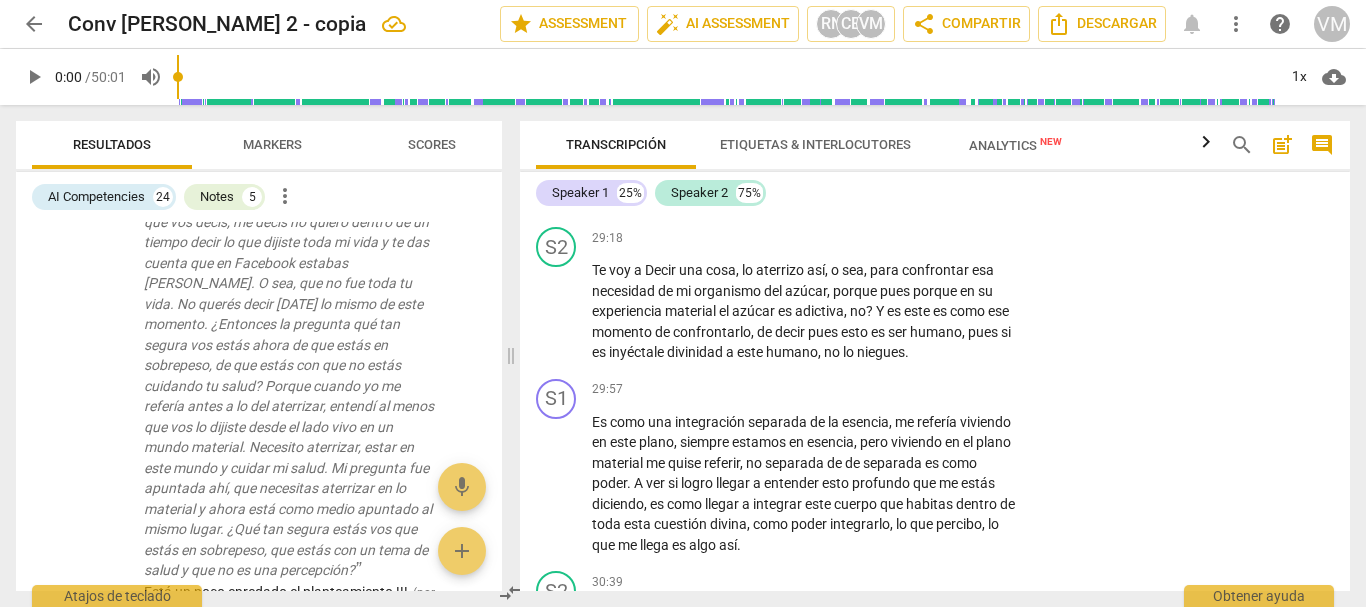 click on "Note" at bounding box center [980, 150] 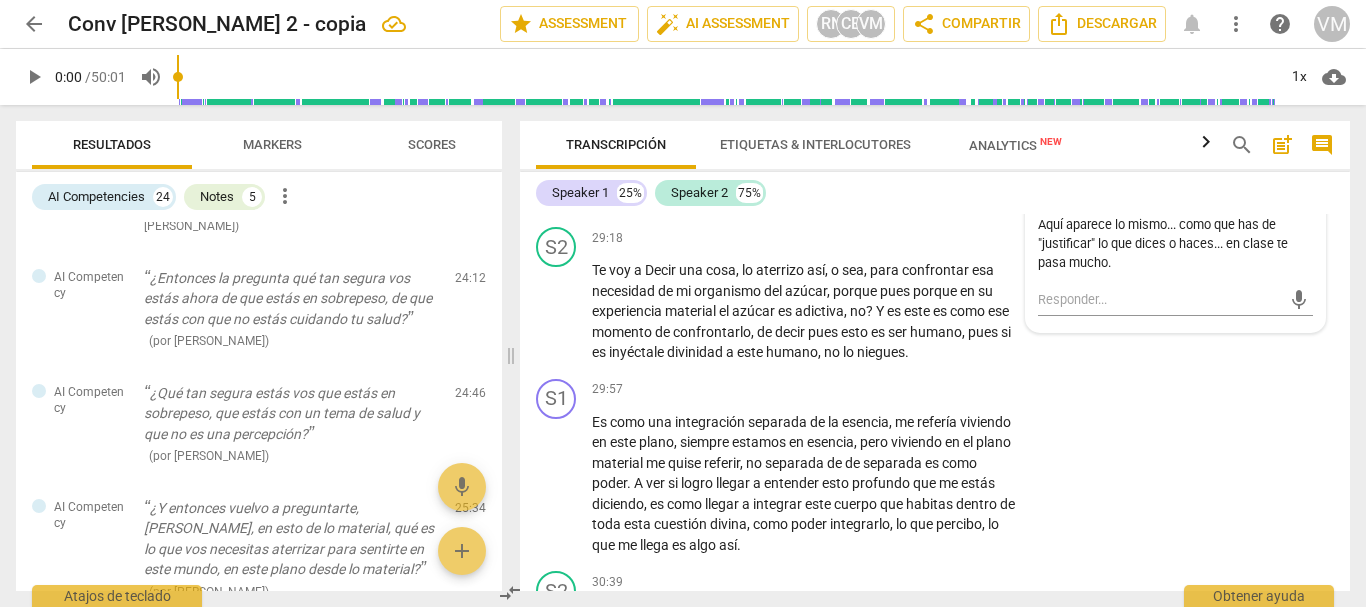 scroll, scrollTop: 1910, scrollLeft: 0, axis: vertical 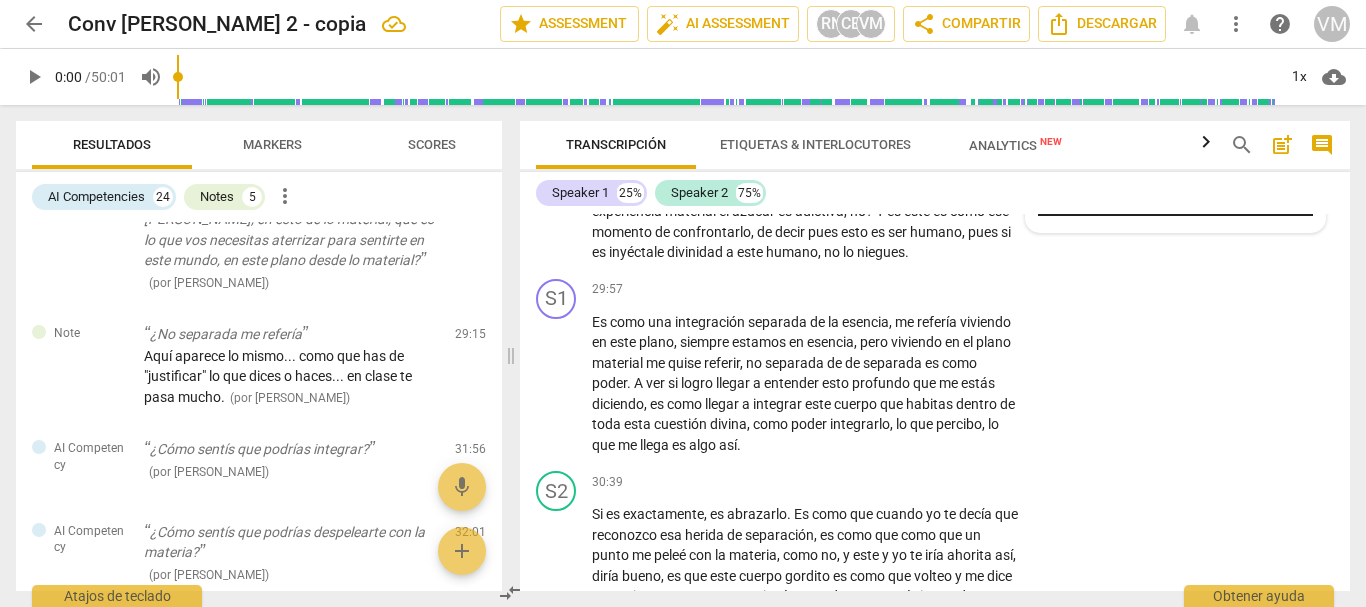 click at bounding box center [1160, 199] 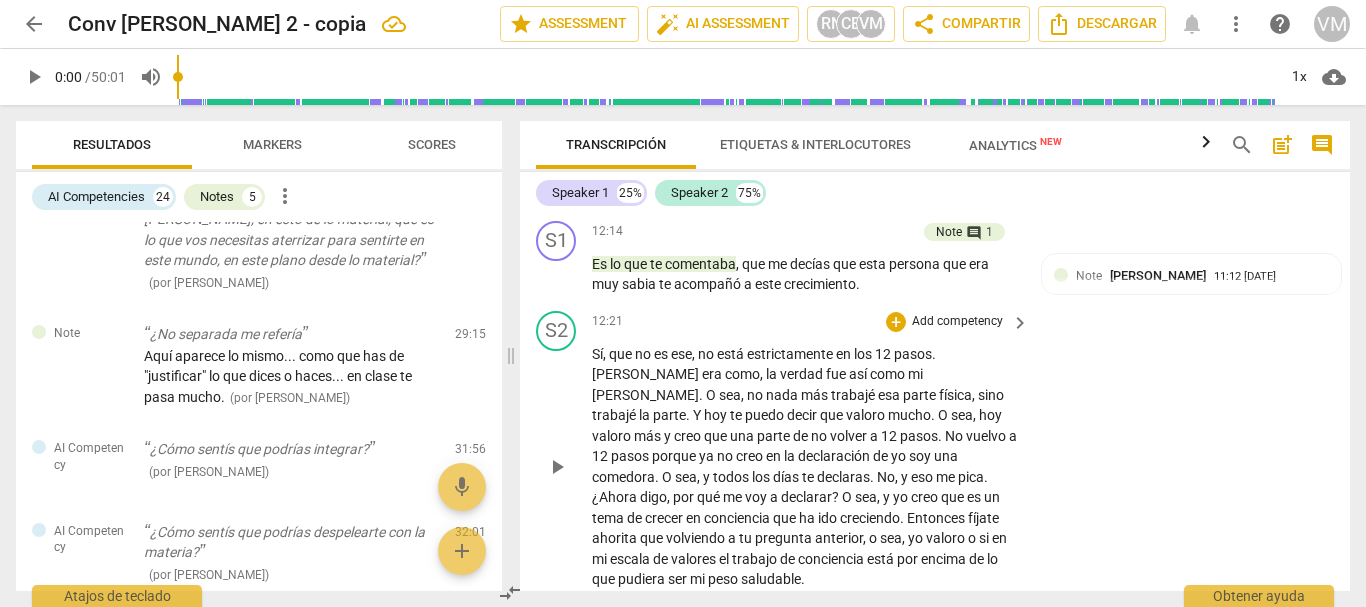 scroll, scrollTop: 3455, scrollLeft: 0, axis: vertical 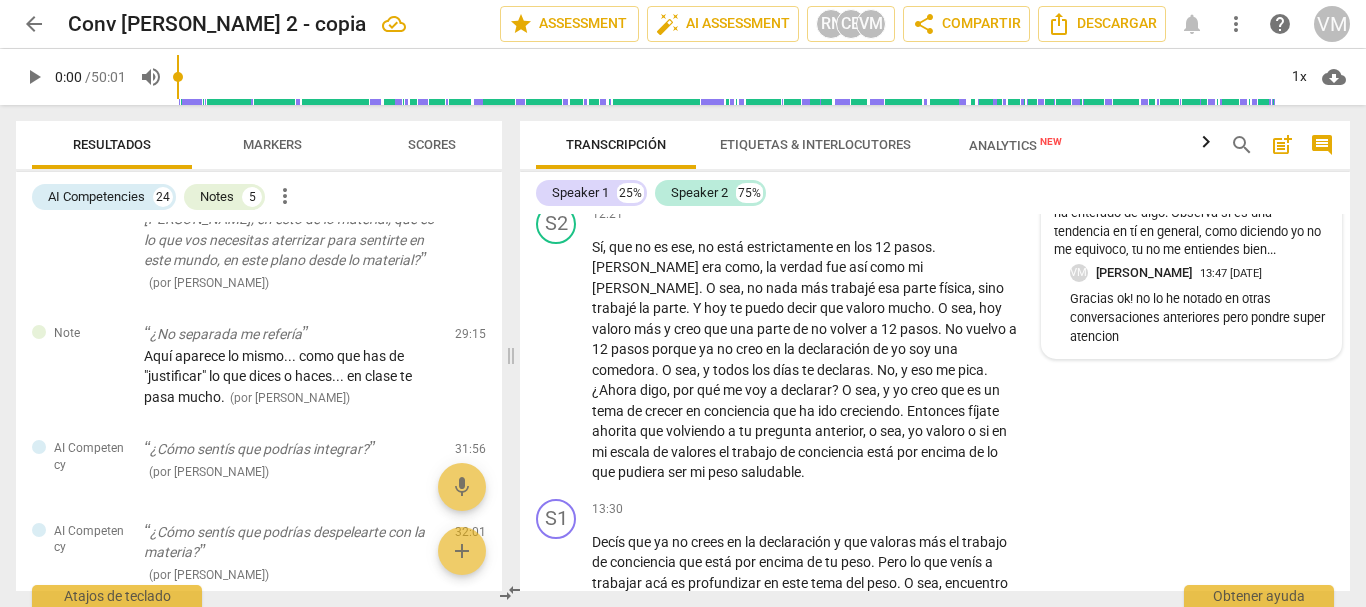 click on "Gracias ok! no lo he notado en otras conversaciones anteriores pero pondre super atencion" at bounding box center (1200, 318) 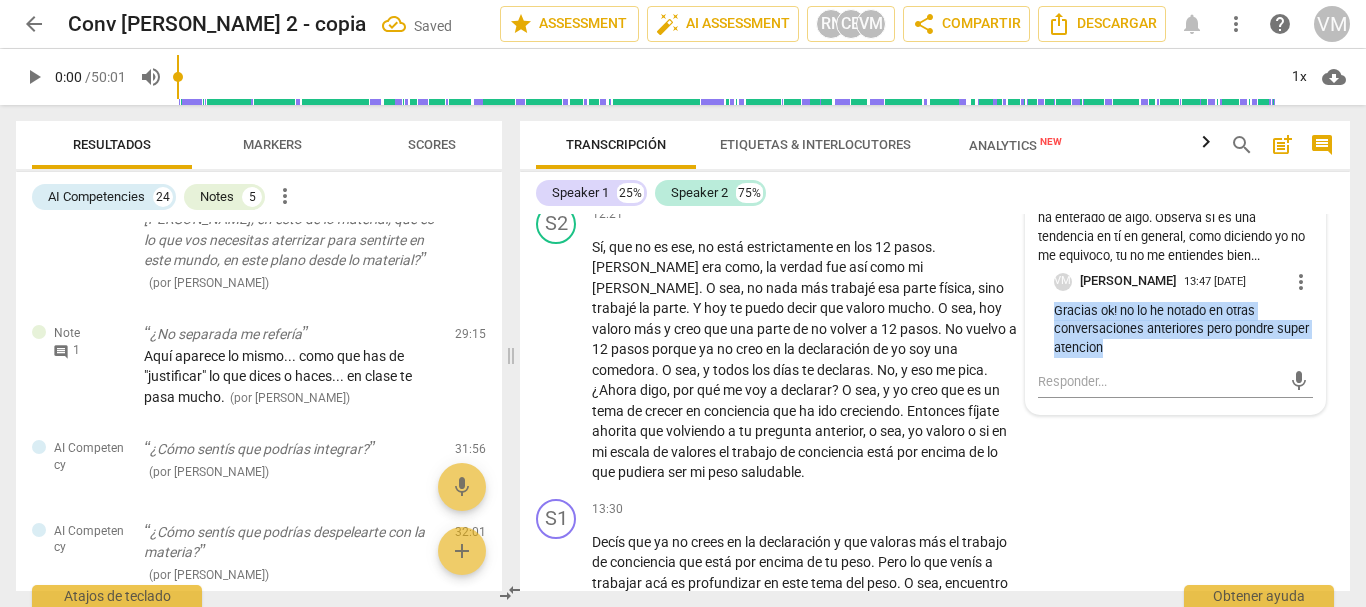 drag, startPoint x: 1052, startPoint y: 413, endPoint x: 1122, endPoint y: 463, distance: 86.023254 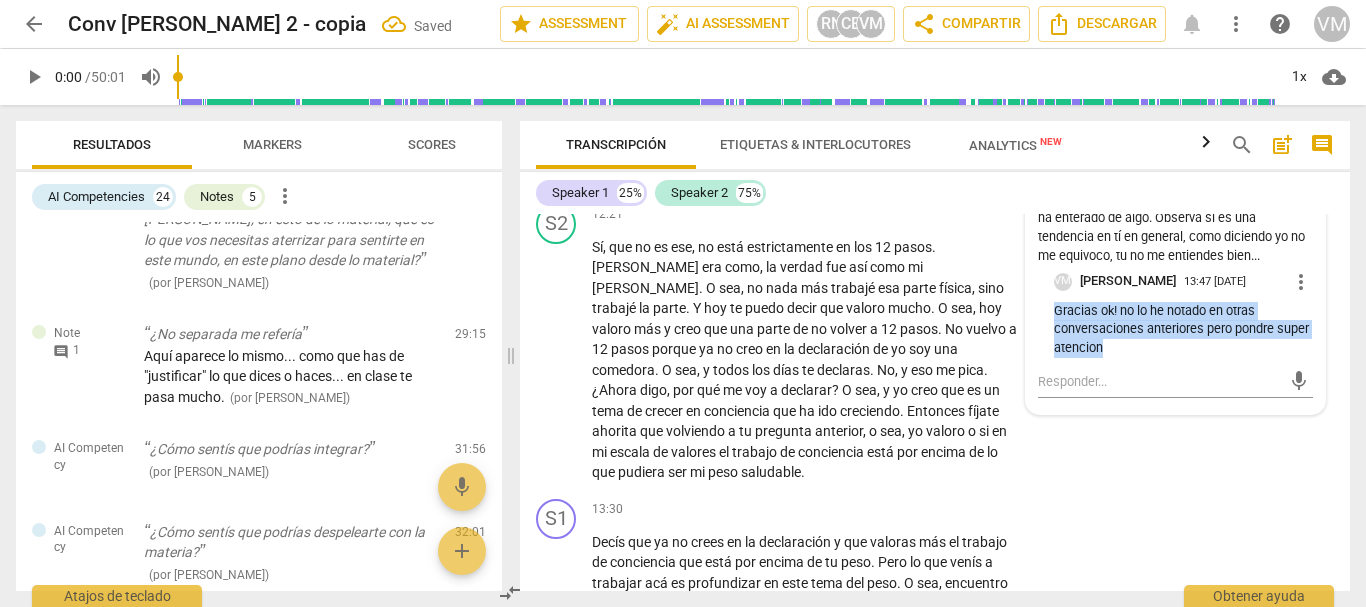 click on "Gracias ok! no lo he notado en otras conversaciones anteriores pero pondre super atencion" at bounding box center (1184, 330) 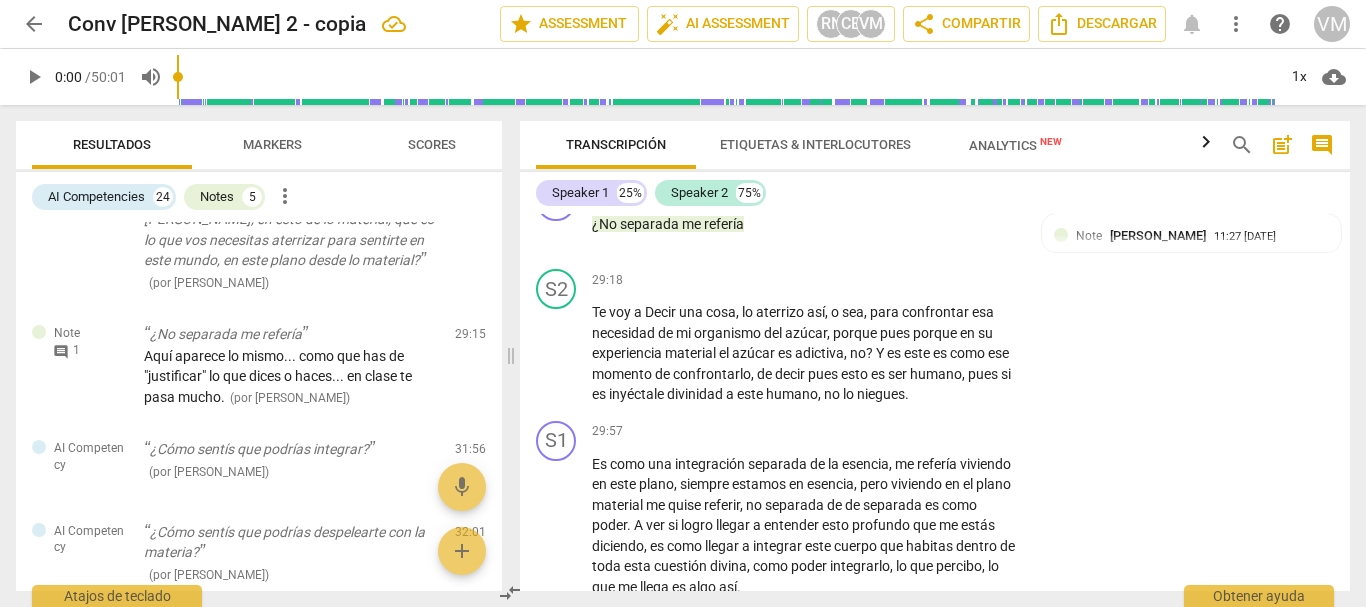 scroll, scrollTop: 7855, scrollLeft: 0, axis: vertical 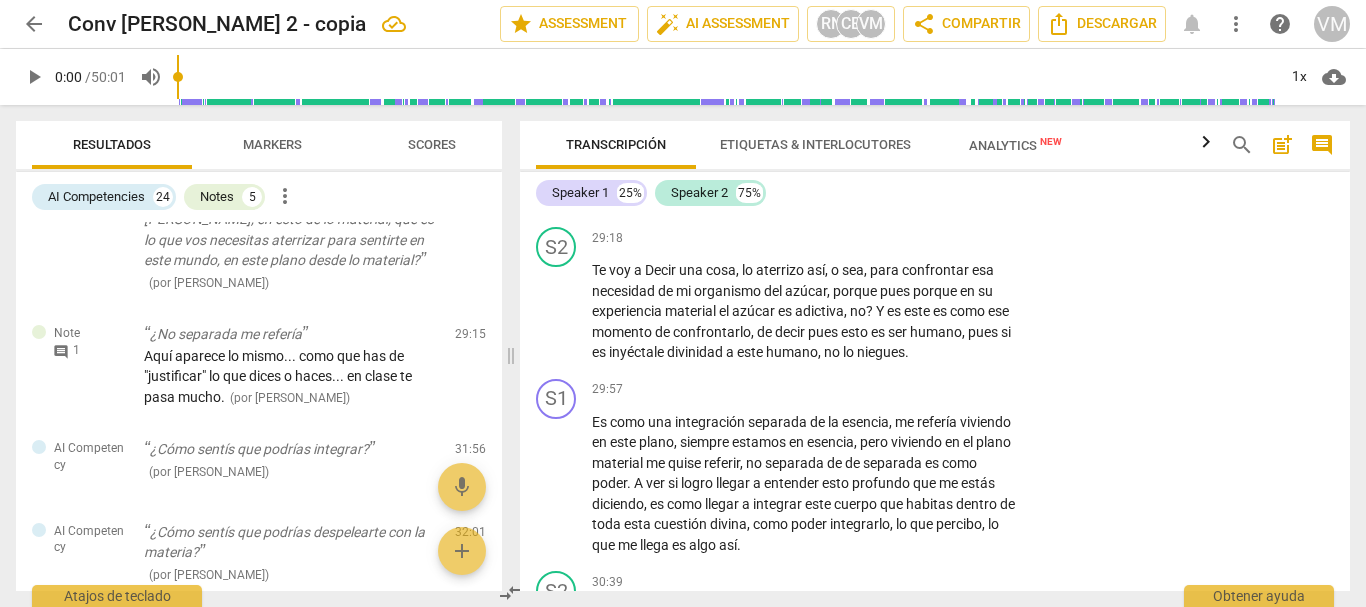 click on "Note" at bounding box center (949, 150) 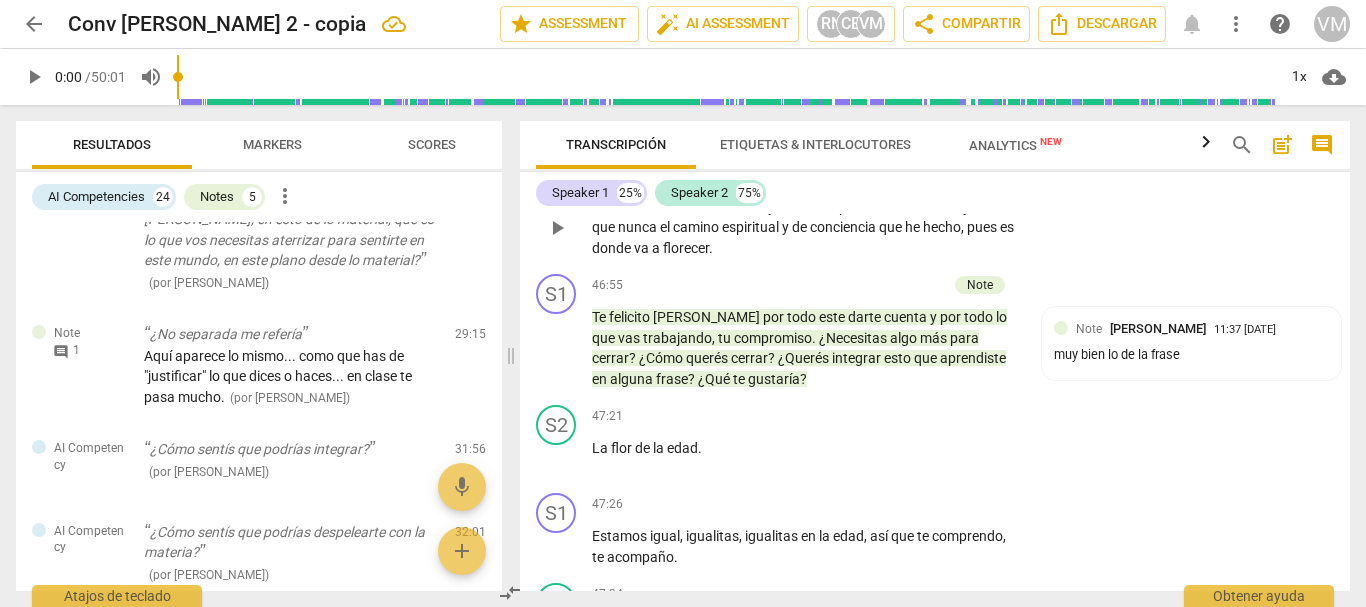 scroll, scrollTop: 13055, scrollLeft: 0, axis: vertical 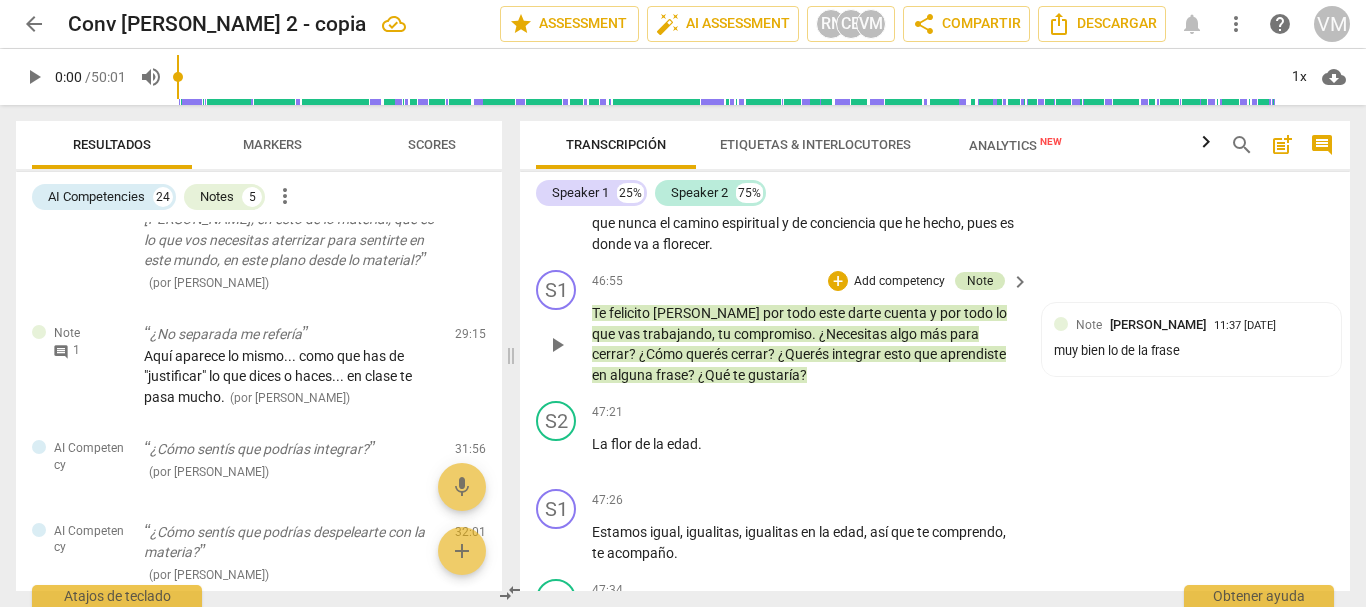 click on "Note" at bounding box center [980, 281] 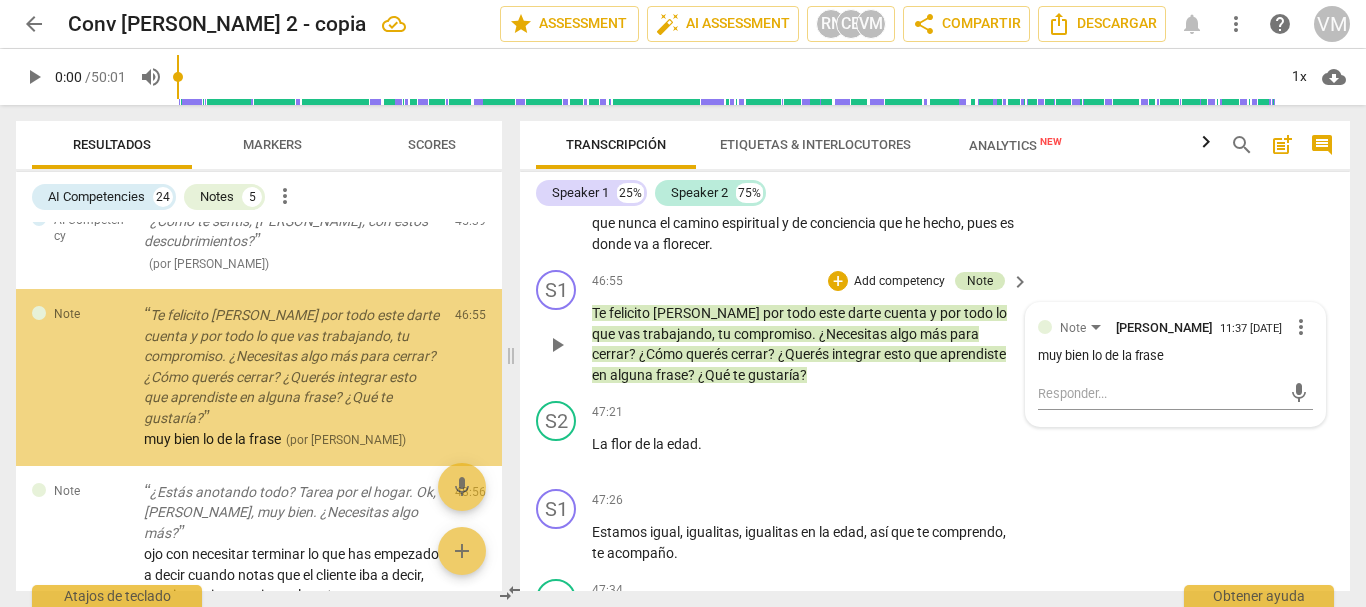 scroll, scrollTop: 3253, scrollLeft: 0, axis: vertical 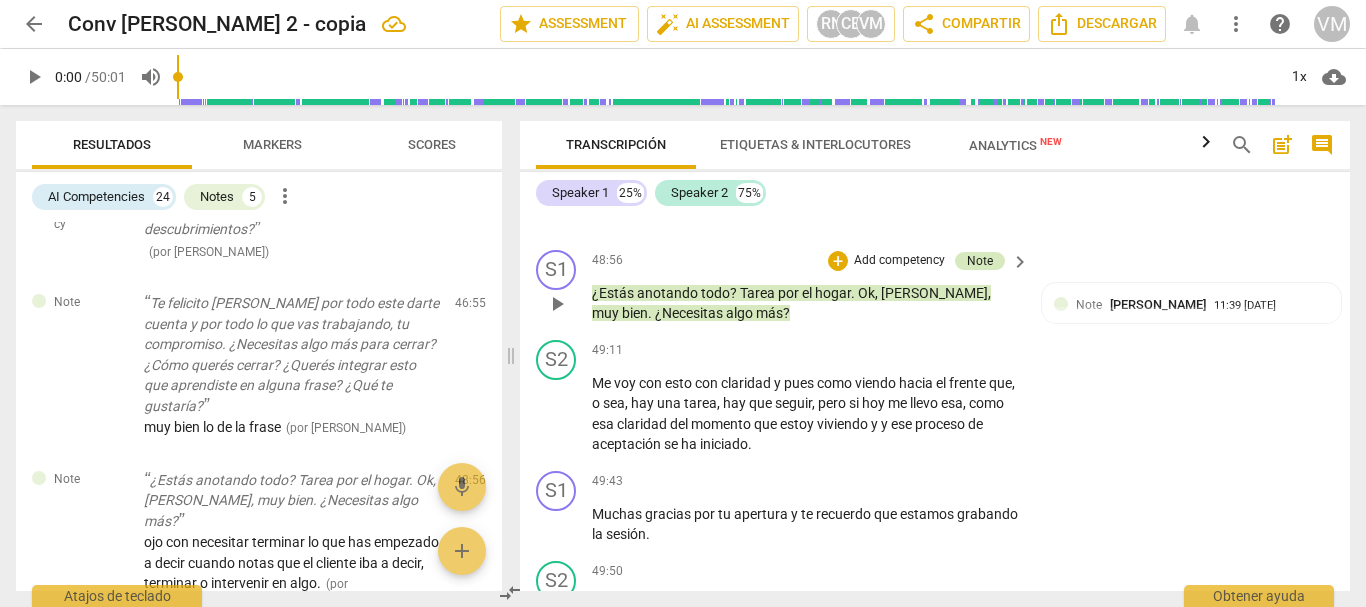 click on "Note" at bounding box center [980, 261] 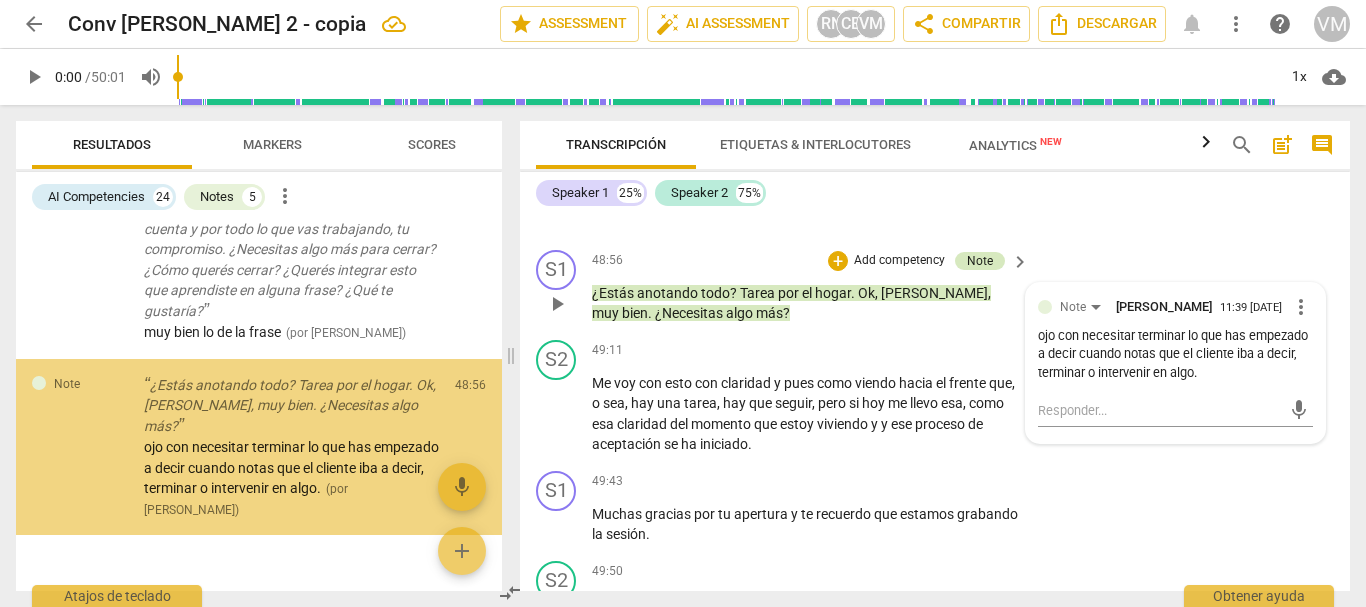 scroll, scrollTop: 3413, scrollLeft: 0, axis: vertical 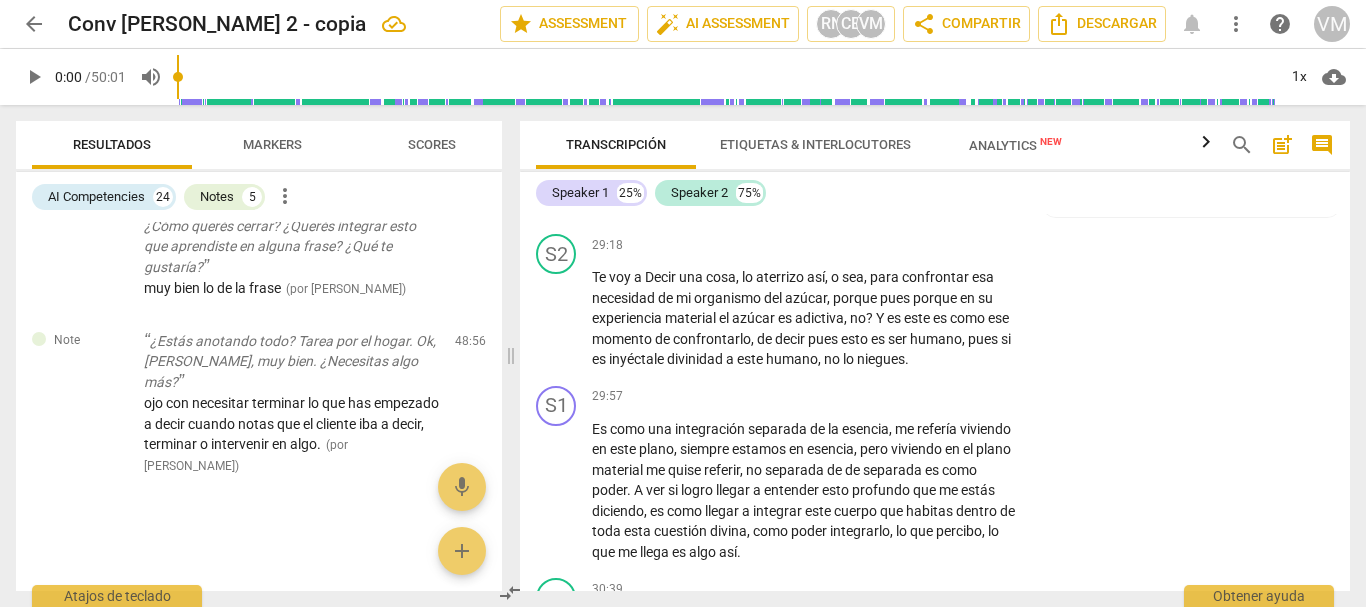 click on "Note" at bounding box center [949, 157] 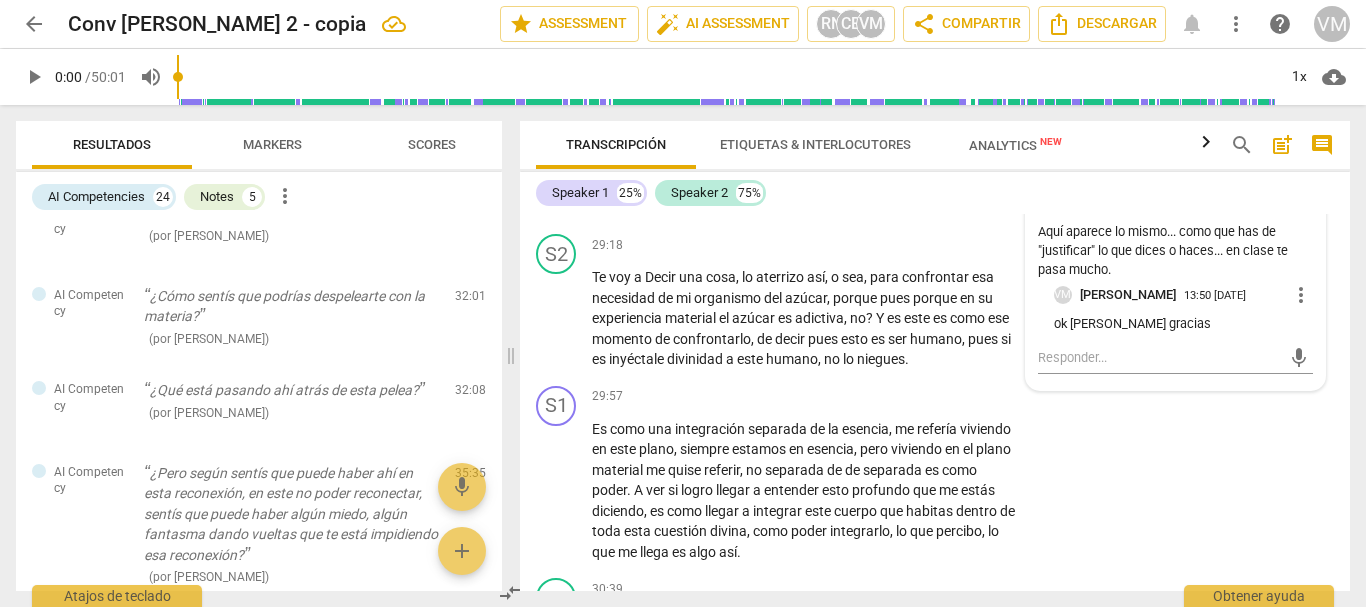 scroll, scrollTop: 1910, scrollLeft: 0, axis: vertical 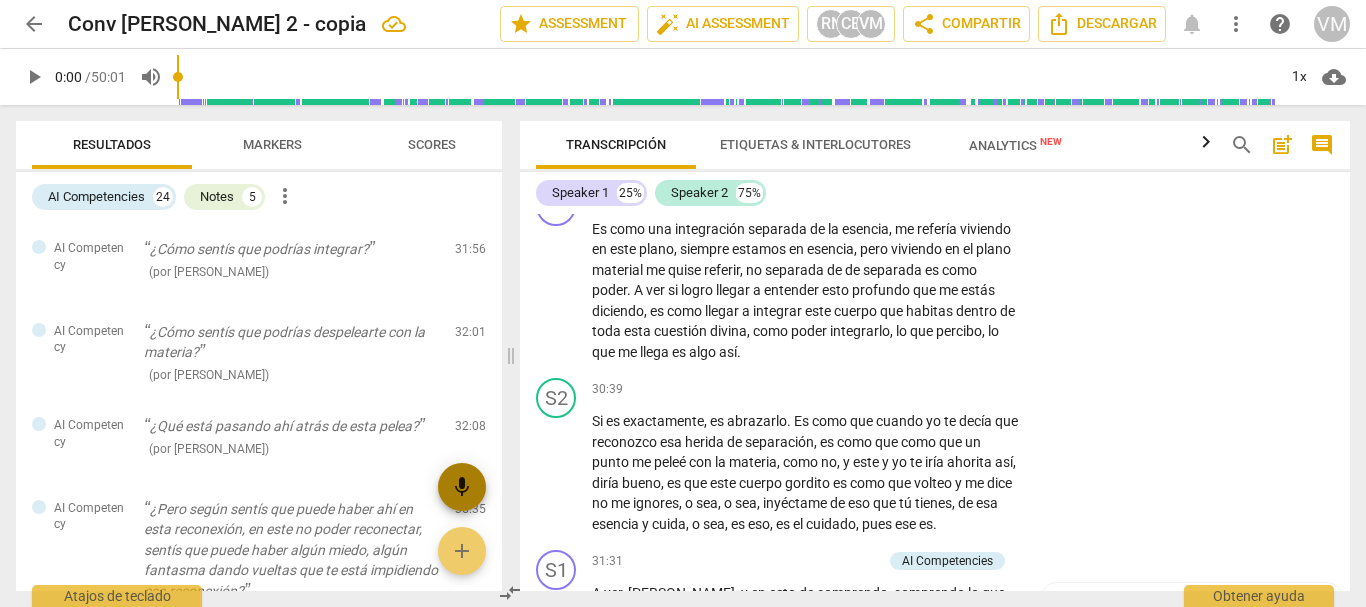 click on "mic" at bounding box center (462, 487) 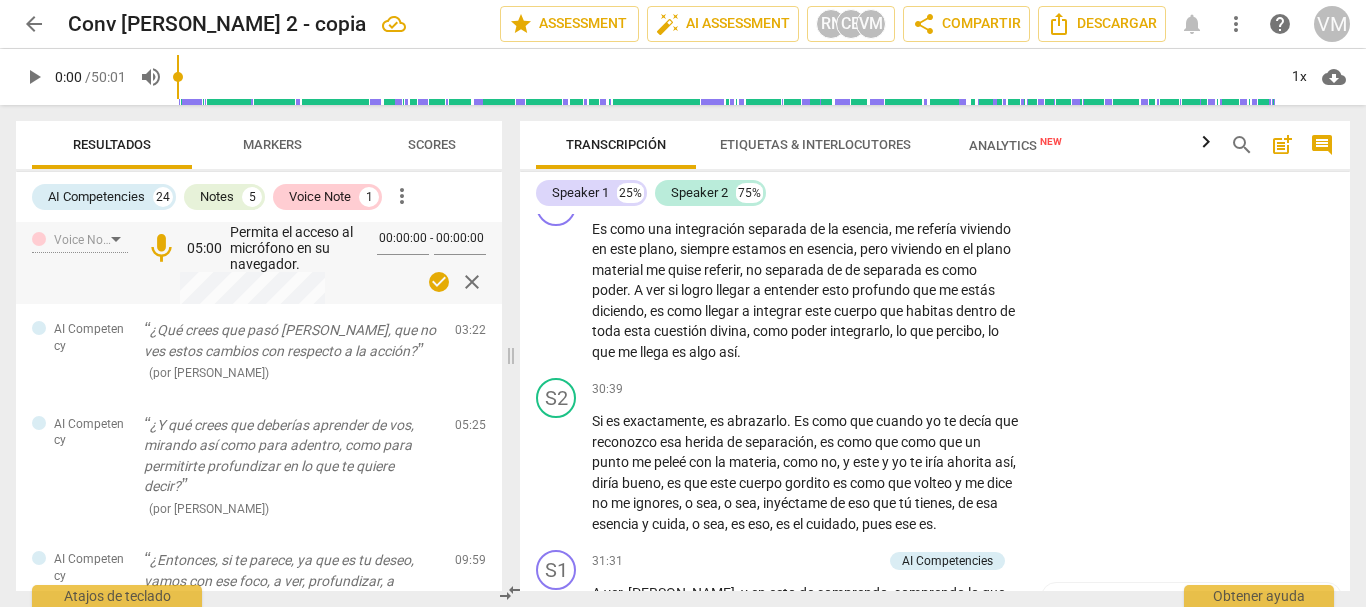 scroll, scrollTop: 0, scrollLeft: 0, axis: both 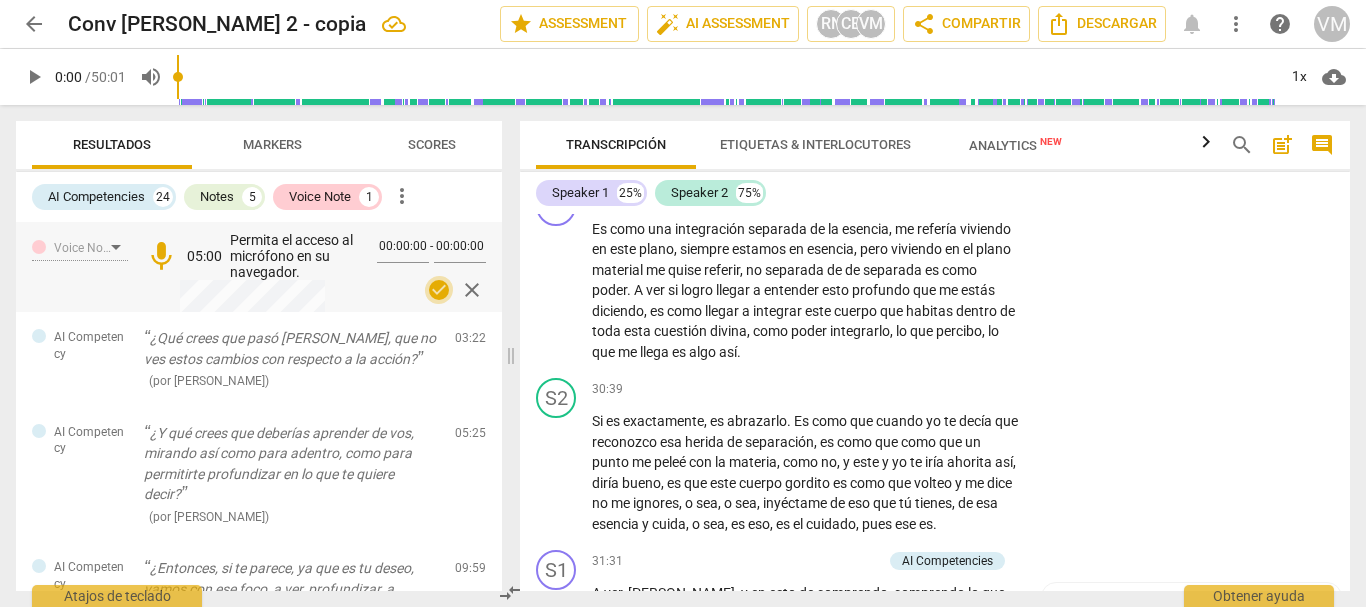 click on "check_circle" at bounding box center (439, 290) 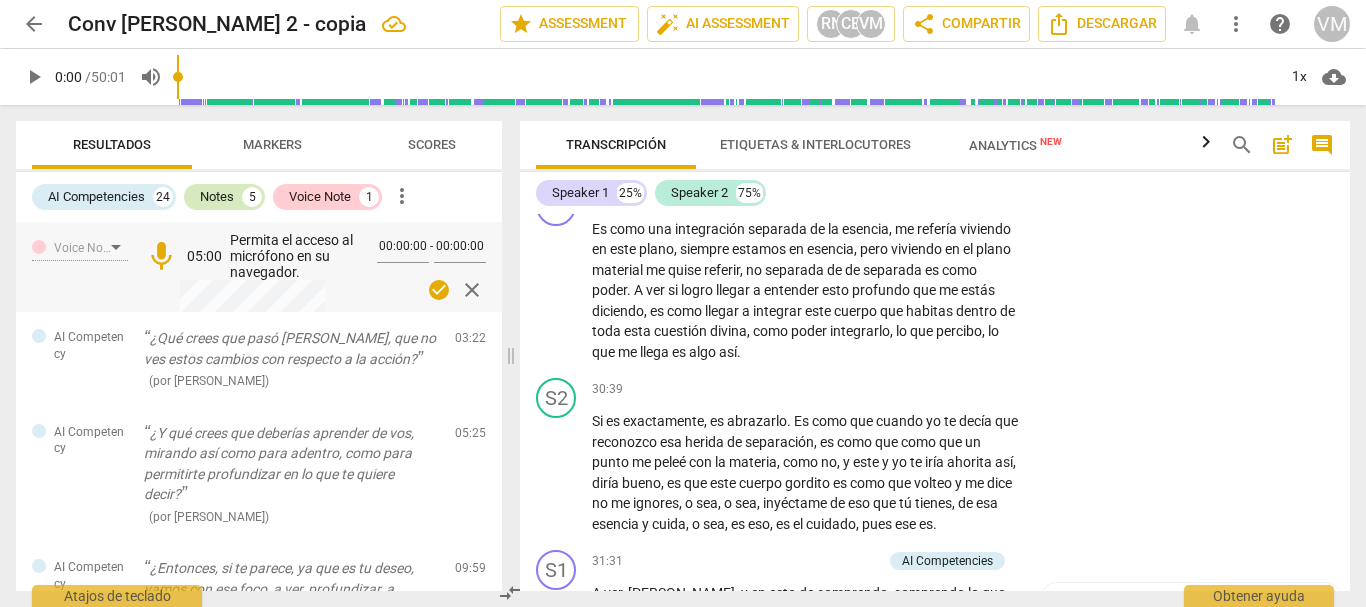 click on "Notes" at bounding box center (217, 197) 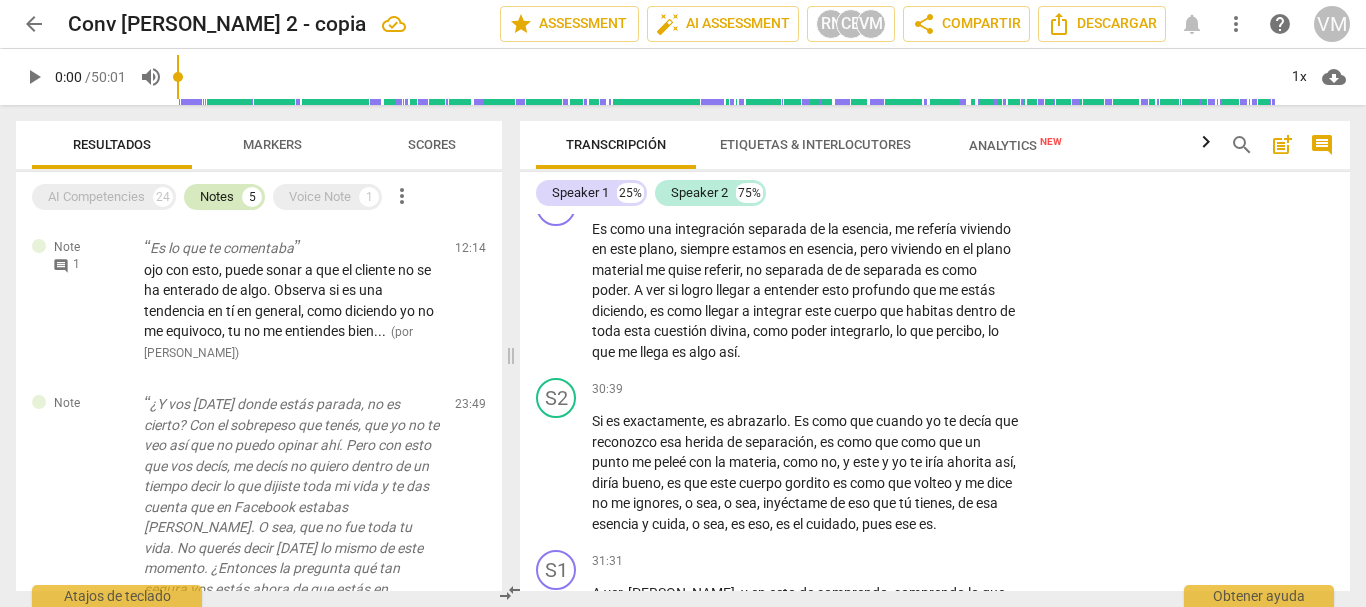 click on "Notes" at bounding box center (217, 197) 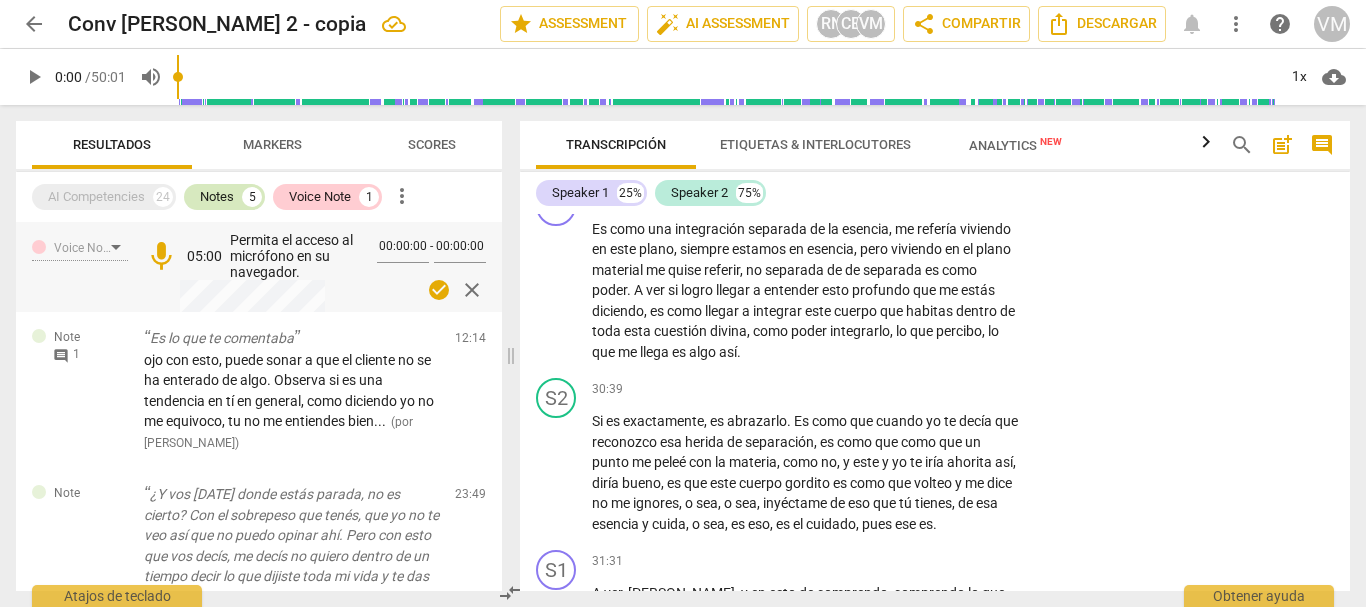 click on "Notes" at bounding box center (217, 197) 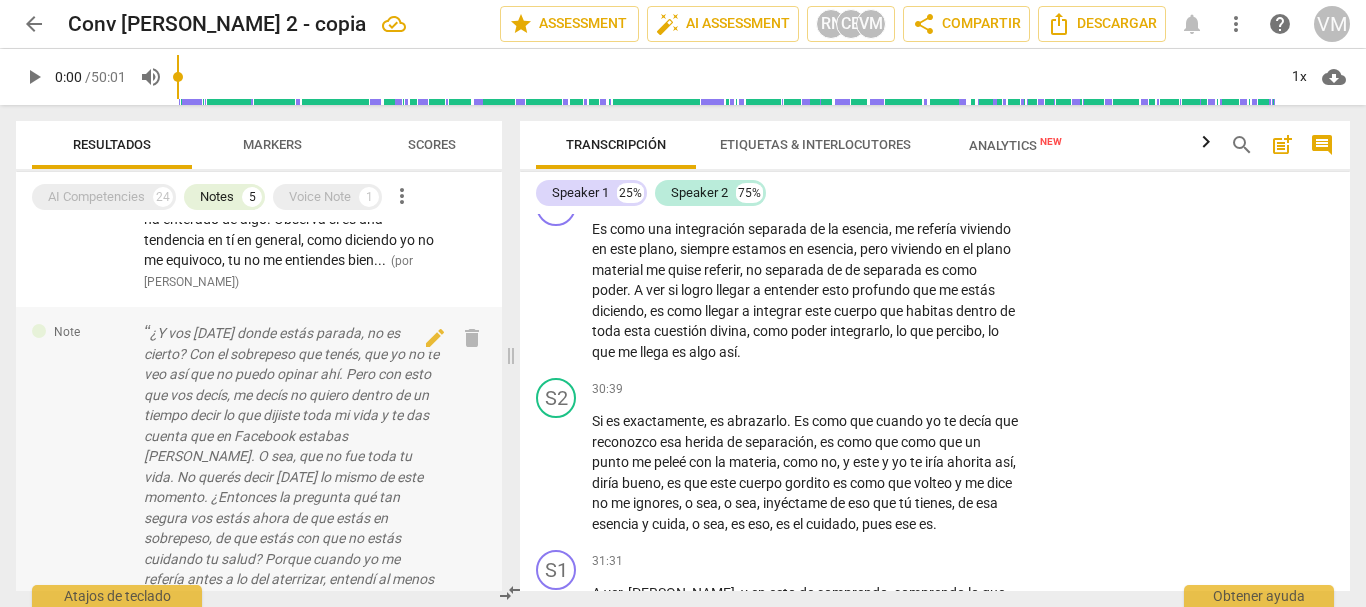 scroll, scrollTop: 0, scrollLeft: 0, axis: both 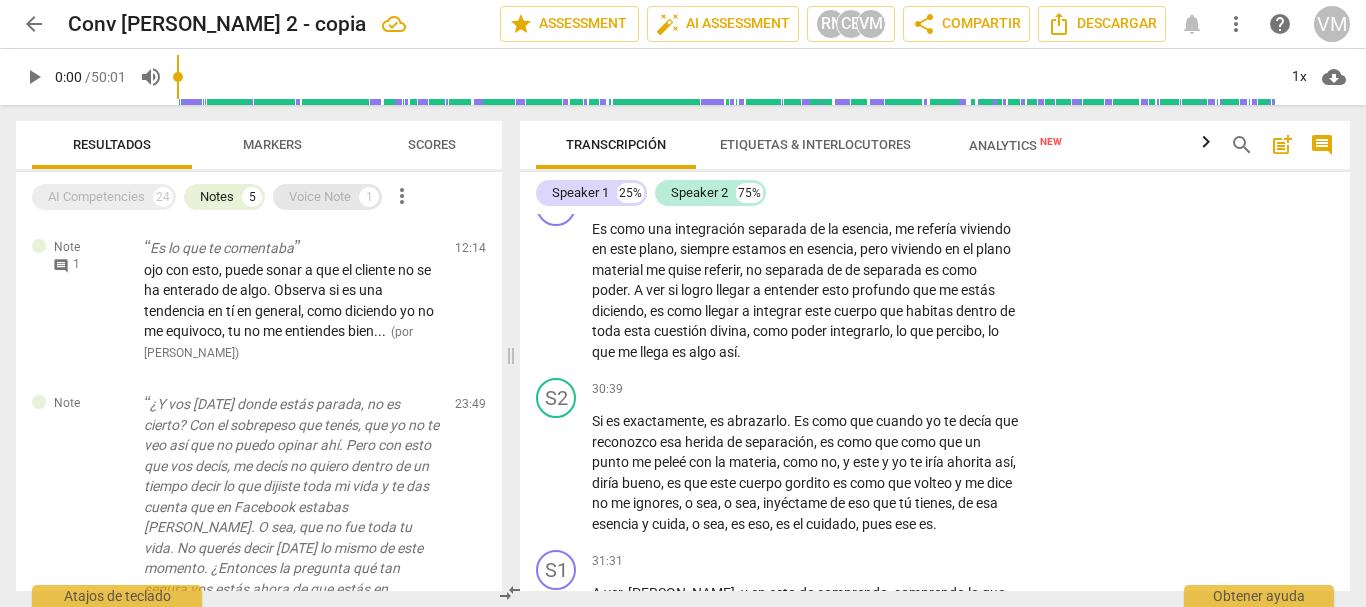 click on "Voice Note" at bounding box center [320, 197] 